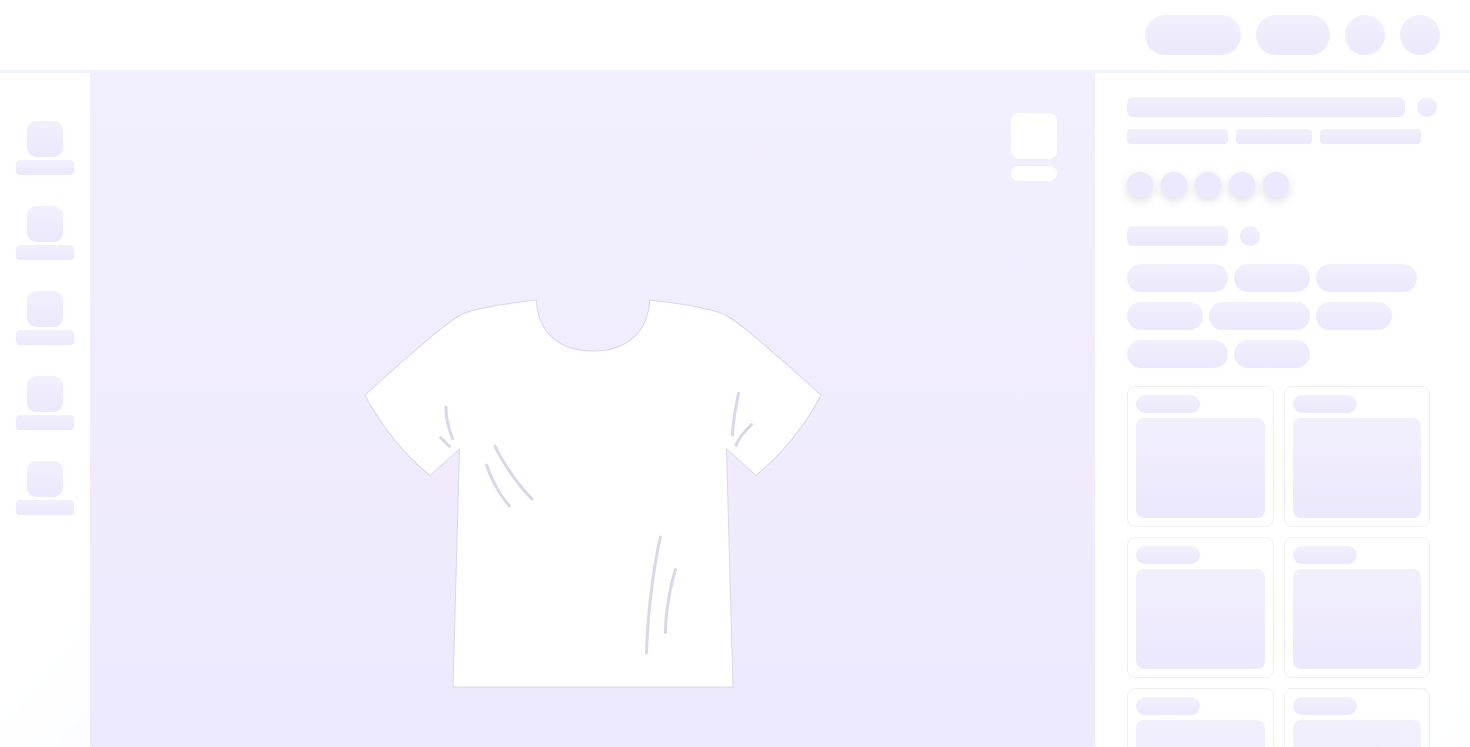 scroll, scrollTop: 0, scrollLeft: 0, axis: both 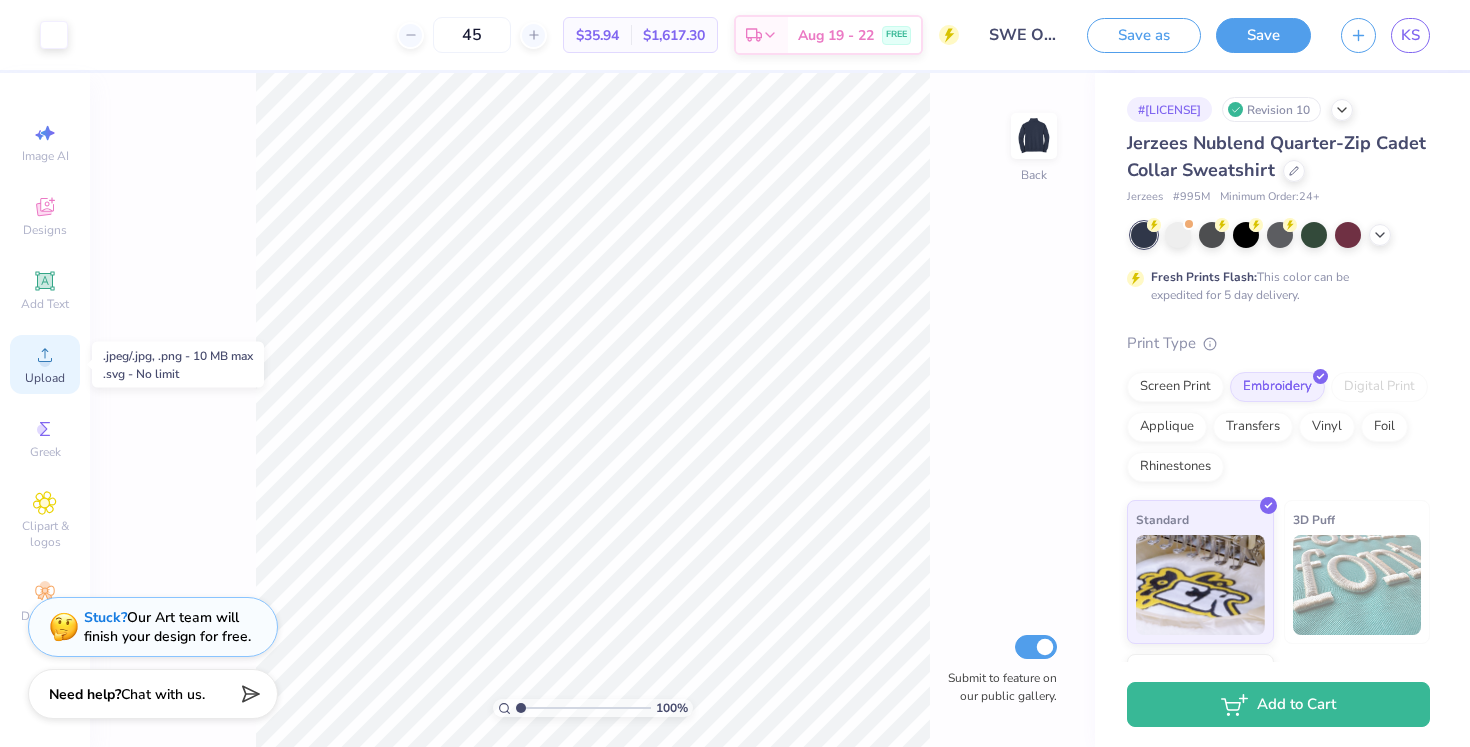 click 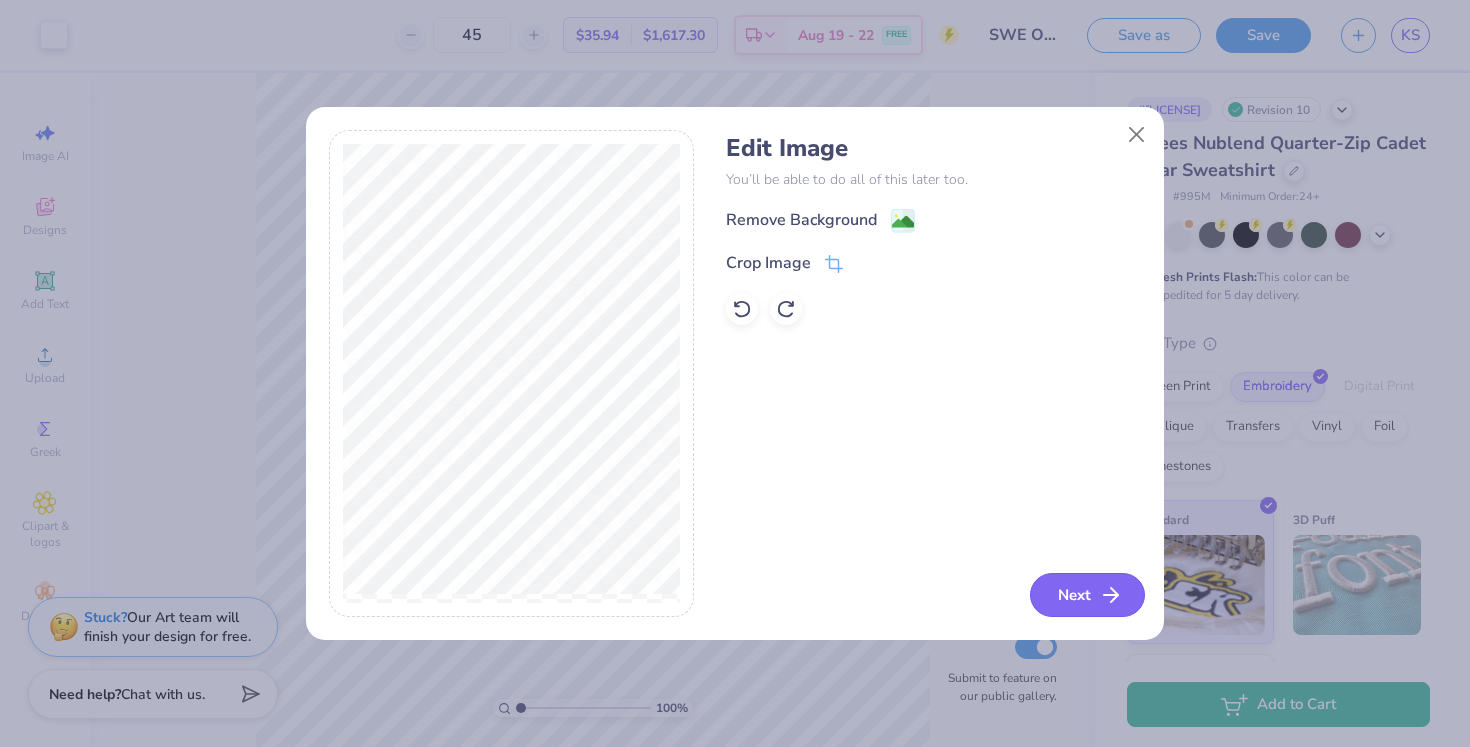 click on "Next" at bounding box center (1087, 595) 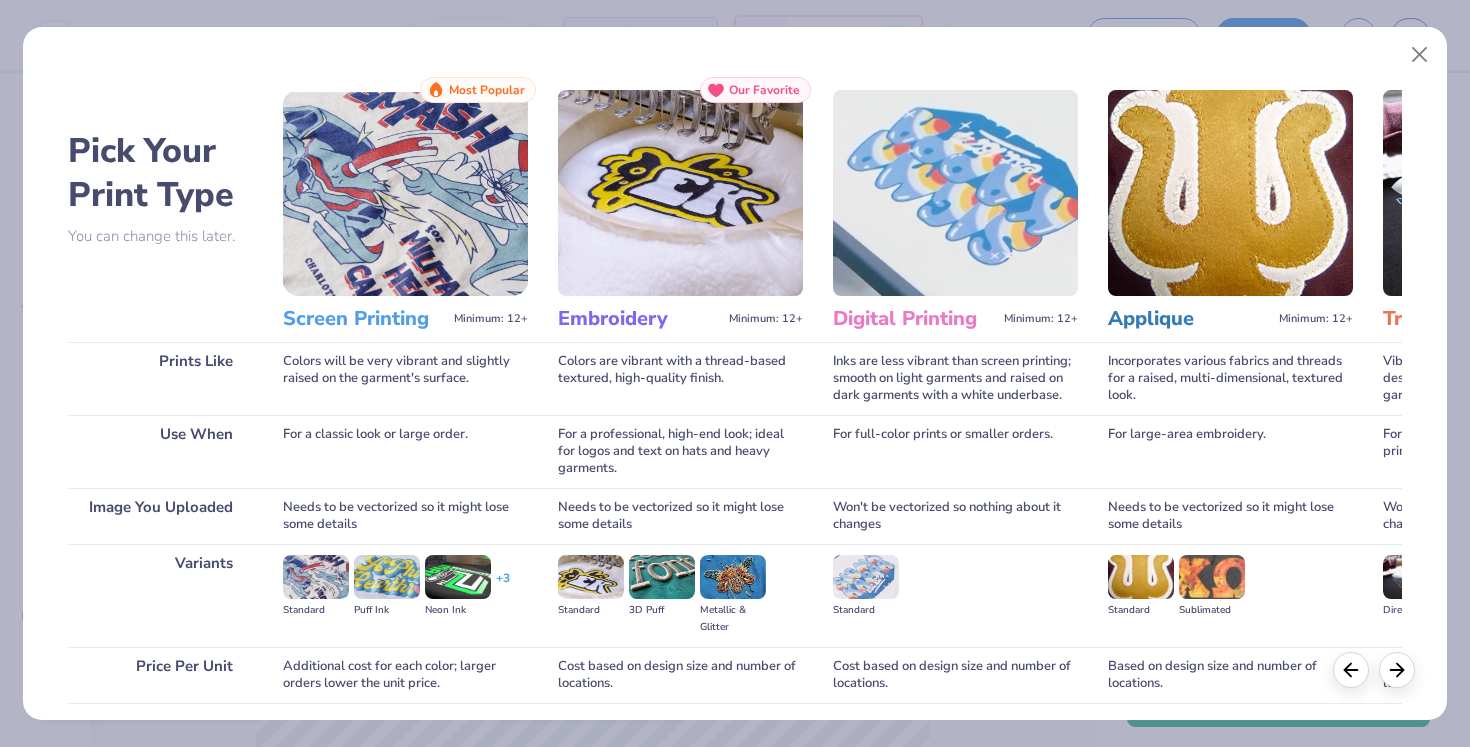 scroll, scrollTop: 150, scrollLeft: 0, axis: vertical 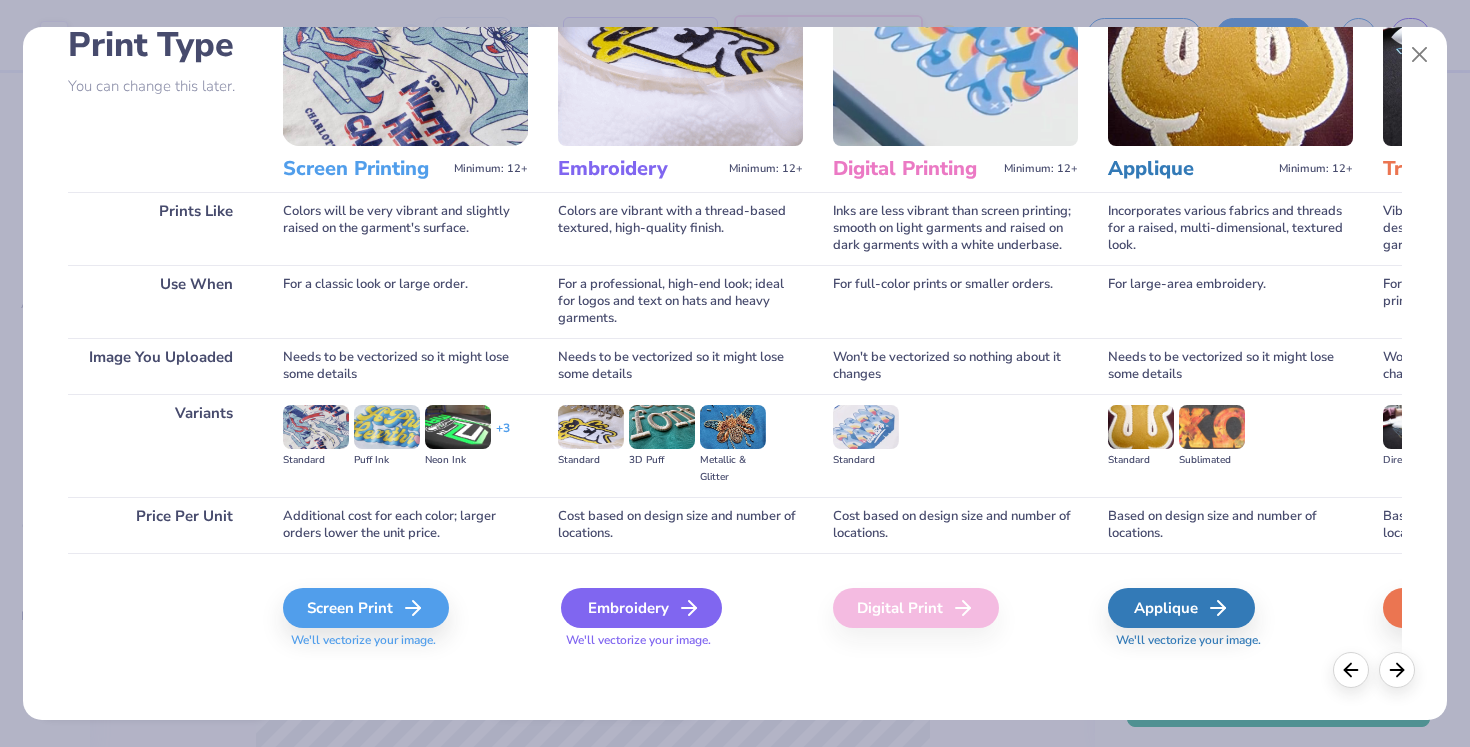 click on "Embroidery" at bounding box center [641, 608] 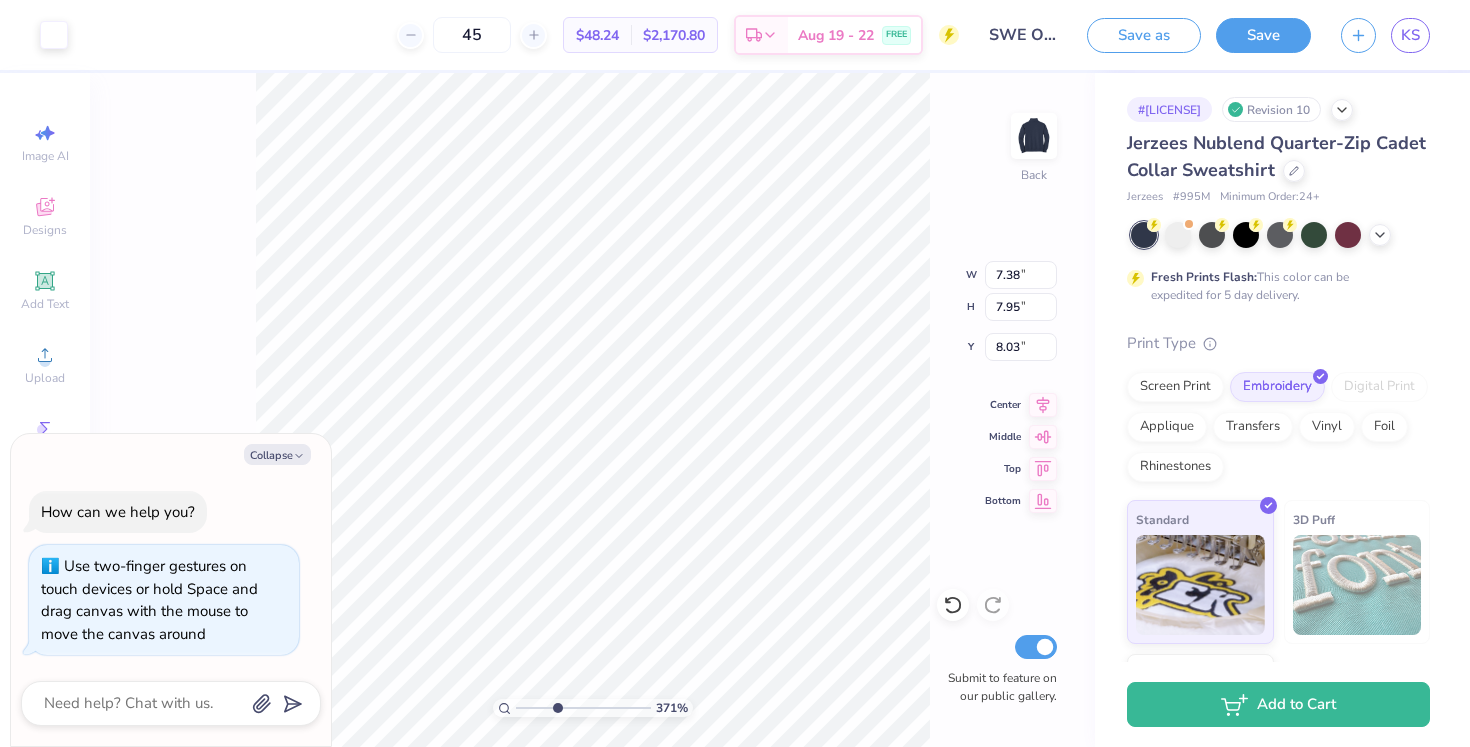 drag, startPoint x: 520, startPoint y: 711, endPoint x: 556, endPoint y: 692, distance: 40.706264 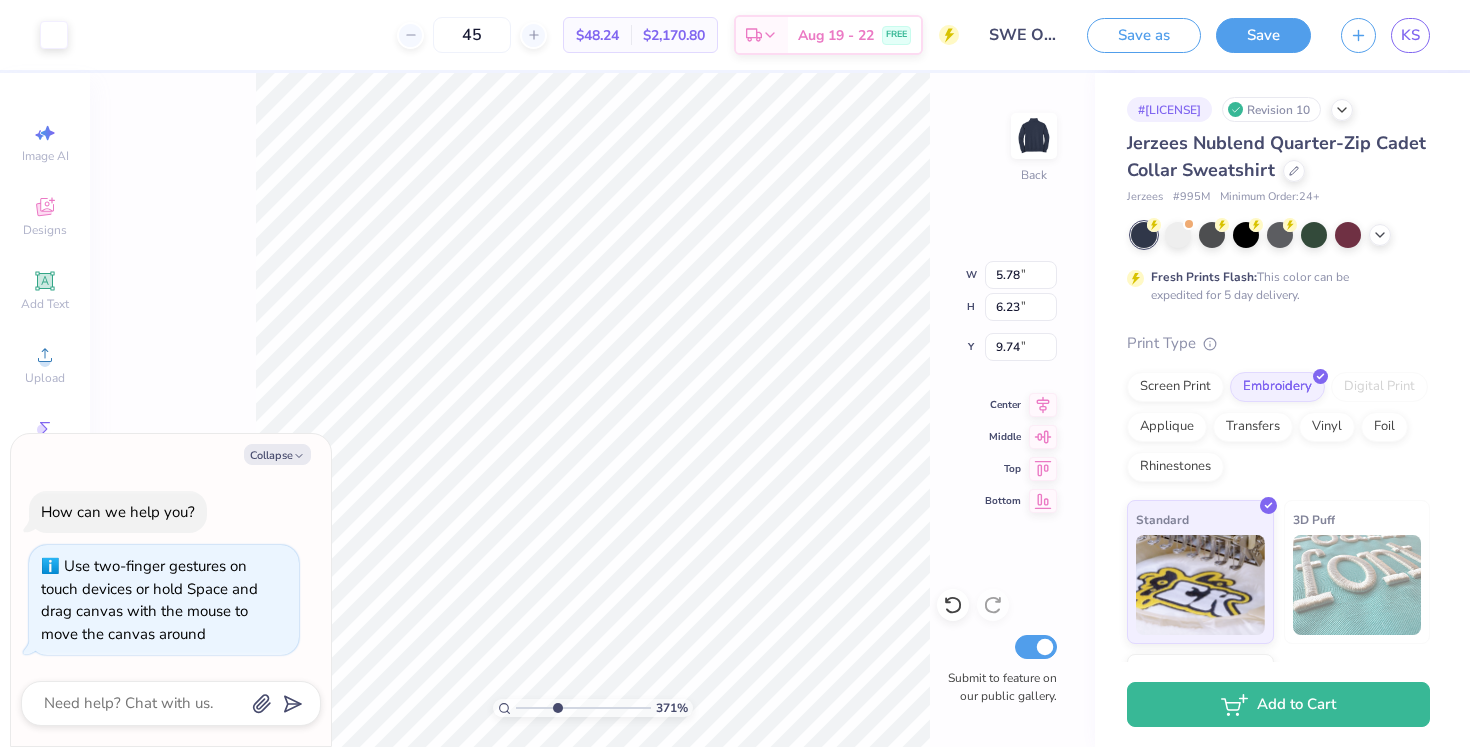type on "x" 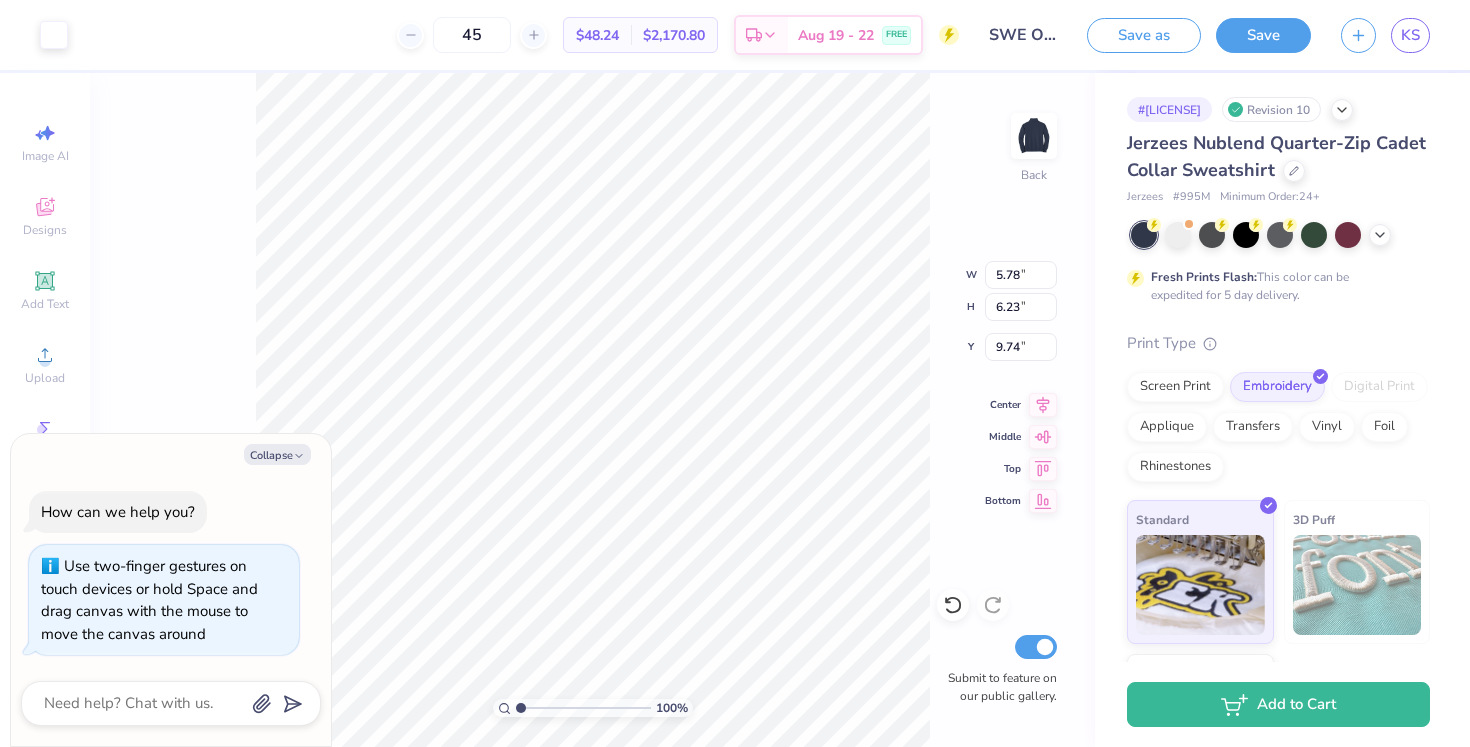 drag, startPoint x: 553, startPoint y: 704, endPoint x: 502, endPoint y: 696, distance: 51.62364 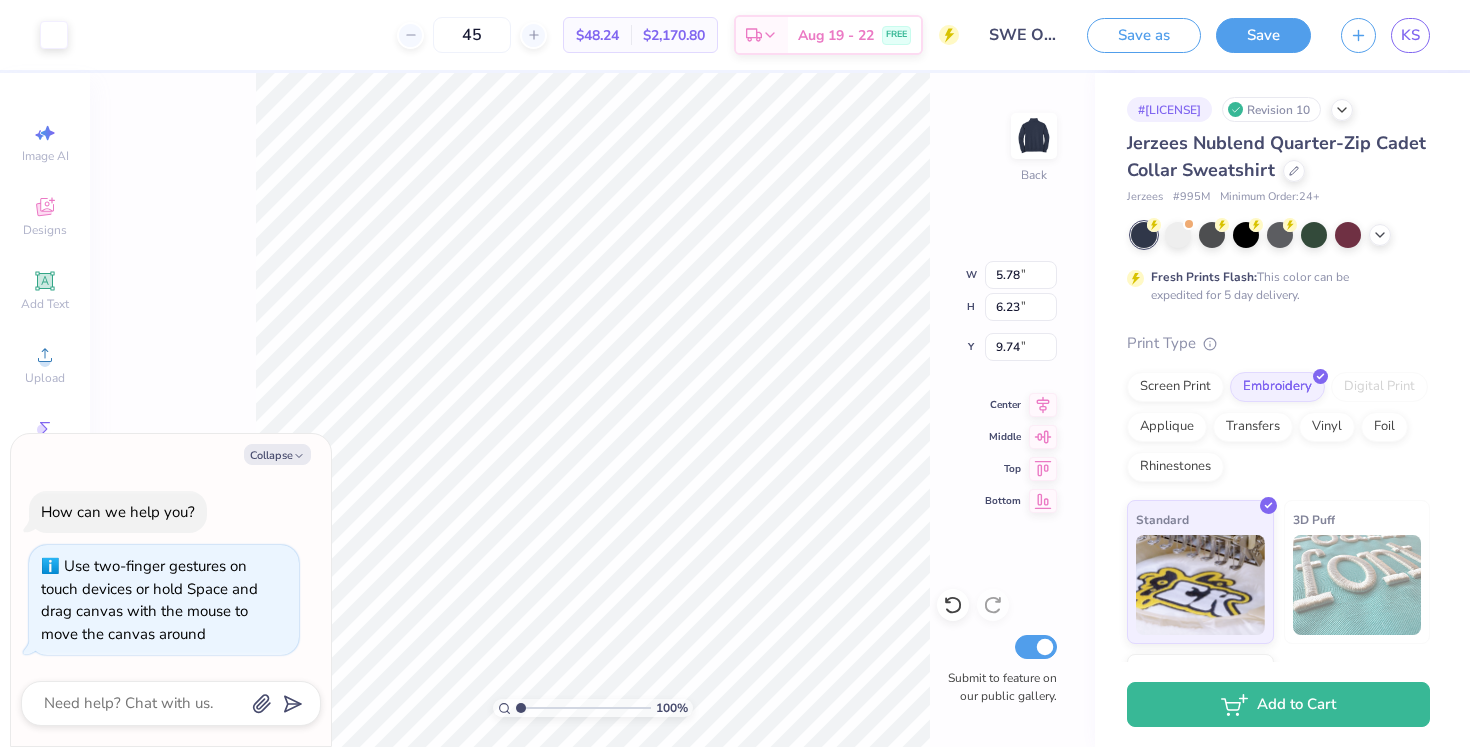 type on "x" 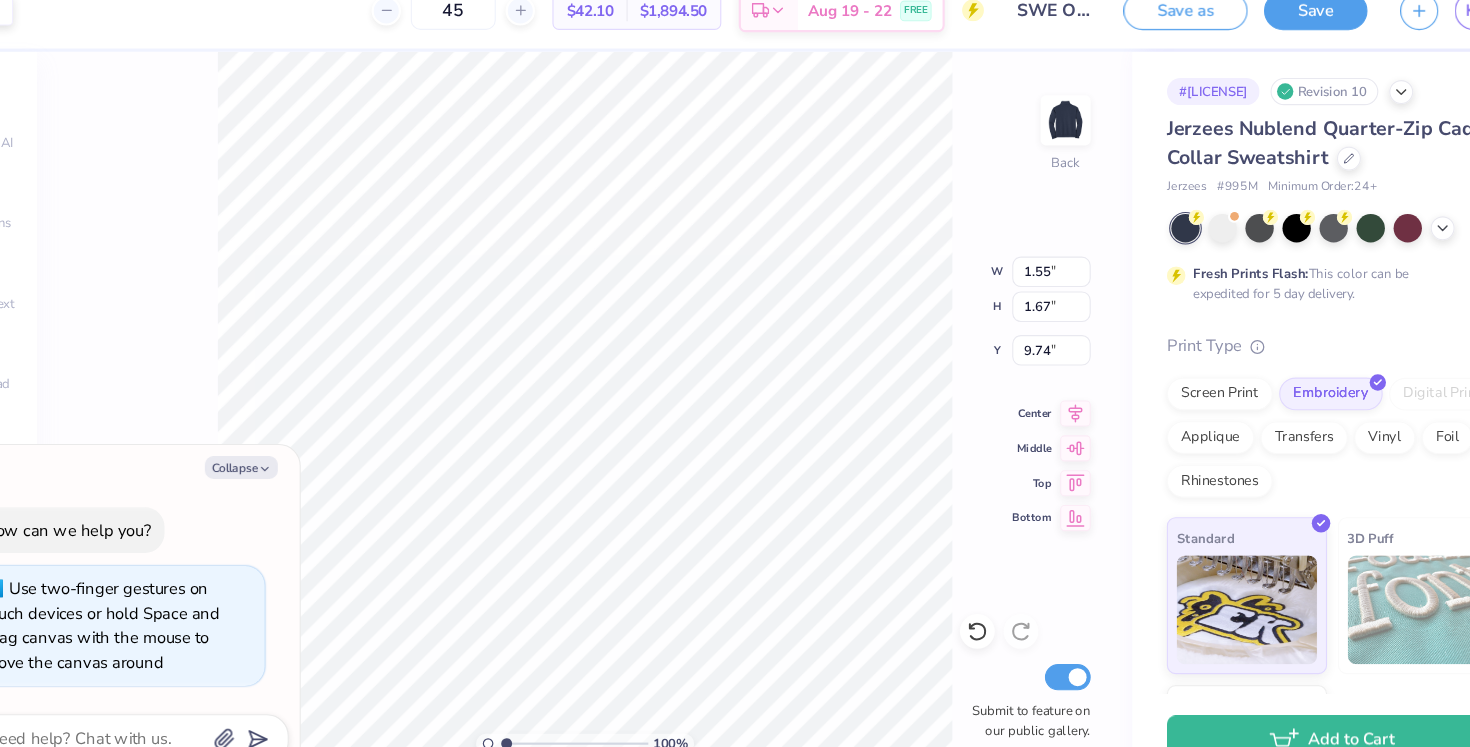 type on "x" 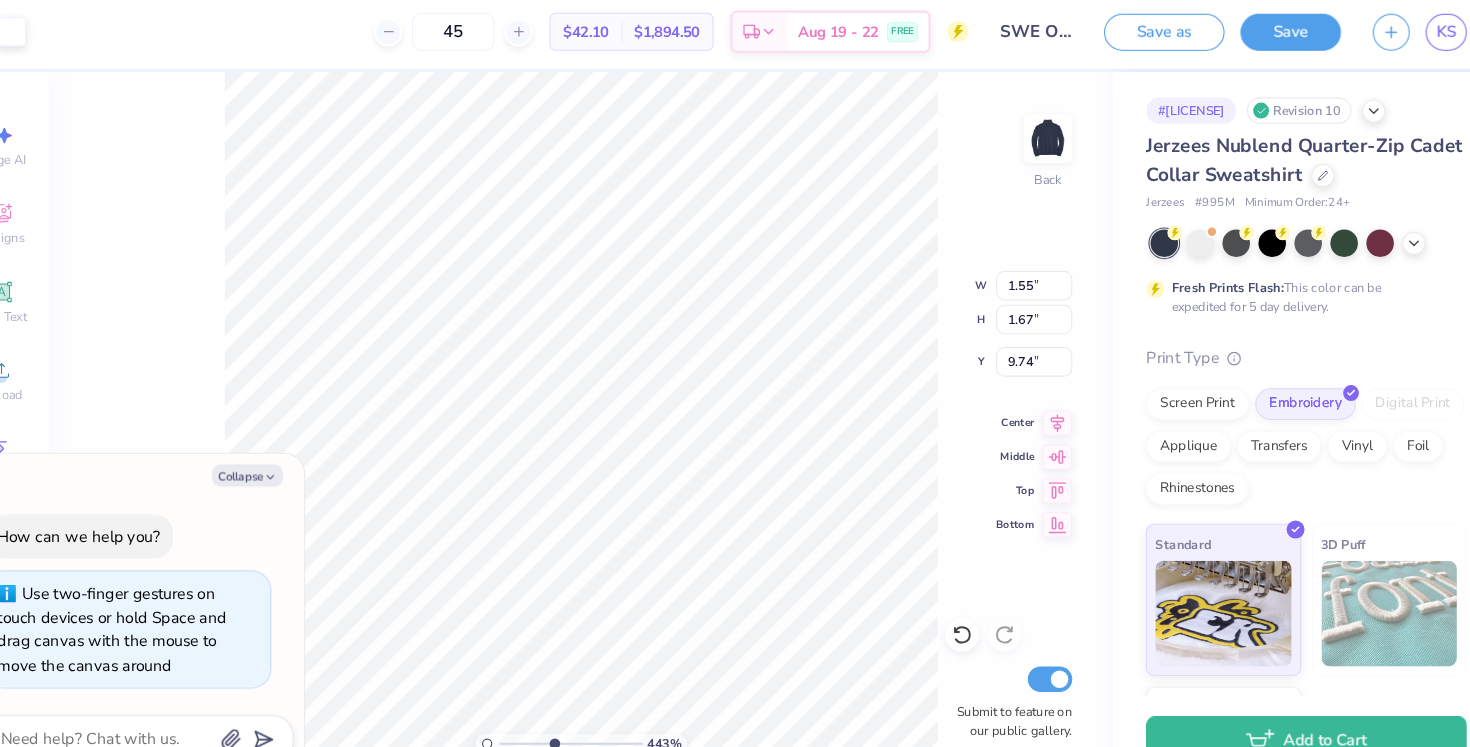 drag, startPoint x: 521, startPoint y: 706, endPoint x: 566, endPoint y: 686, distance: 49.24429 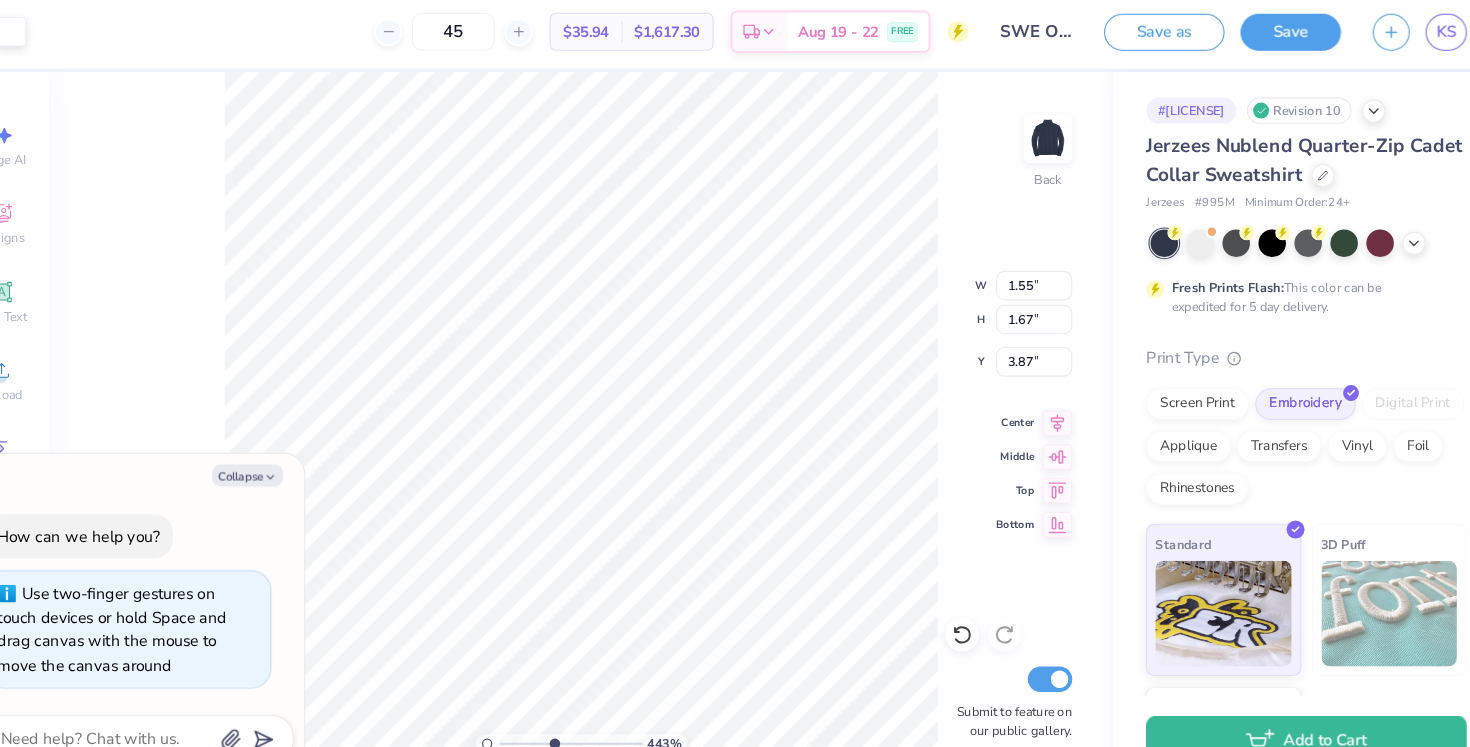 type on "x" 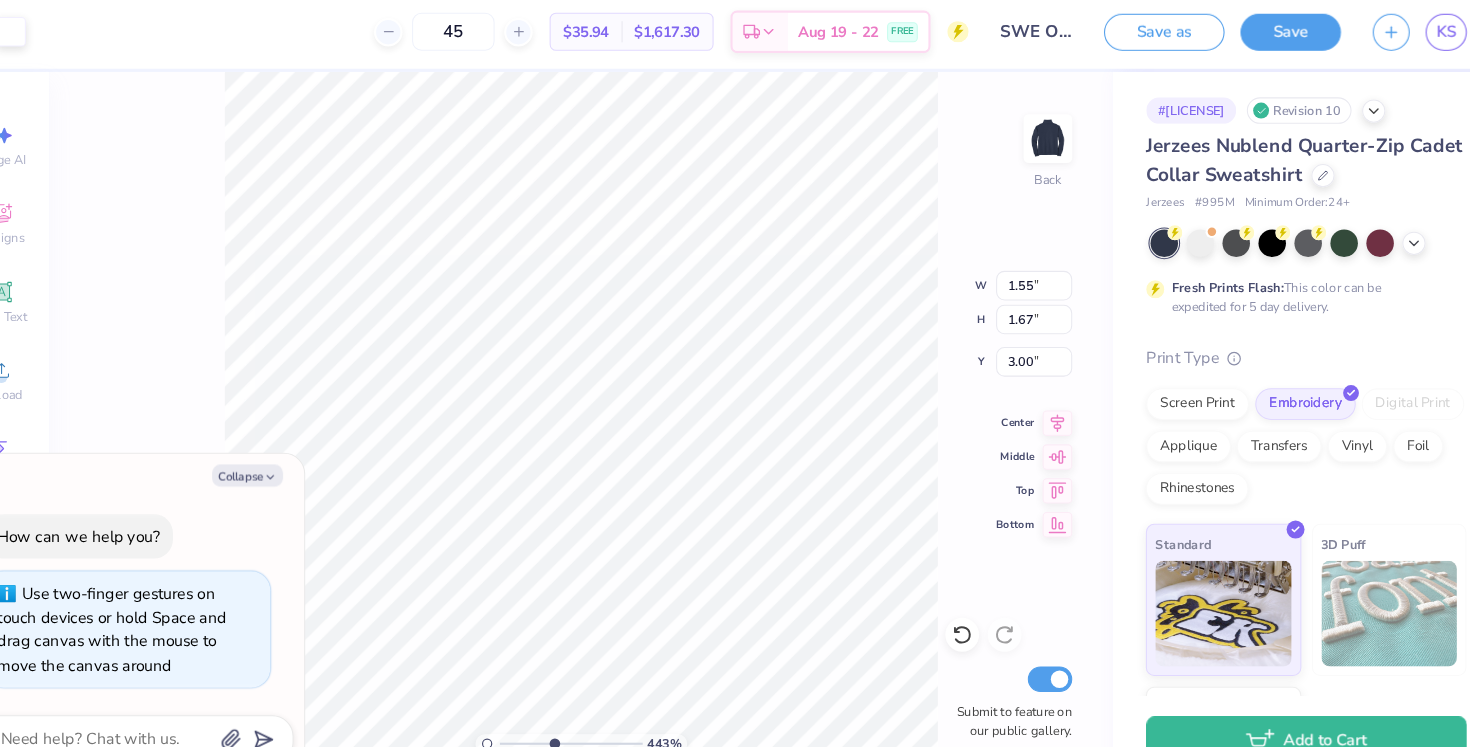 type on "x" 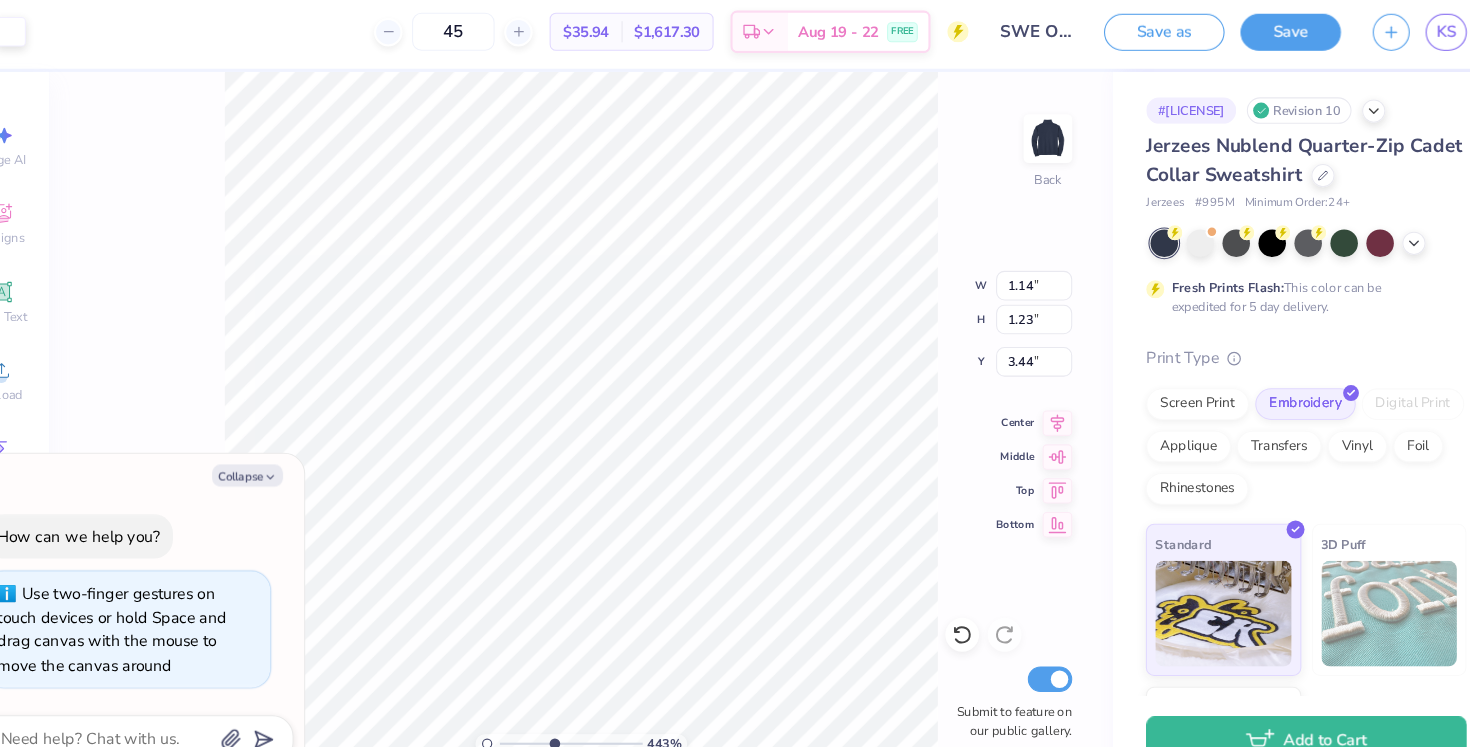 type on "x" 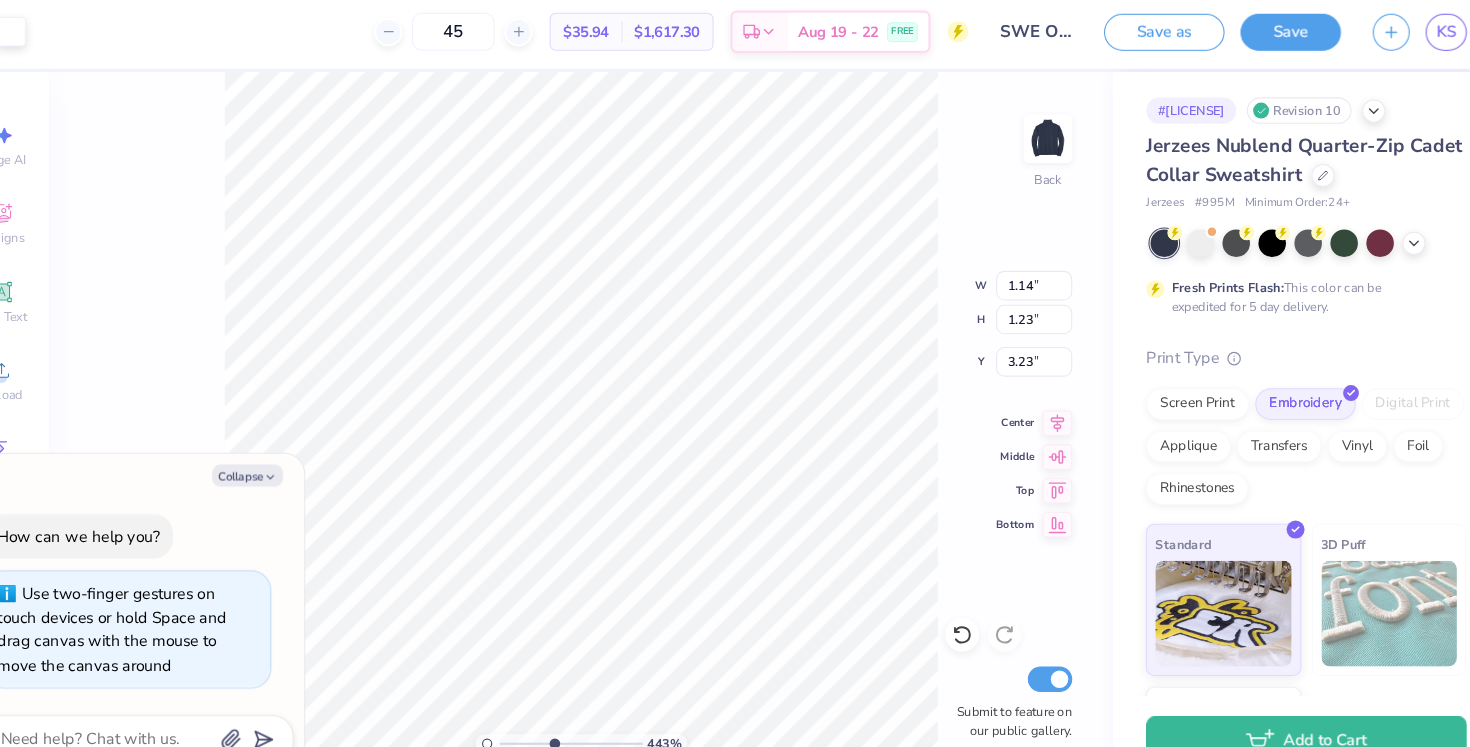 type on "x" 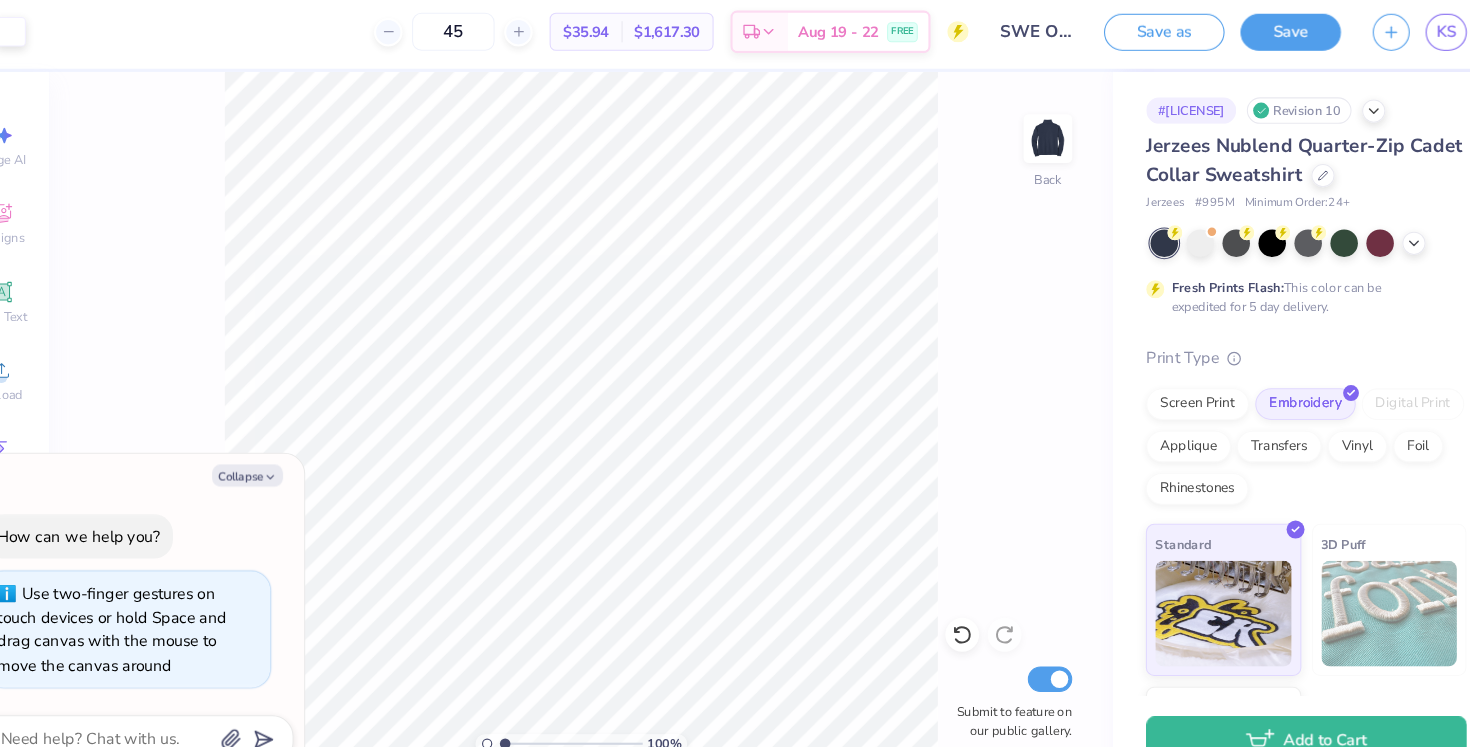 drag, startPoint x: 564, startPoint y: 704, endPoint x: 503, endPoint y: 699, distance: 61.204575 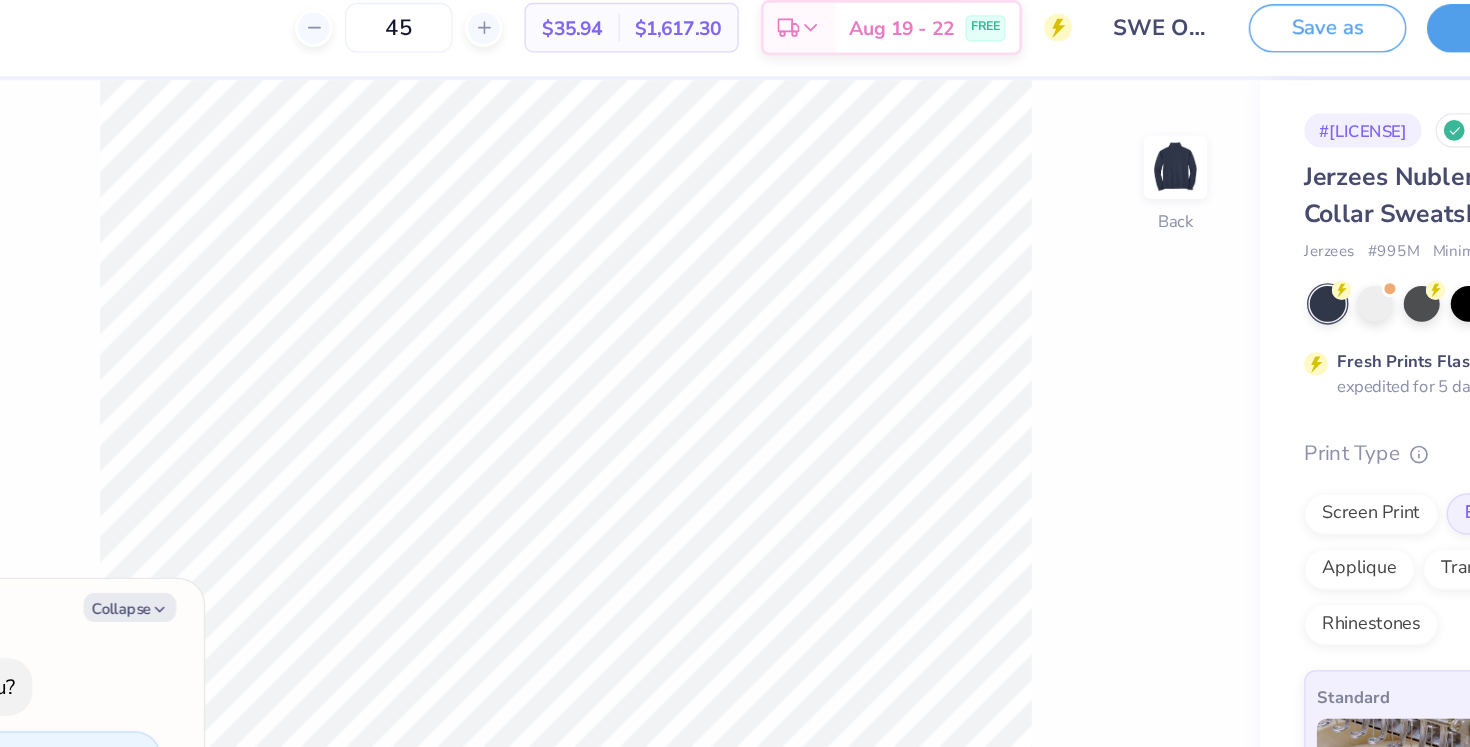 type on "x" 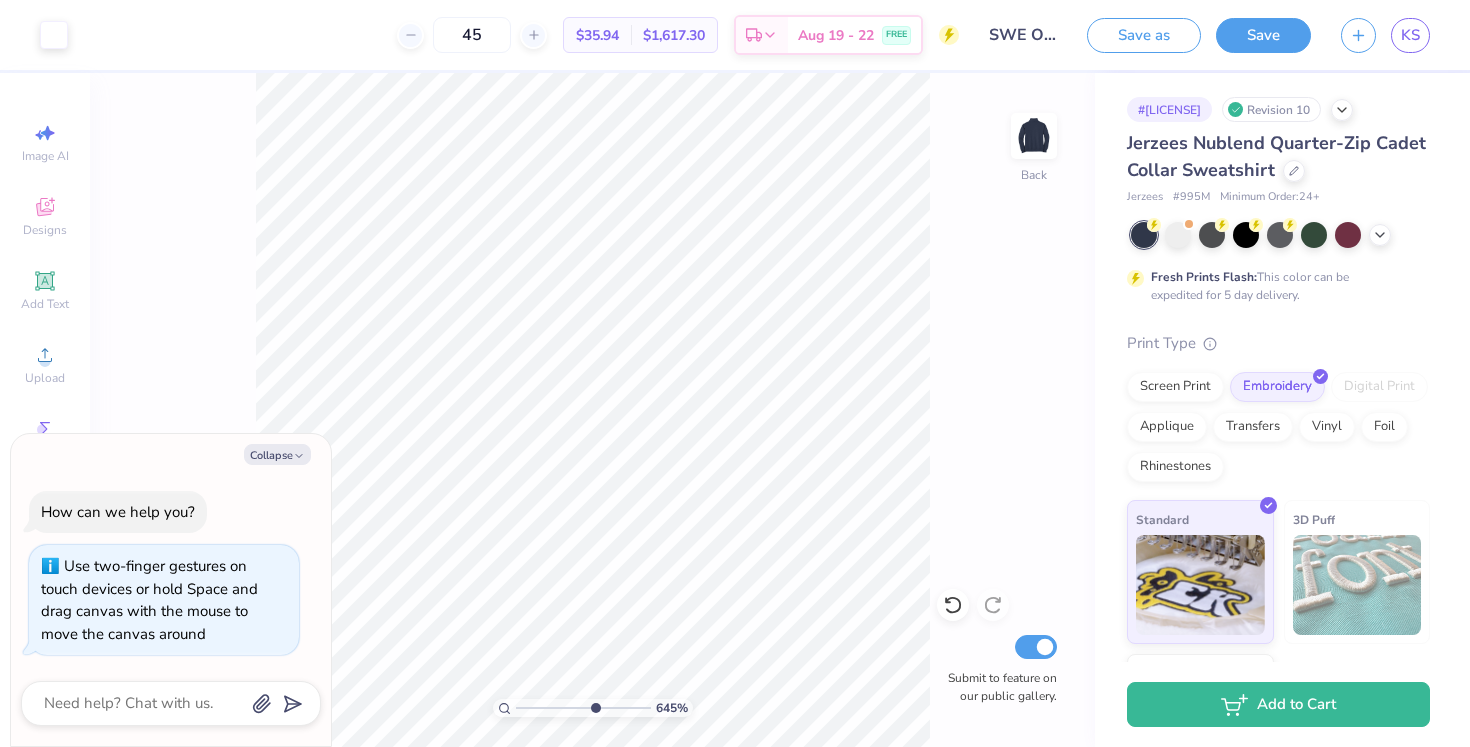 drag, startPoint x: 519, startPoint y: 707, endPoint x: 593, endPoint y: 685, distance: 77.201035 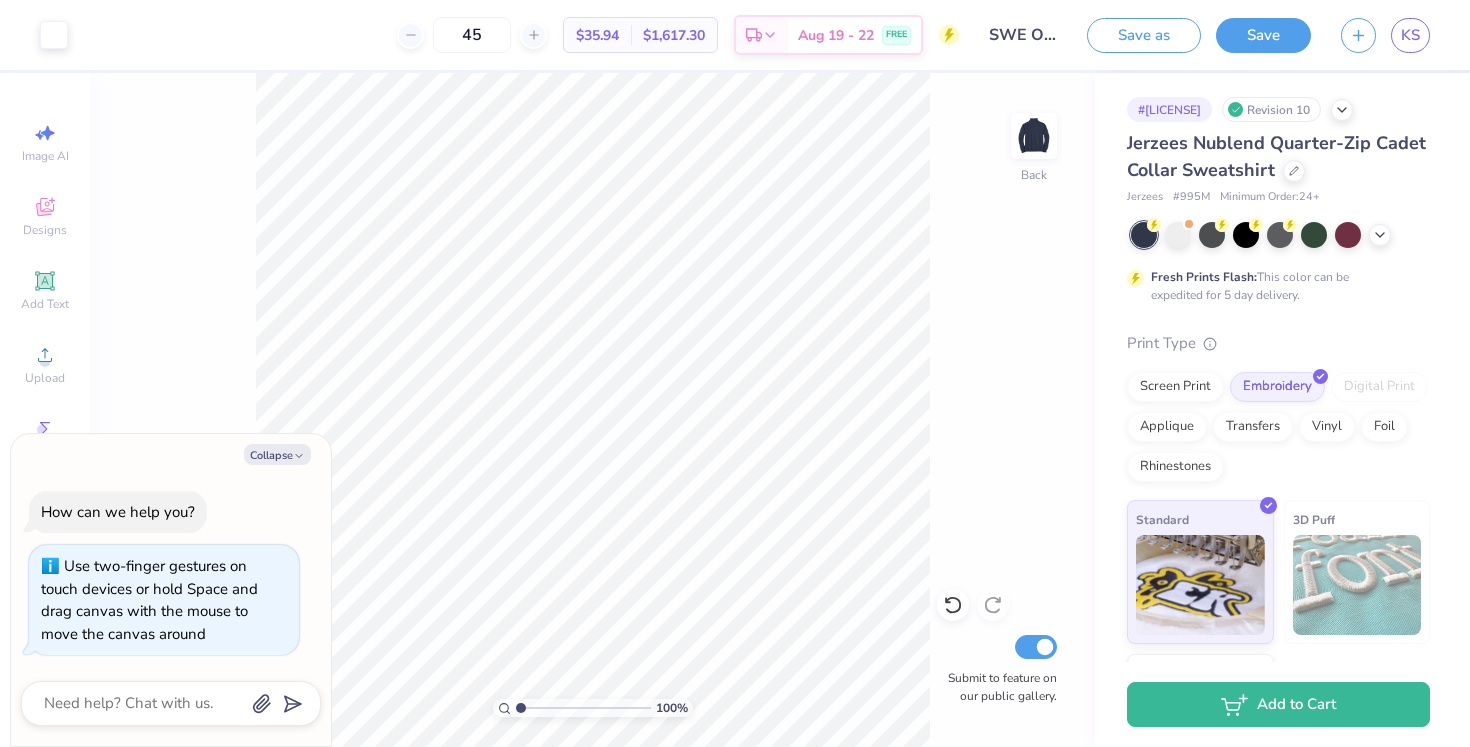 drag, startPoint x: 588, startPoint y: 705, endPoint x: 518, endPoint y: 707, distance: 70.028564 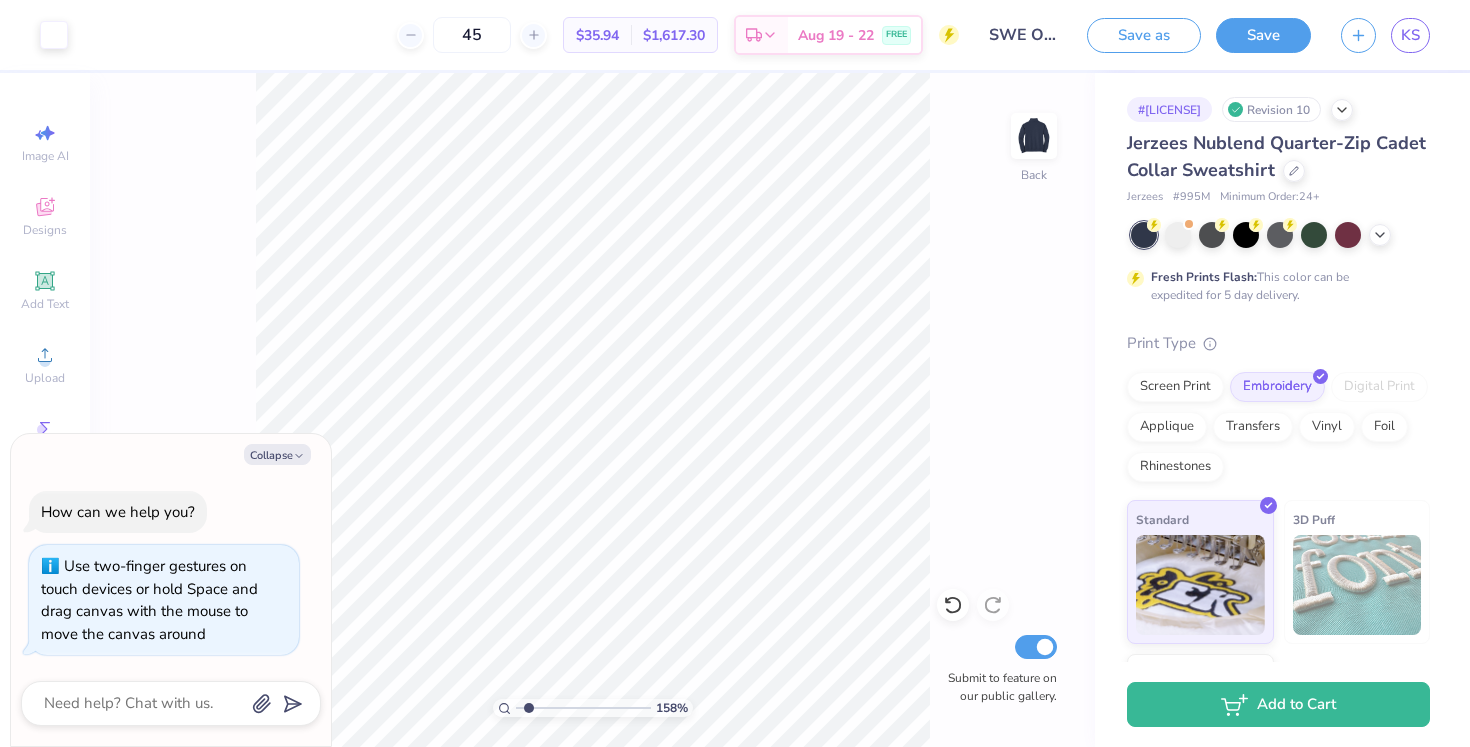 drag, startPoint x: 517, startPoint y: 706, endPoint x: 528, endPoint y: 687, distance: 21.954498 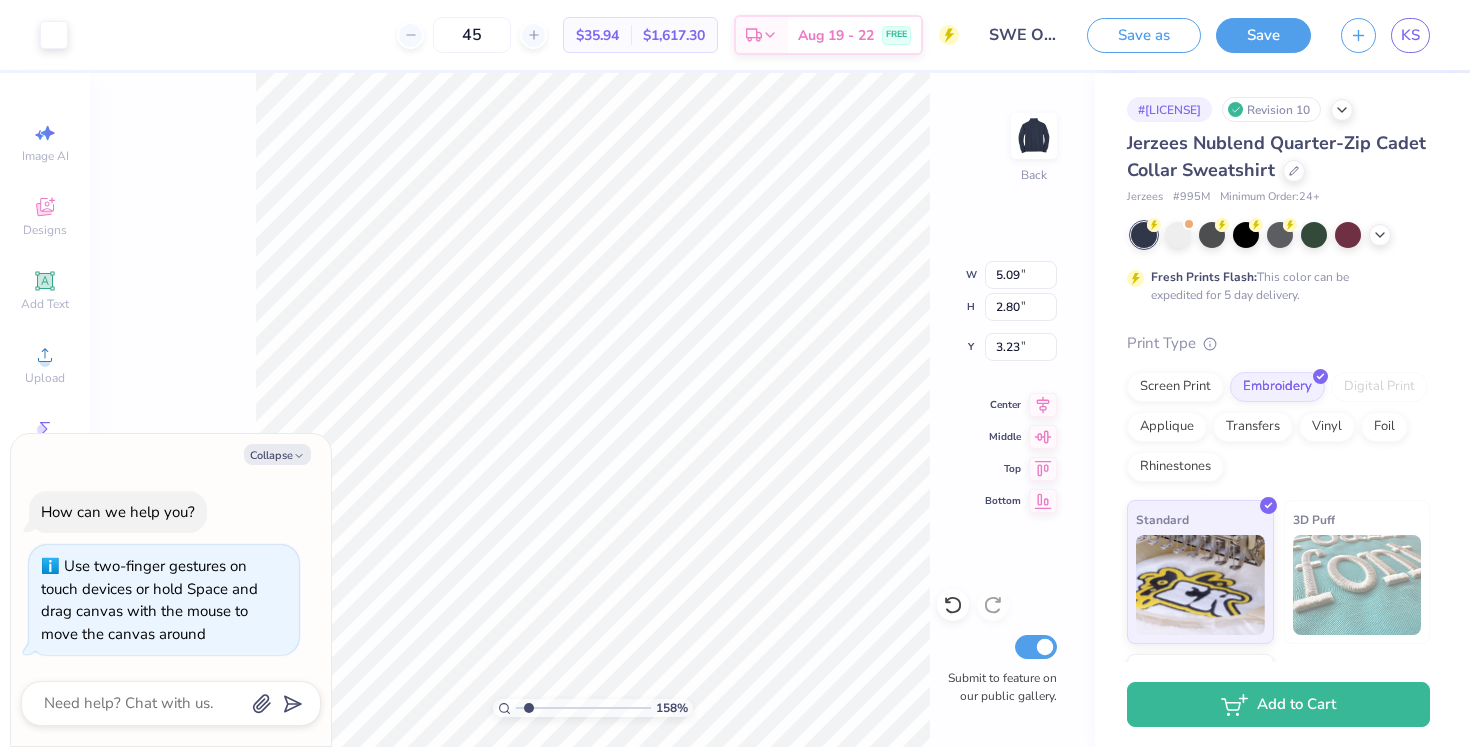 type on "x" 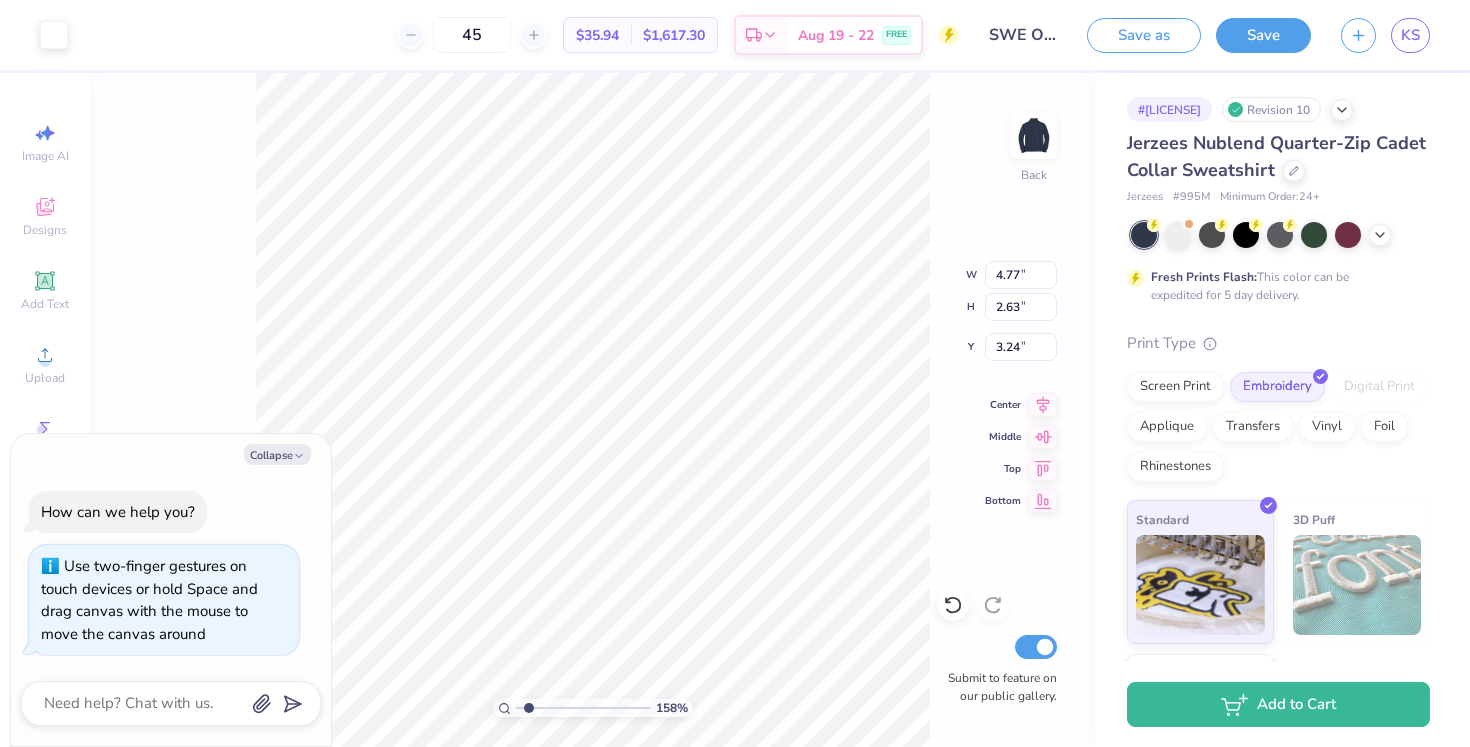 type on "x" 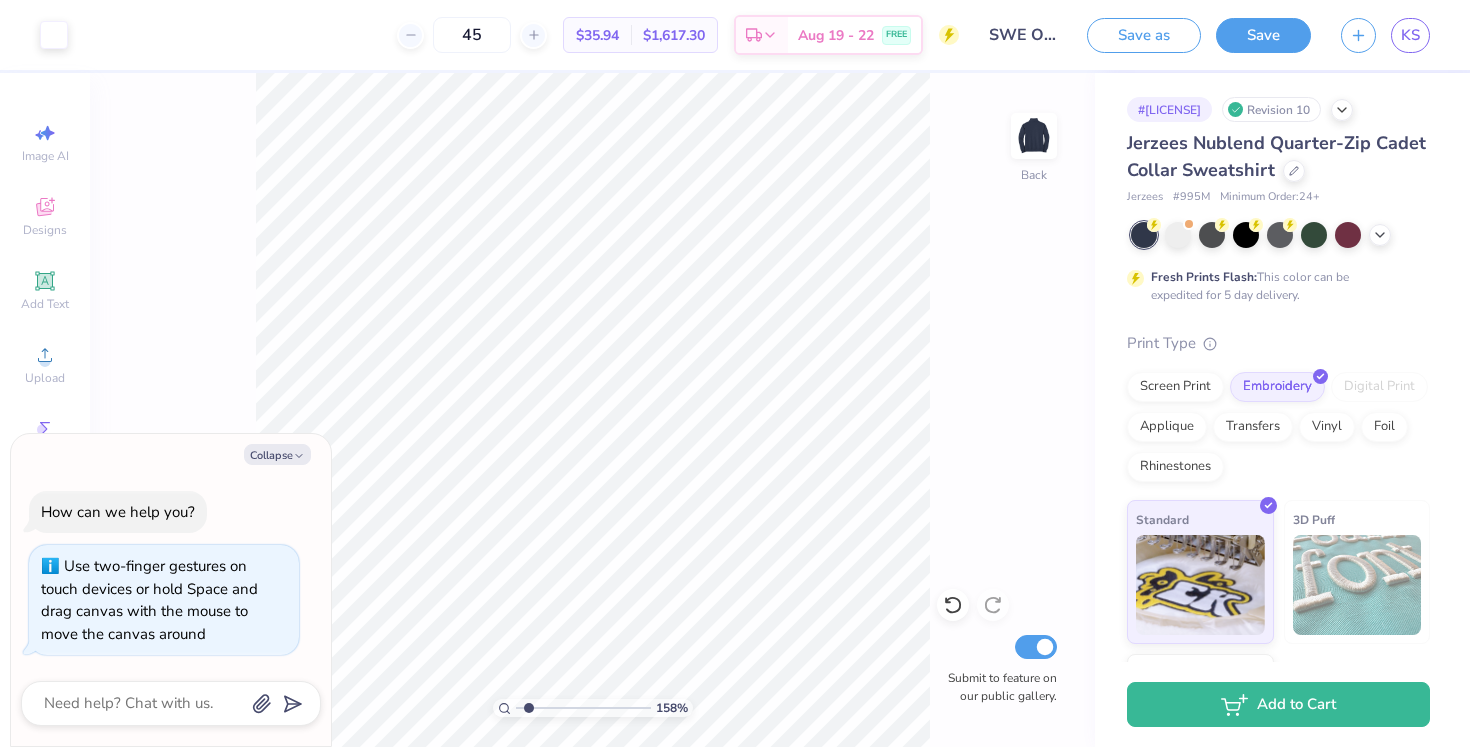 type on "x" 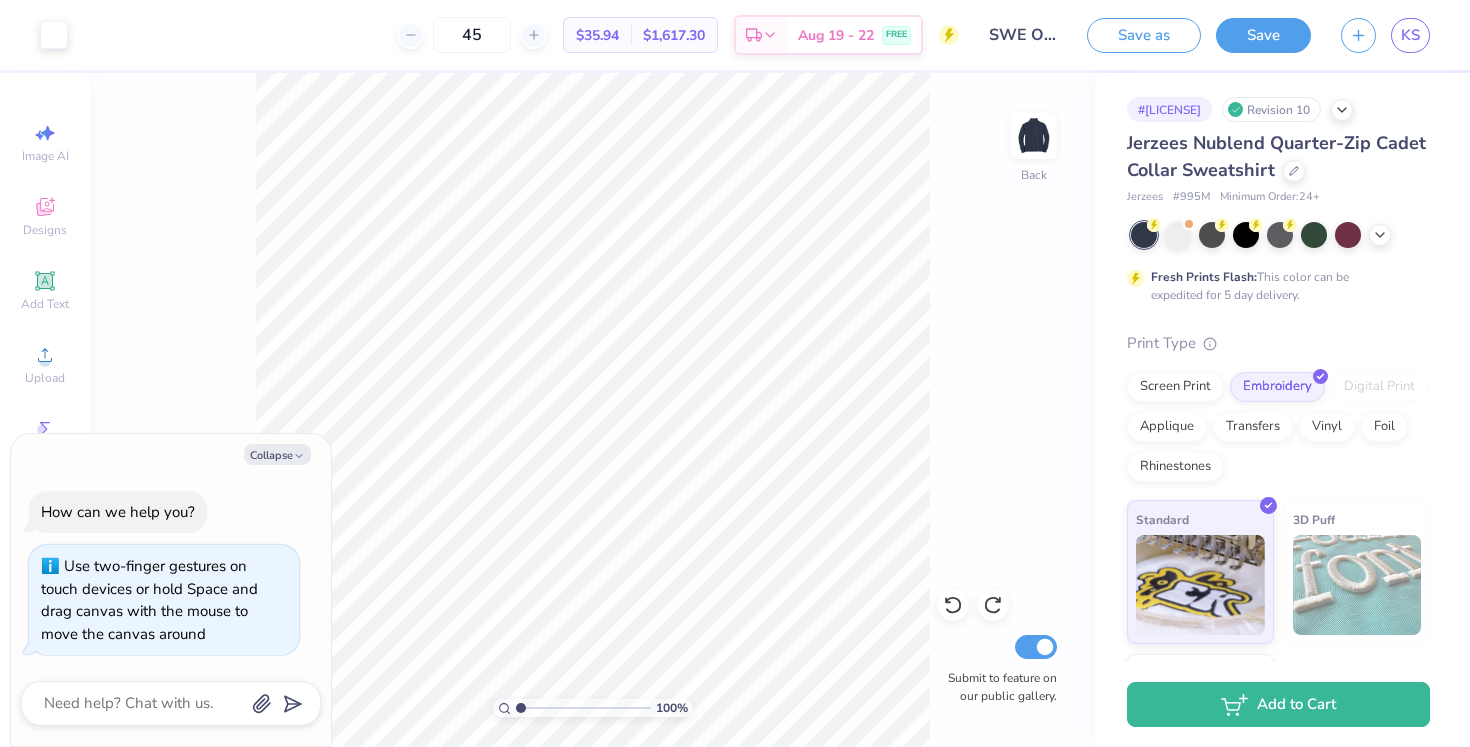 drag, startPoint x: 531, startPoint y: 711, endPoint x: 514, endPoint y: 712, distance: 17.029387 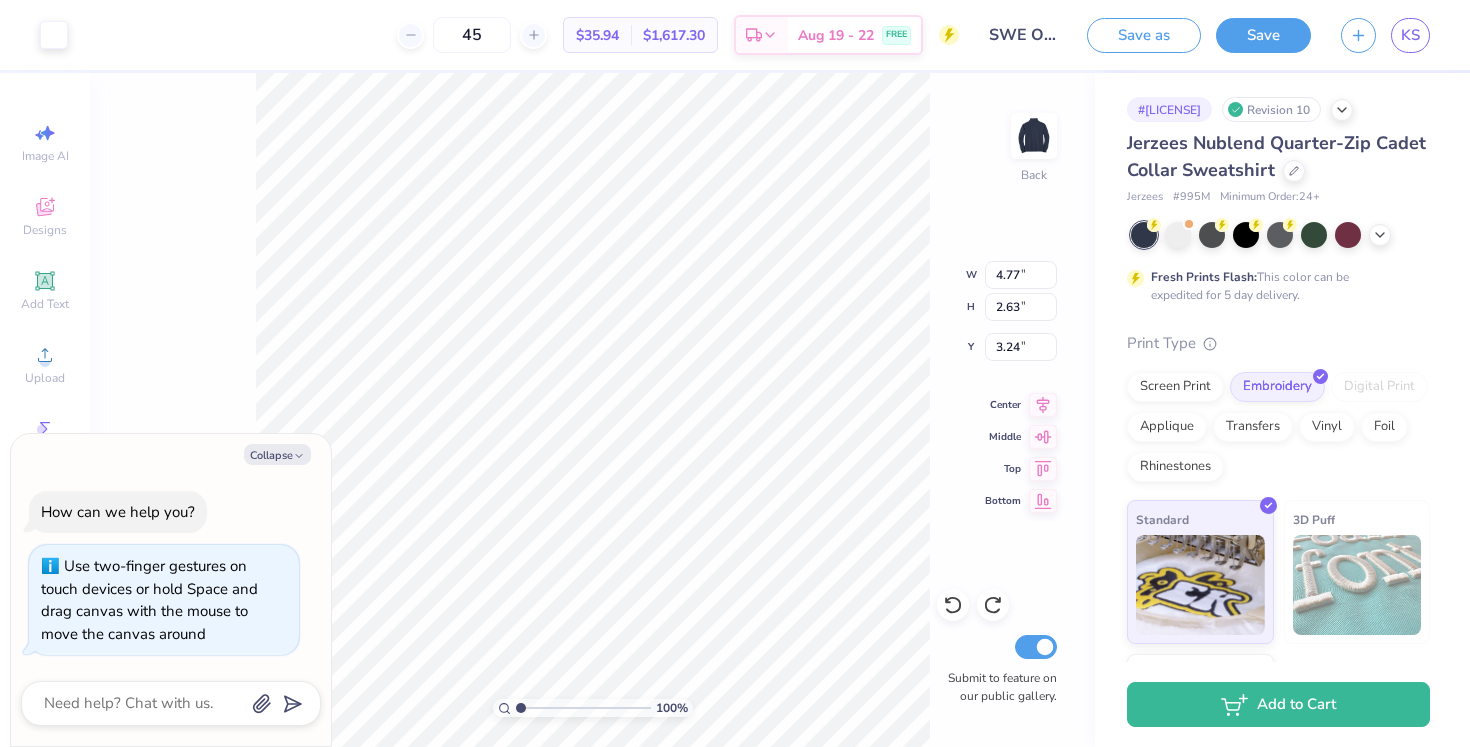 type on "x" 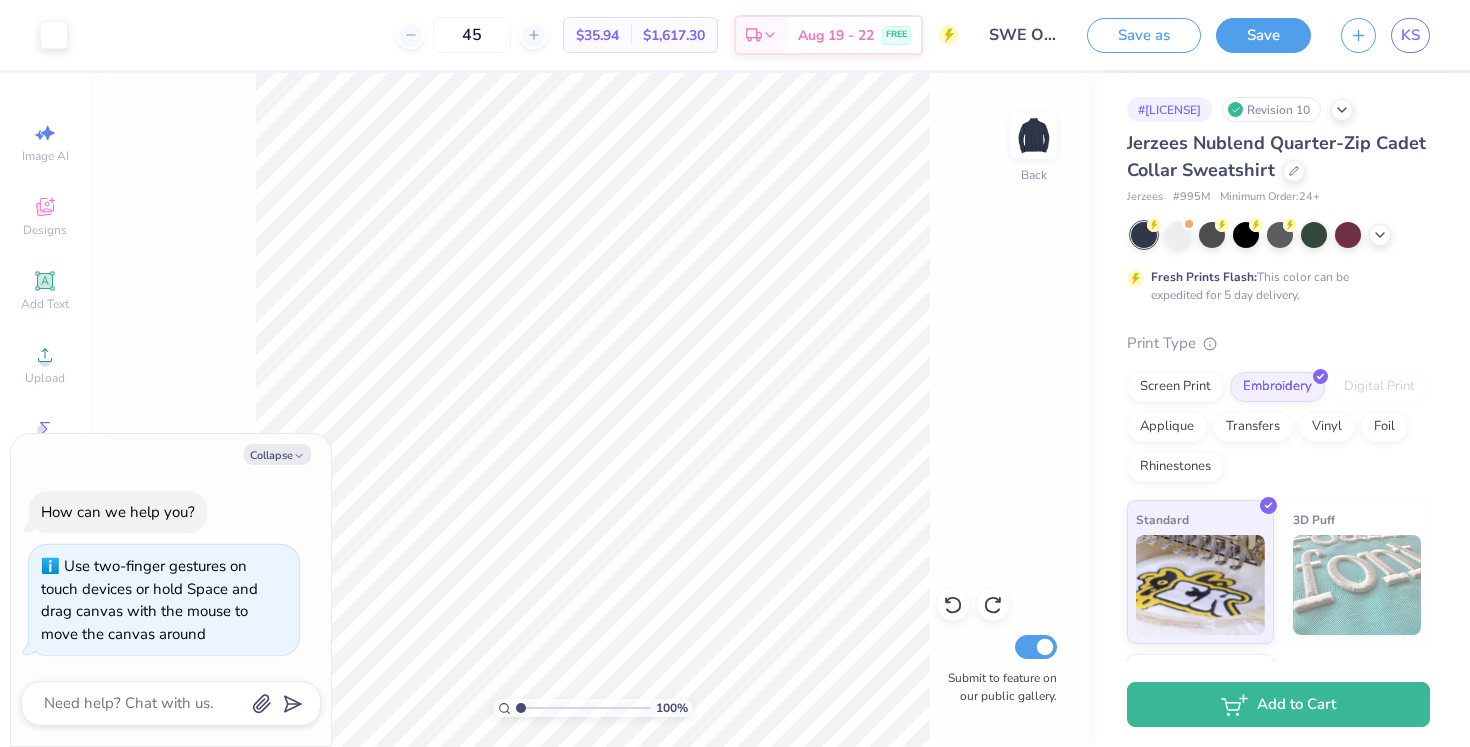 type on "x" 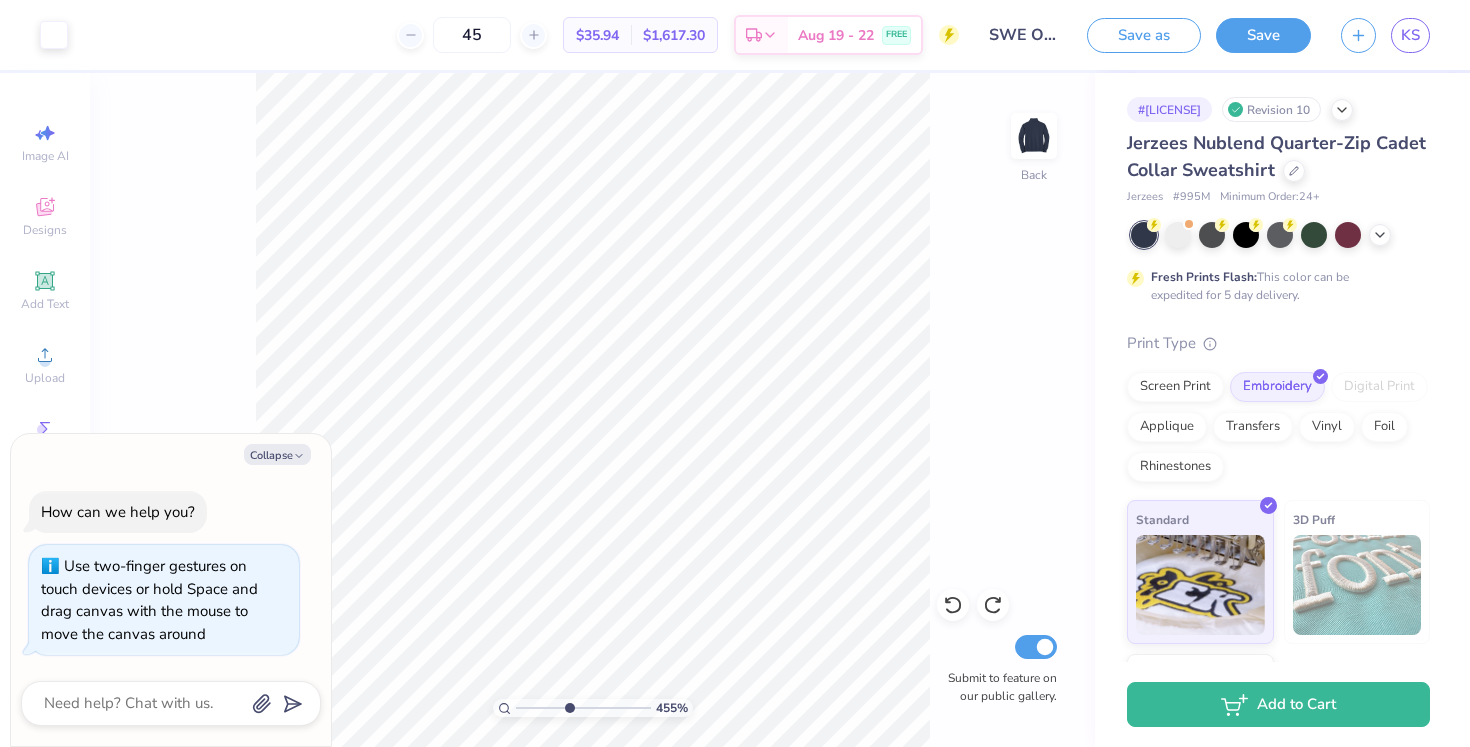 drag, startPoint x: 523, startPoint y: 706, endPoint x: 568, endPoint y: 698, distance: 45.705578 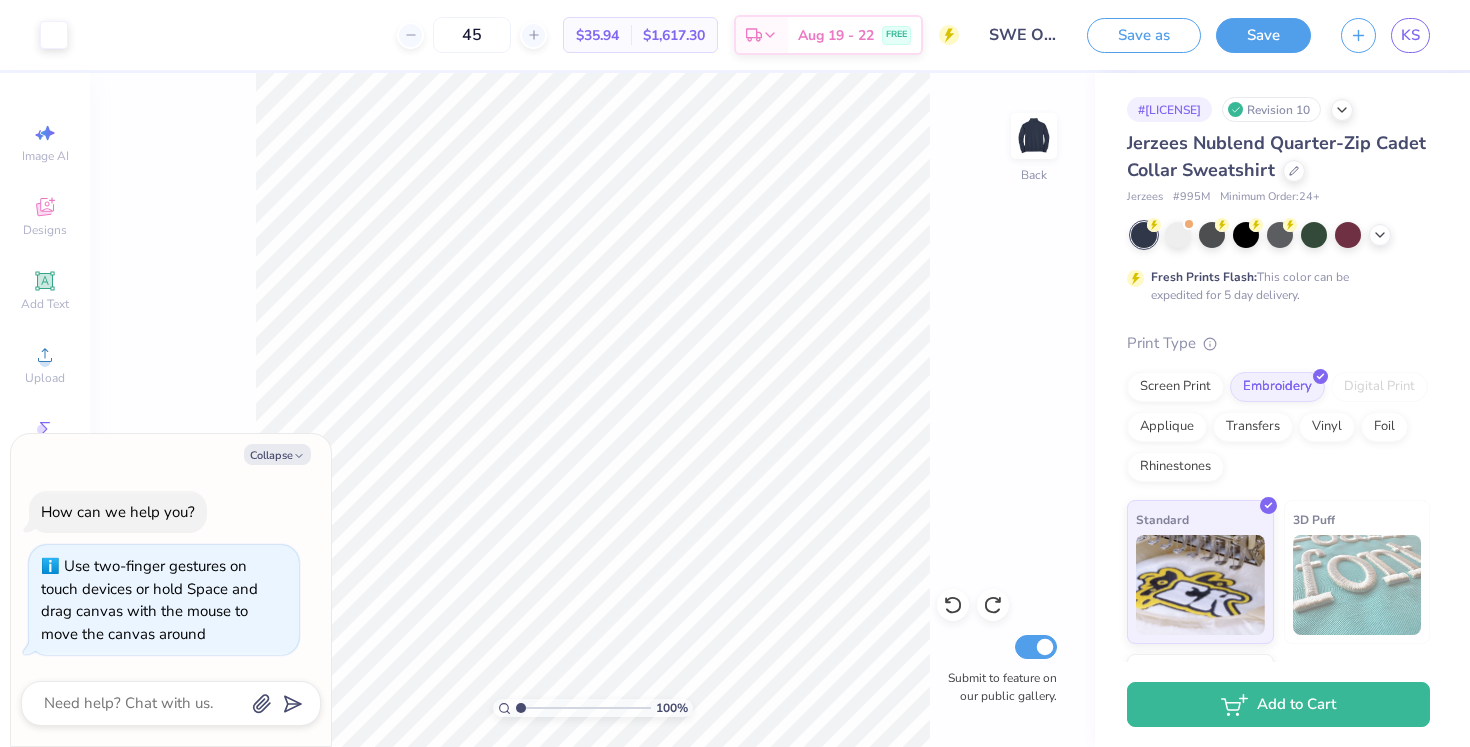 drag, startPoint x: 565, startPoint y: 705, endPoint x: 503, endPoint y: 707, distance: 62.03225 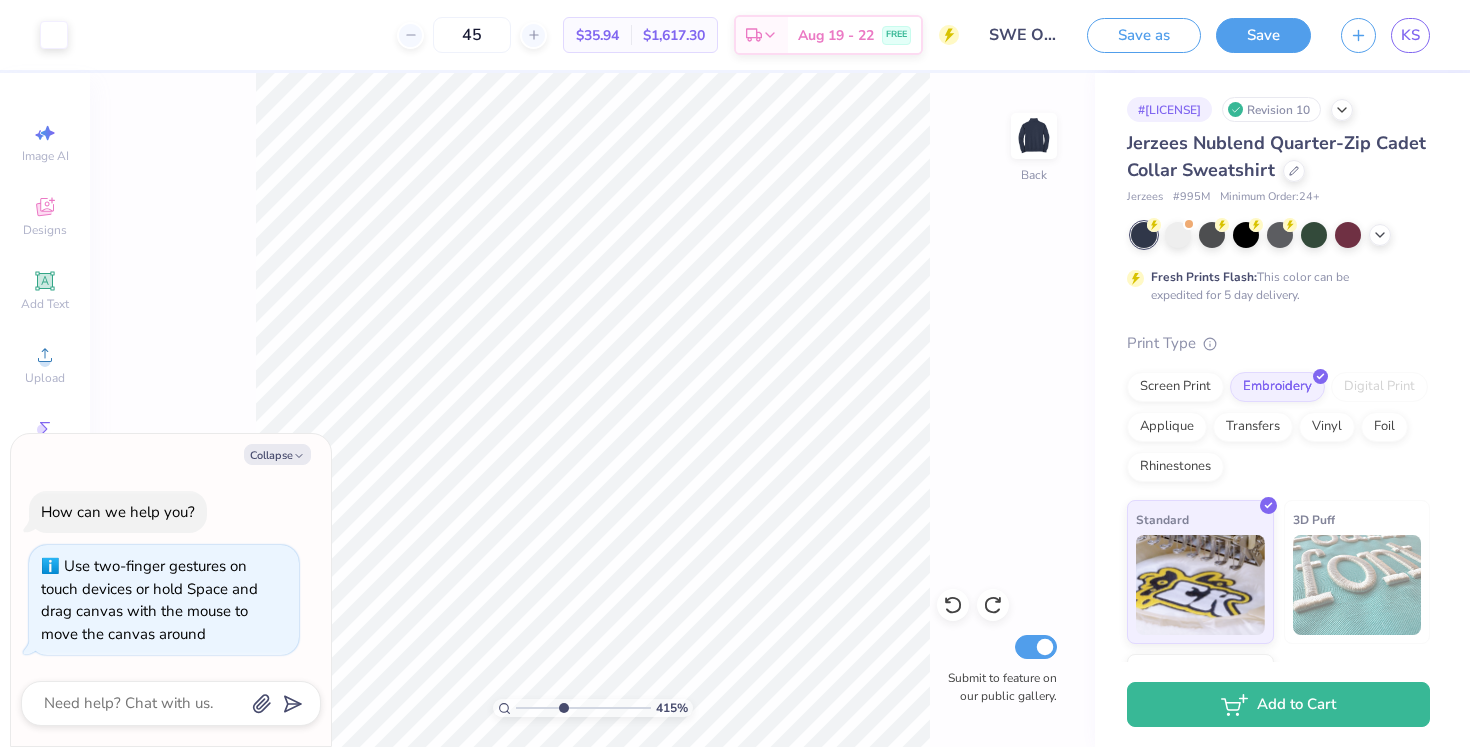drag, startPoint x: 519, startPoint y: 710, endPoint x: 562, endPoint y: 692, distance: 46.615448 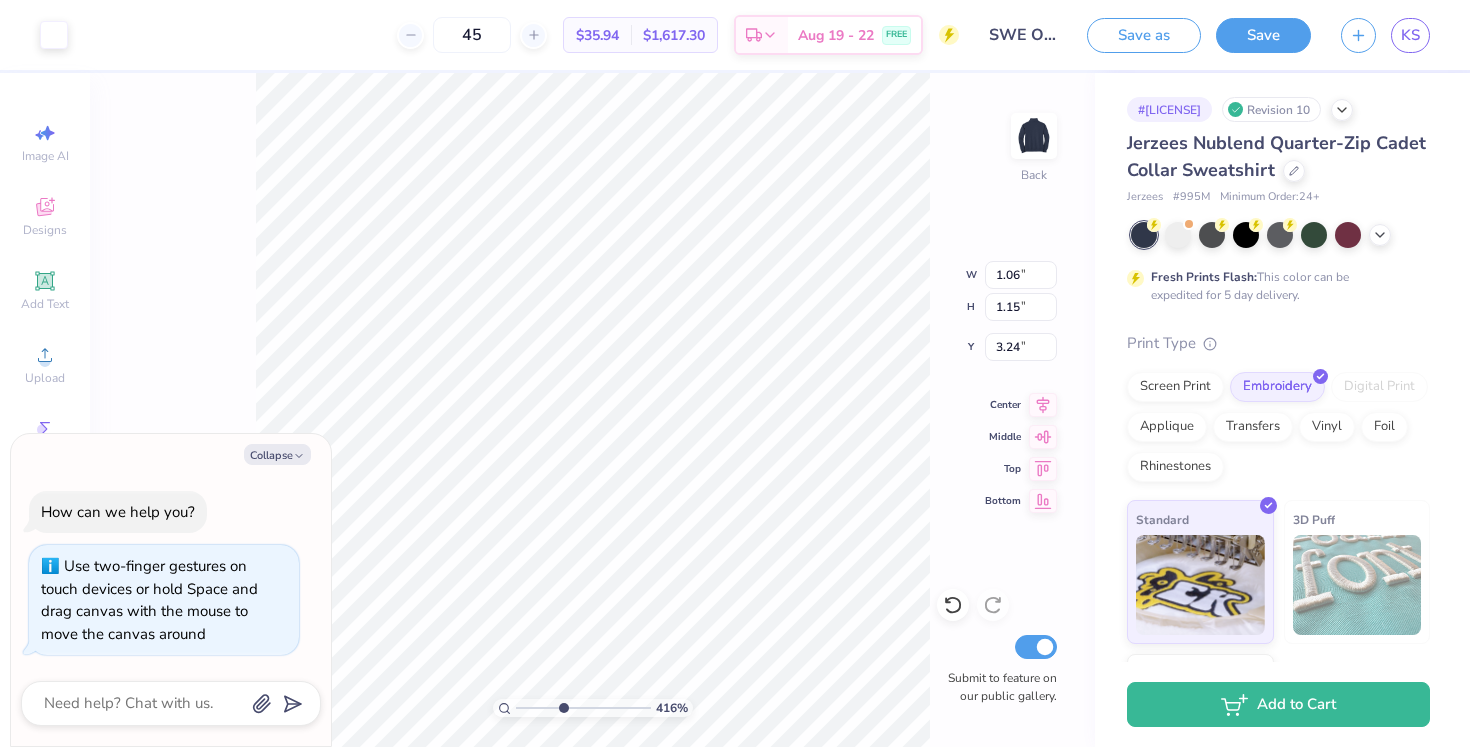 type on "x" 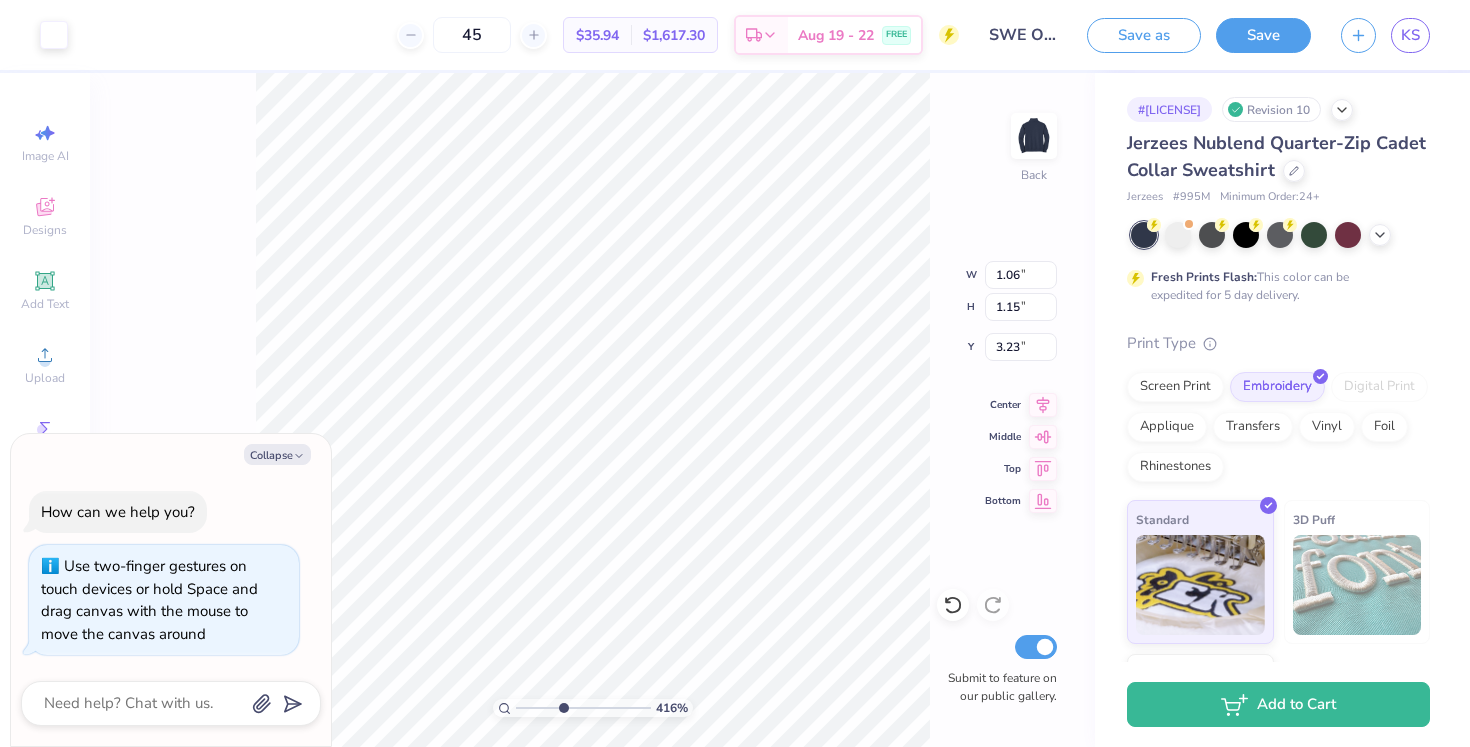 type on "x" 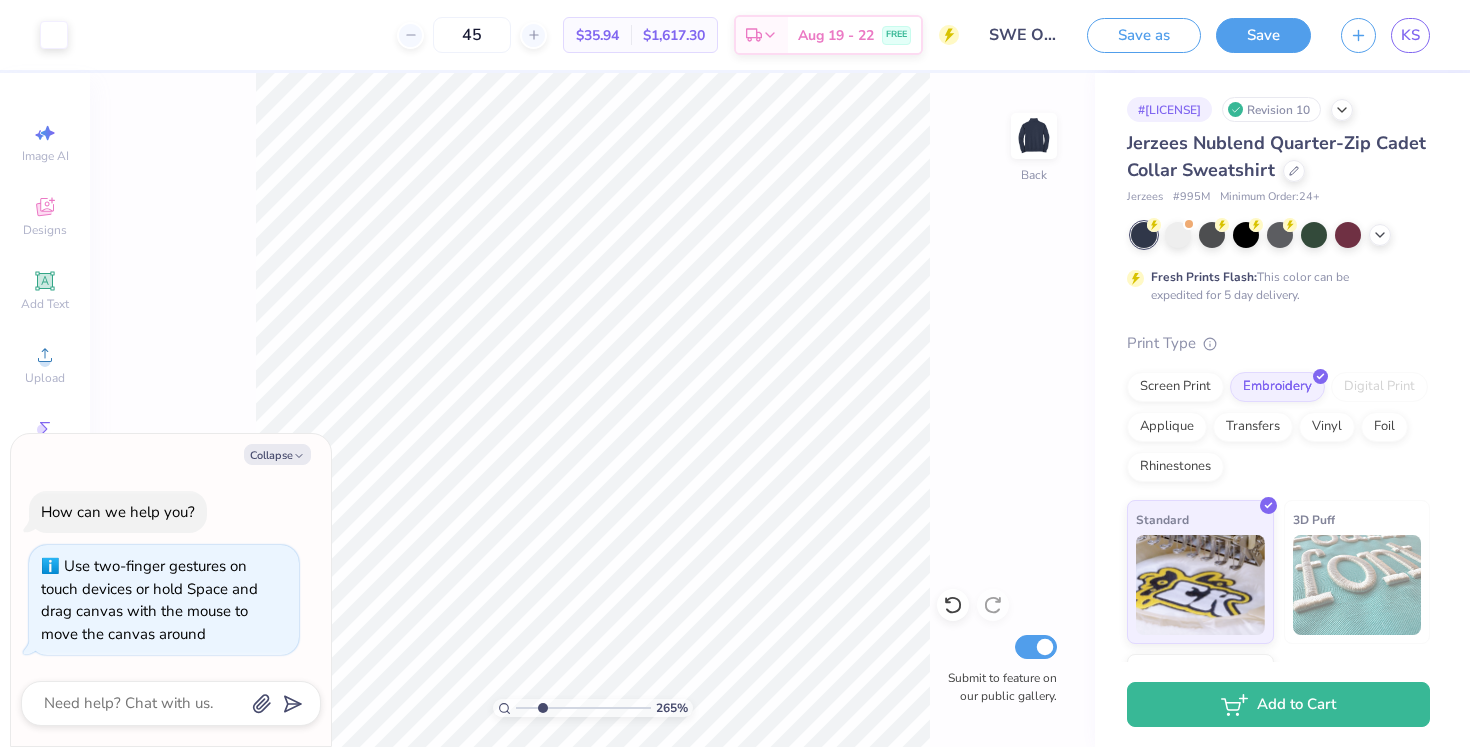 click at bounding box center [583, 708] 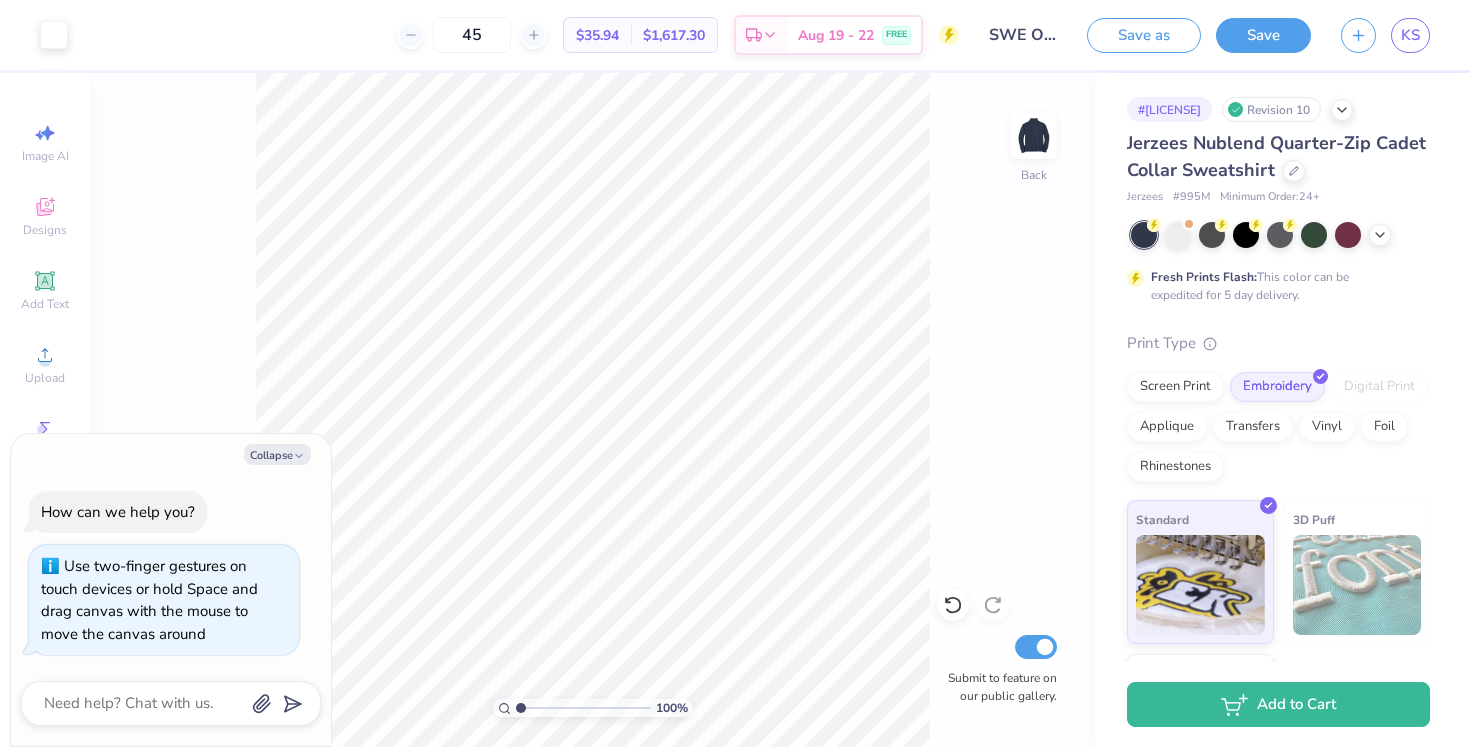 drag, startPoint x: 541, startPoint y: 707, endPoint x: 485, endPoint y: 704, distance: 56.0803 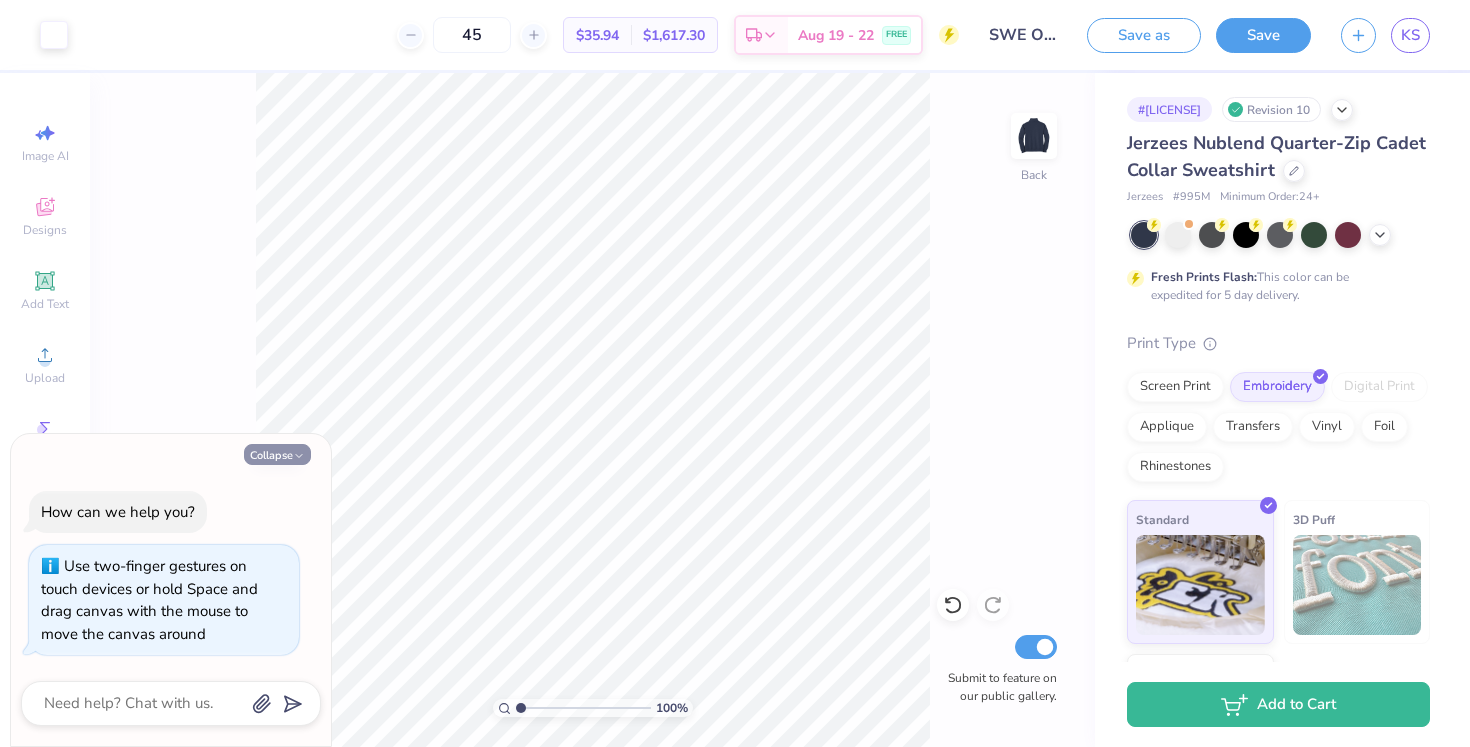 click on "Collapse" at bounding box center [277, 454] 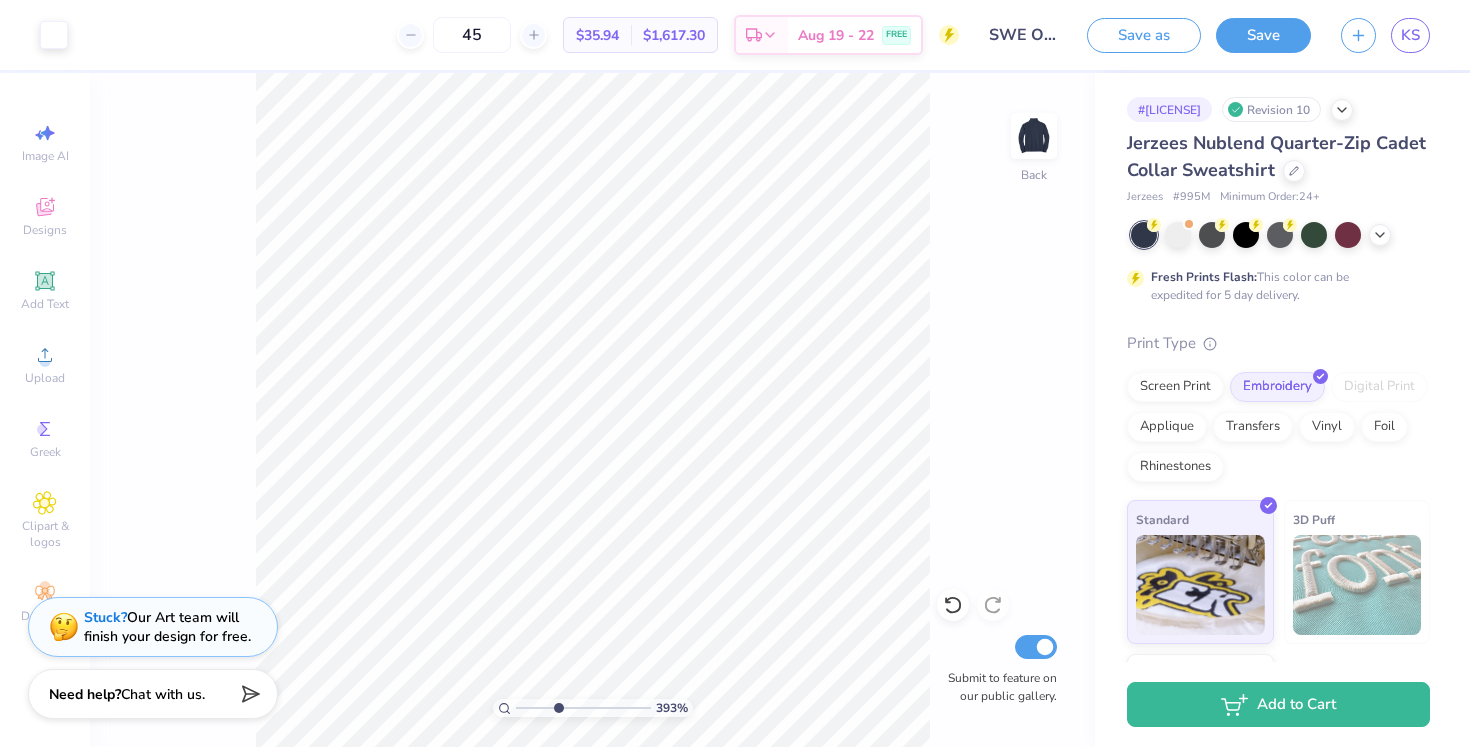 drag, startPoint x: 519, startPoint y: 706, endPoint x: 557, endPoint y: 690, distance: 41.231056 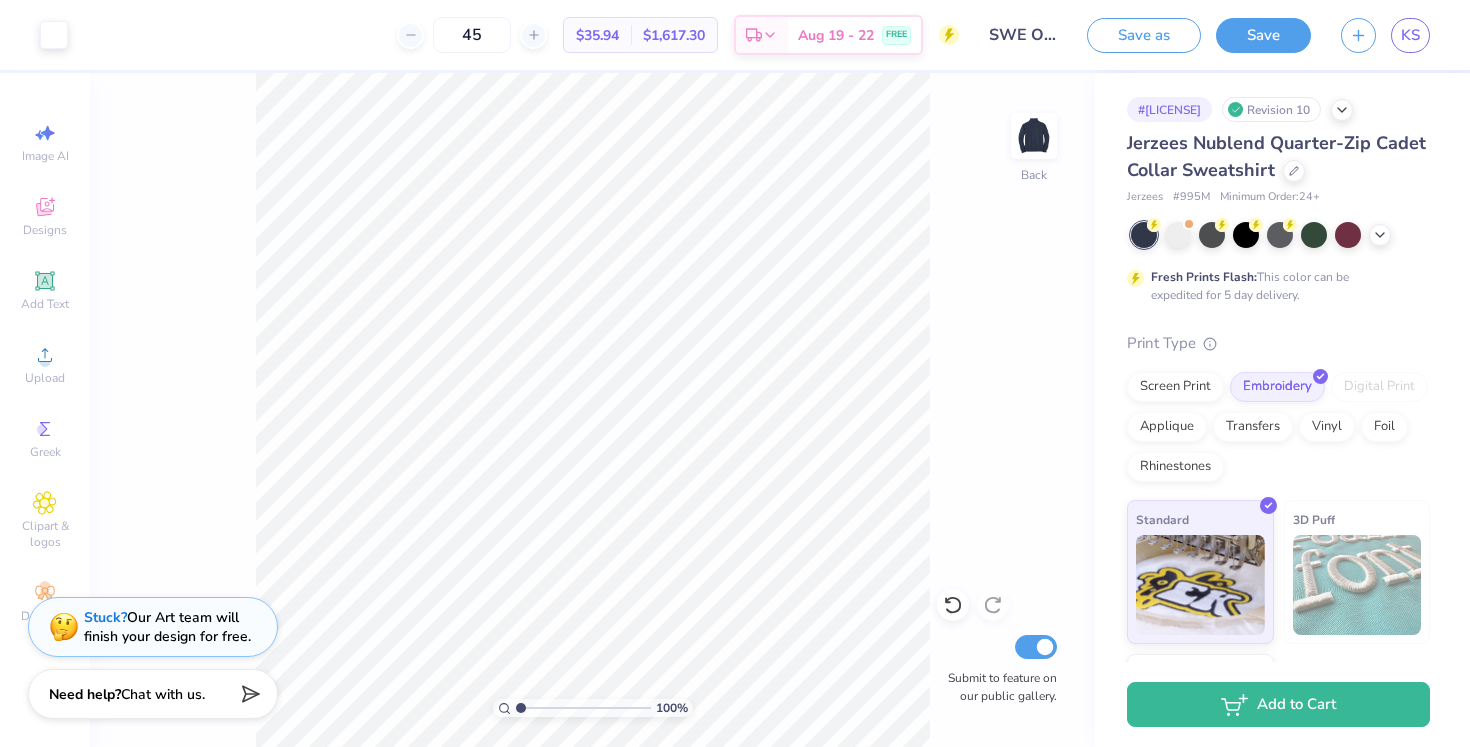 drag, startPoint x: 556, startPoint y: 709, endPoint x: 503, endPoint y: 713, distance: 53.15073 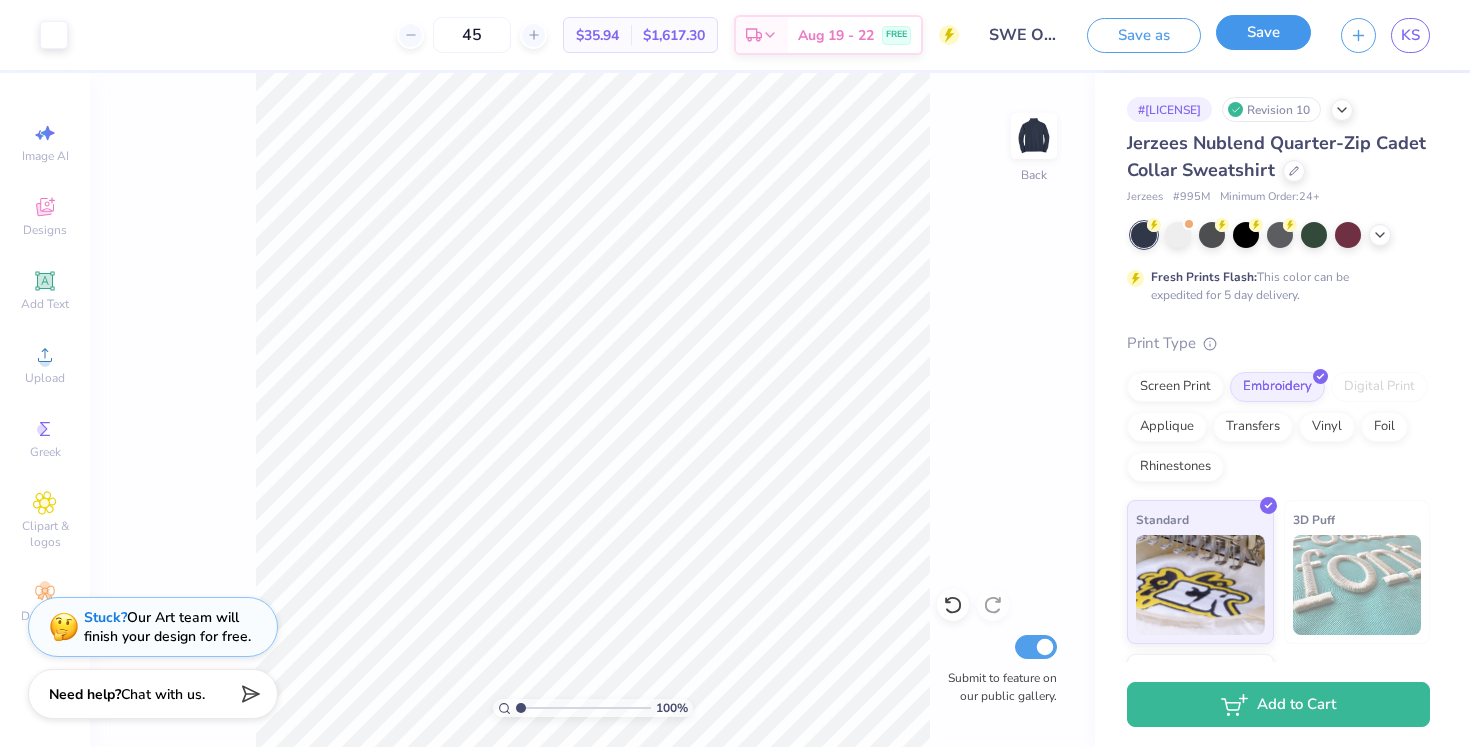 click on "Save" at bounding box center [1263, 32] 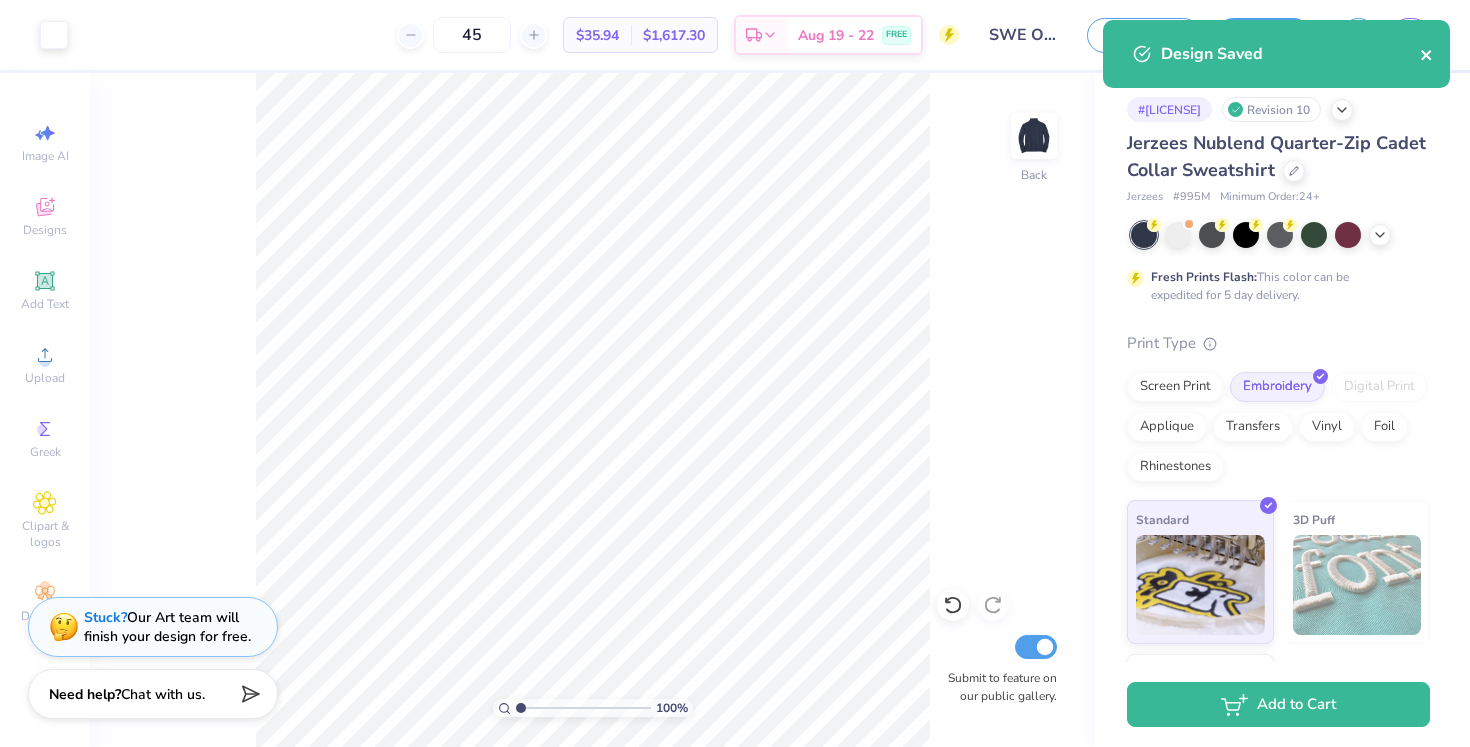 click 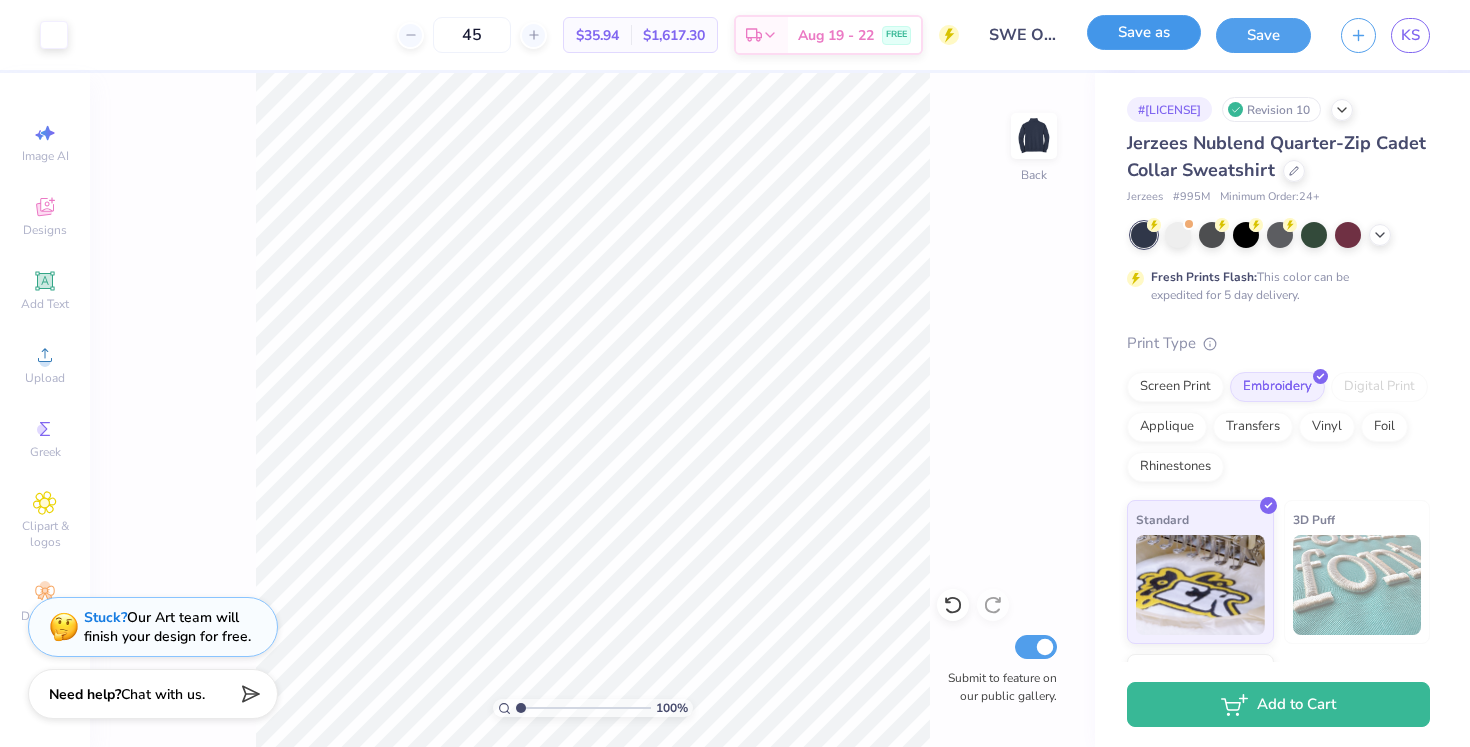 click on "Save as" at bounding box center (1144, 32) 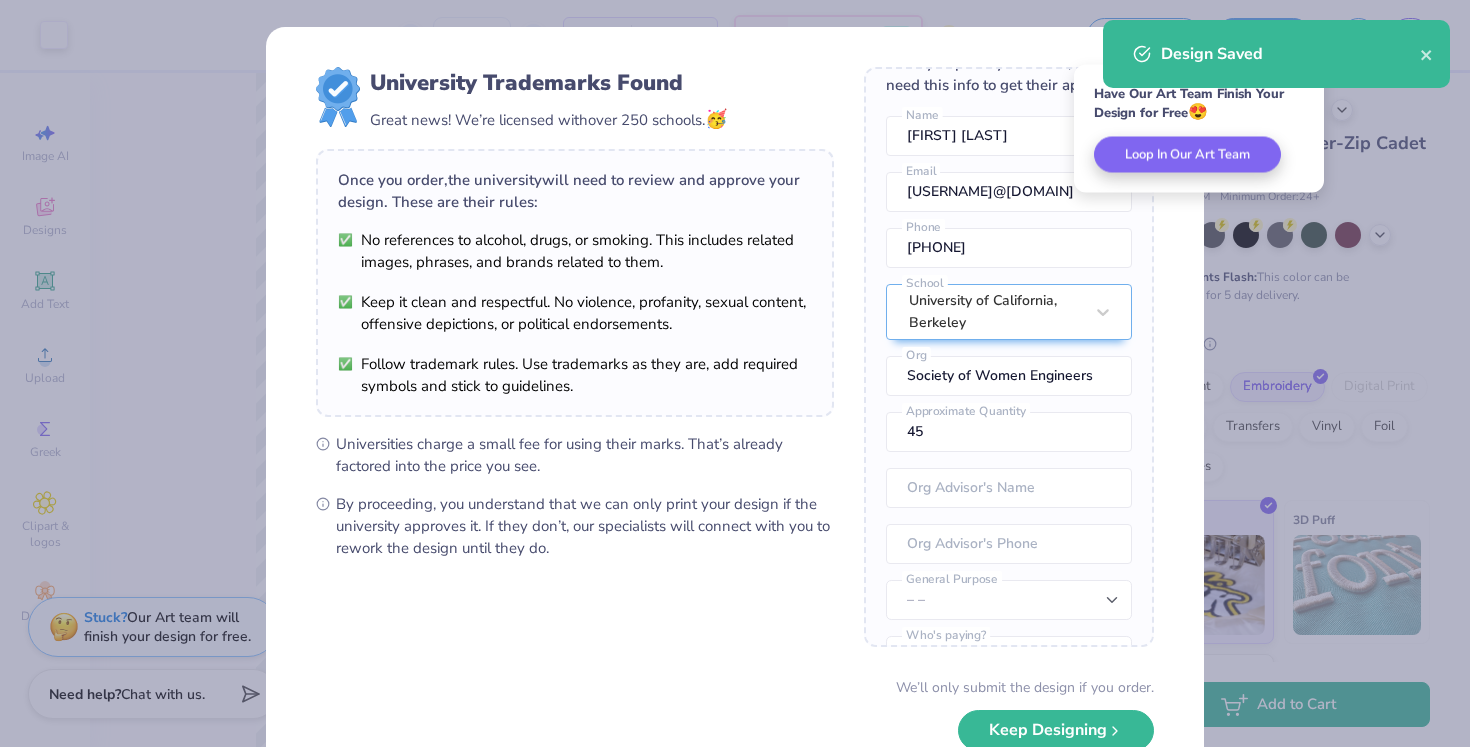 scroll, scrollTop: 88, scrollLeft: 0, axis: vertical 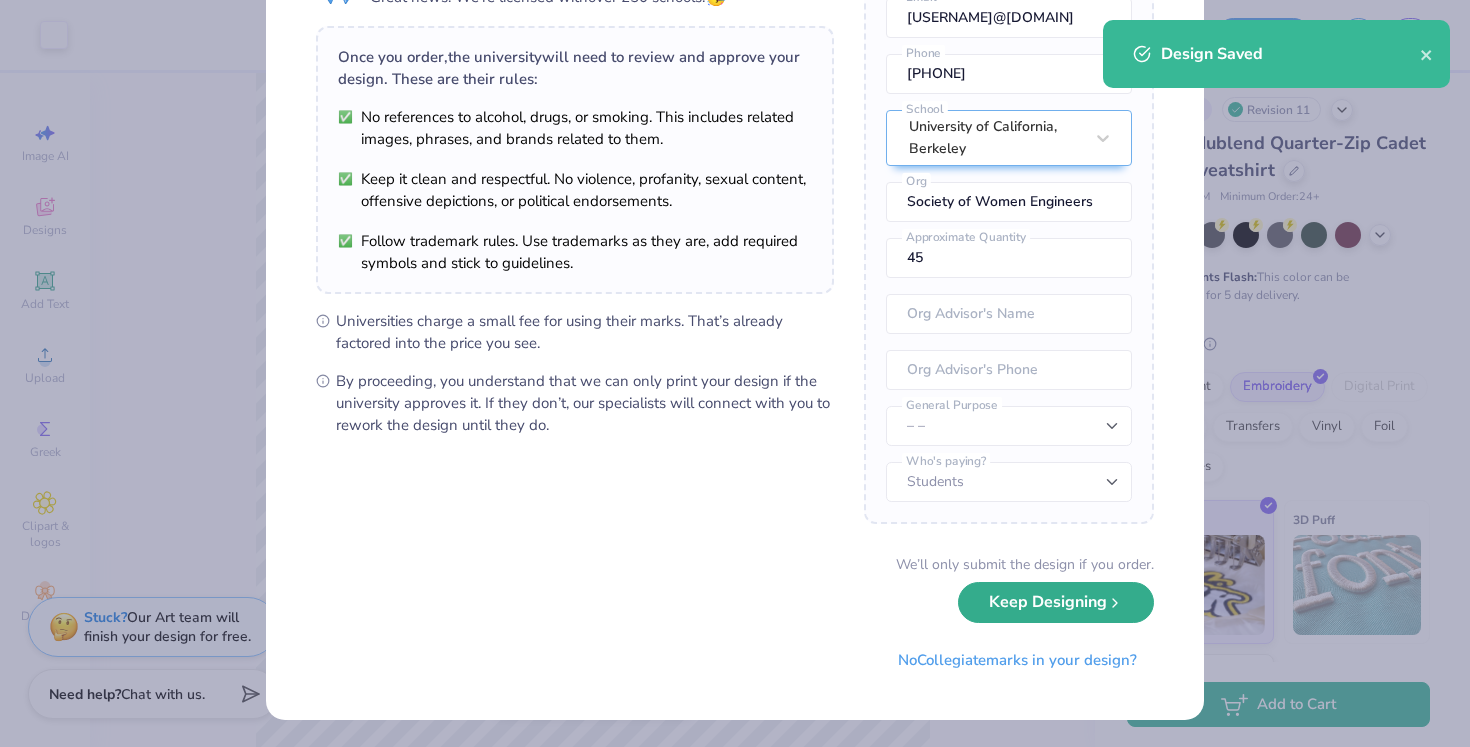 click on "Keep Designing" at bounding box center (1056, 602) 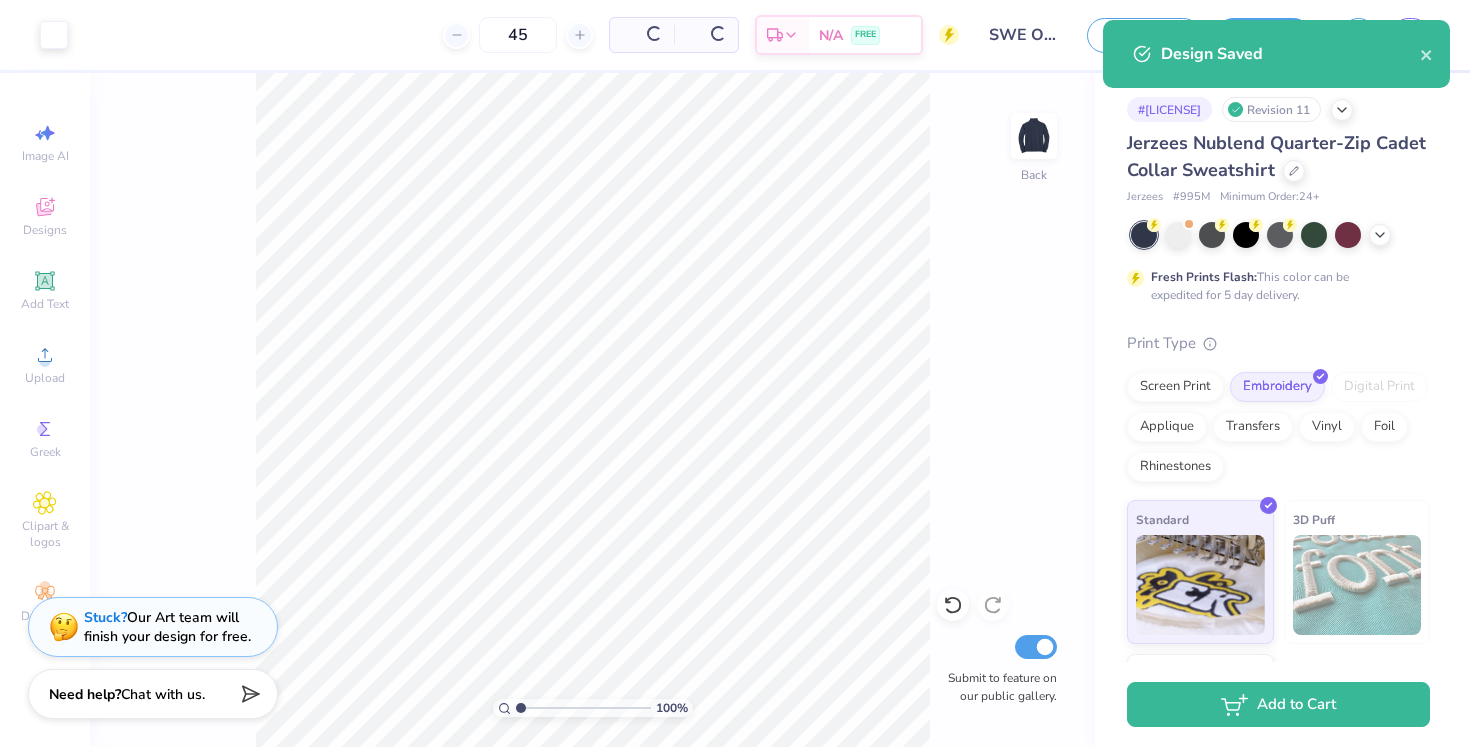 scroll, scrollTop: 0, scrollLeft: 0, axis: both 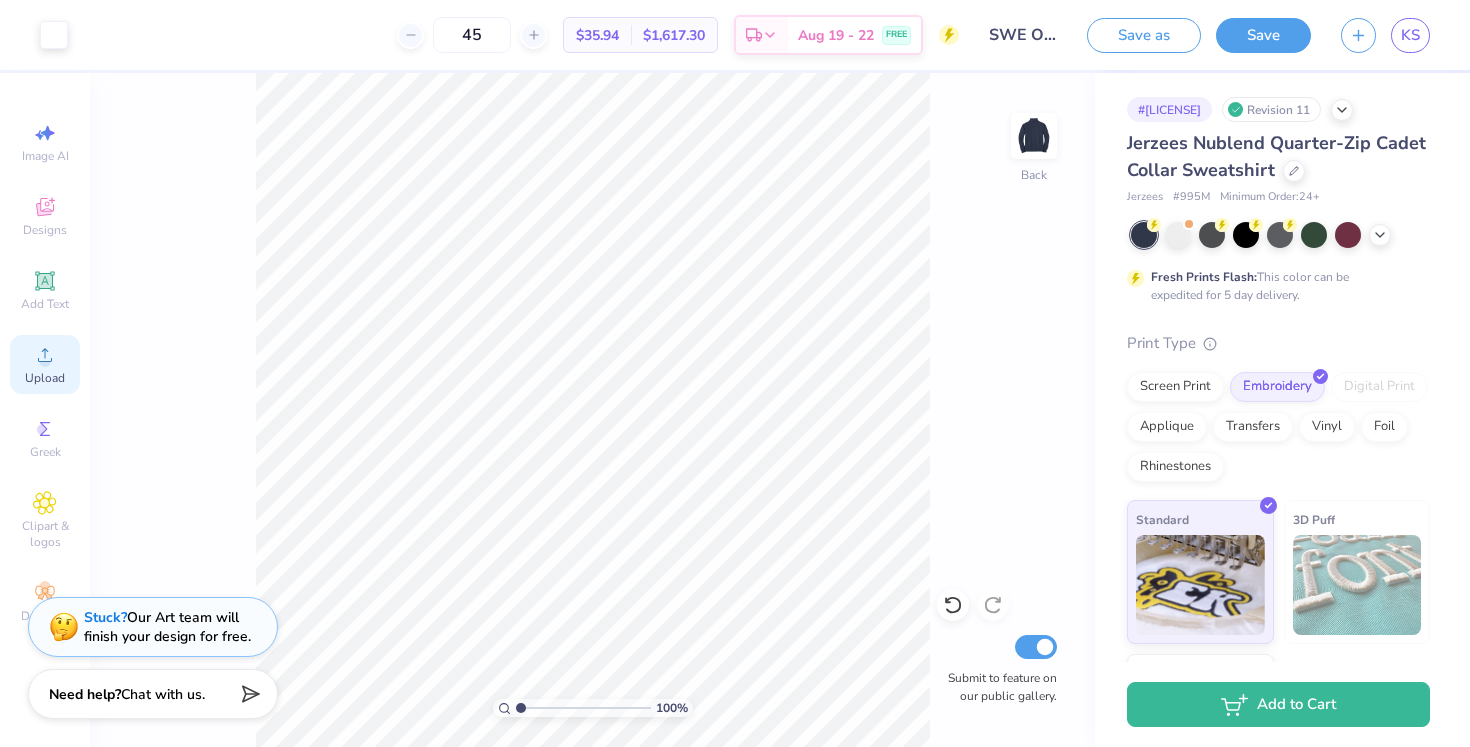 click on "Upload" at bounding box center [45, 378] 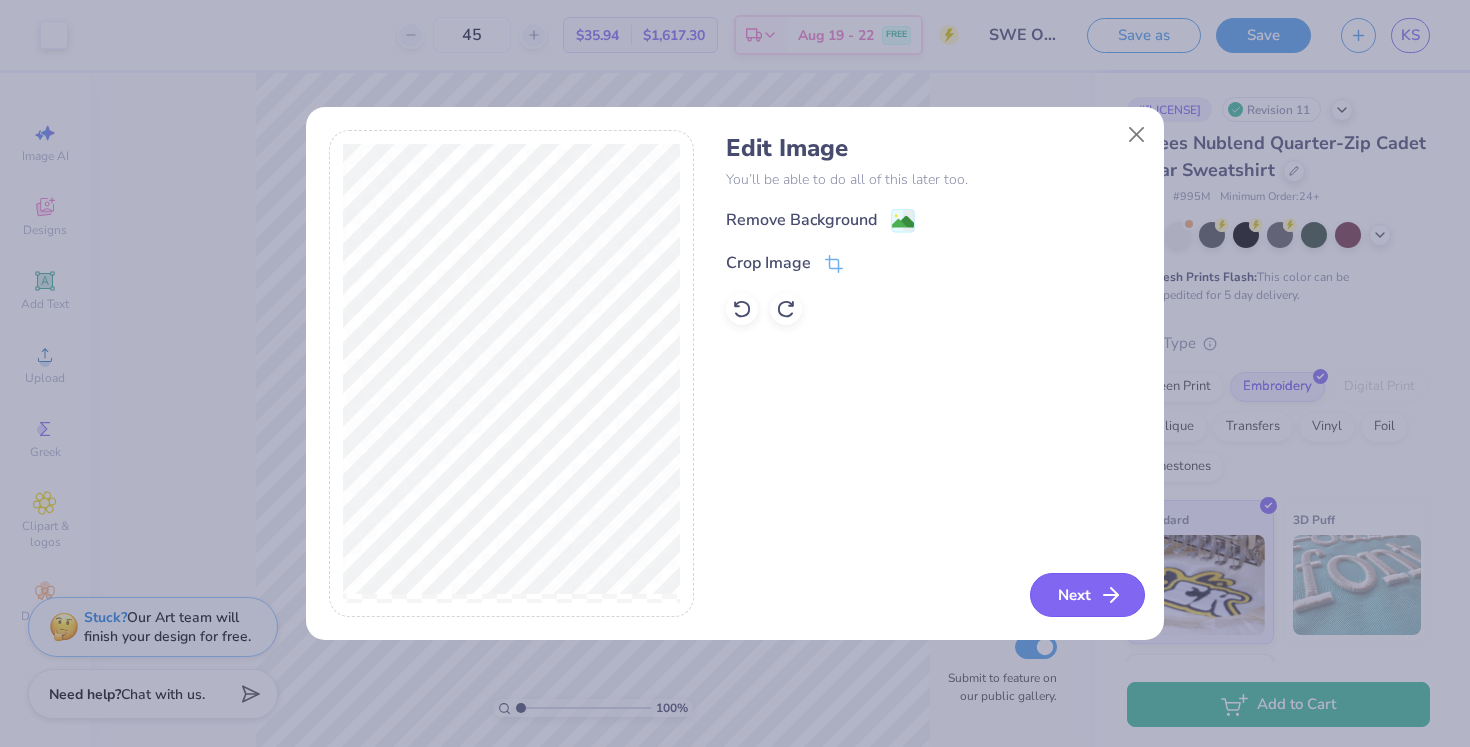 click on "Next" at bounding box center [1087, 595] 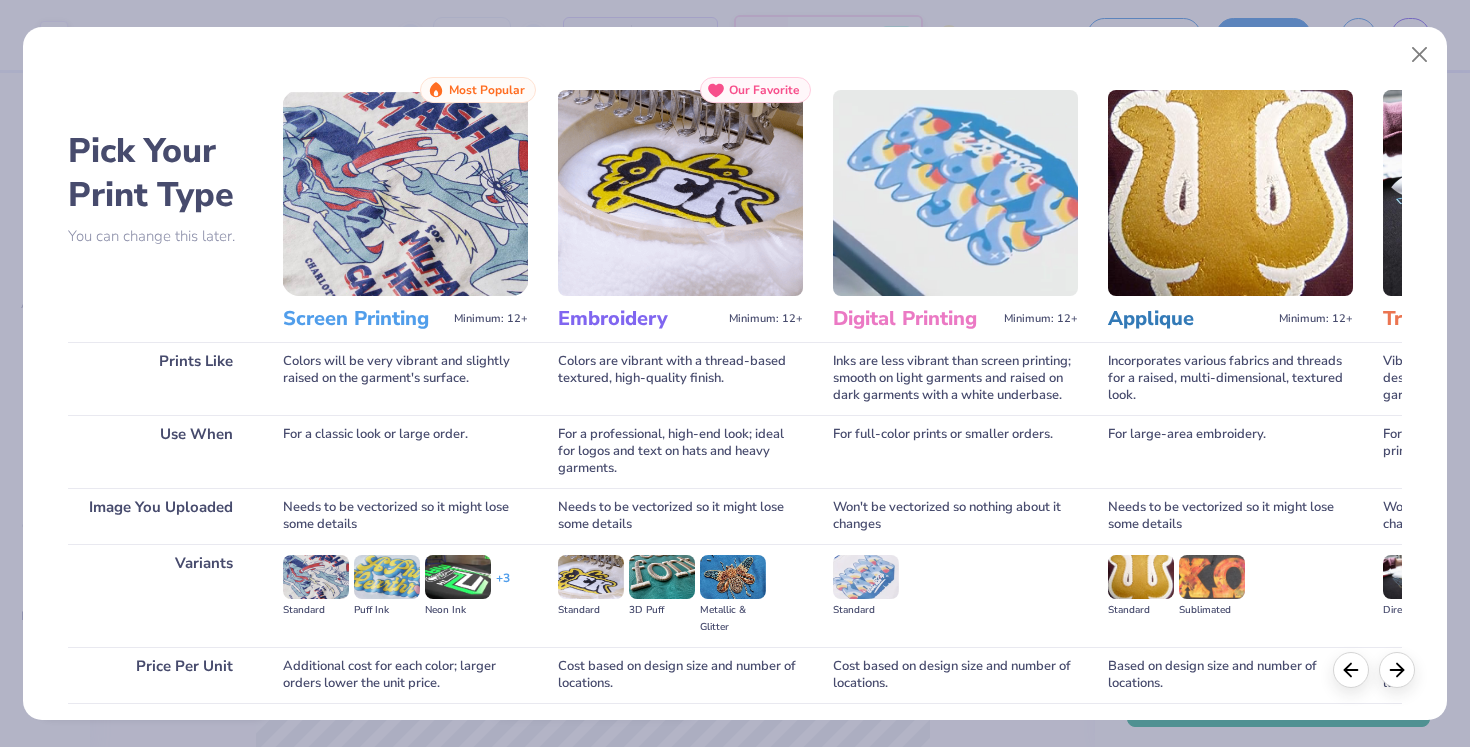 scroll, scrollTop: 150, scrollLeft: 0, axis: vertical 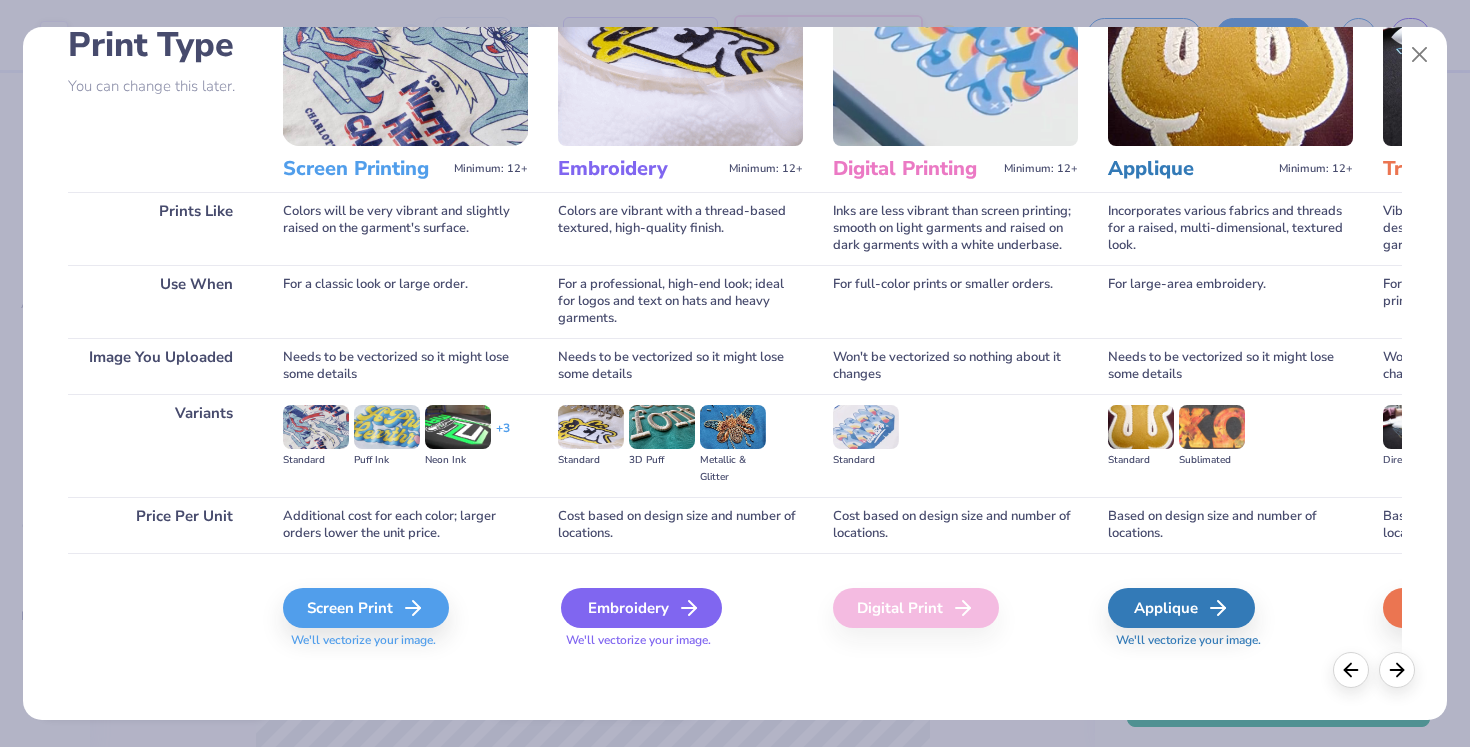 click on "Embroidery" at bounding box center [641, 608] 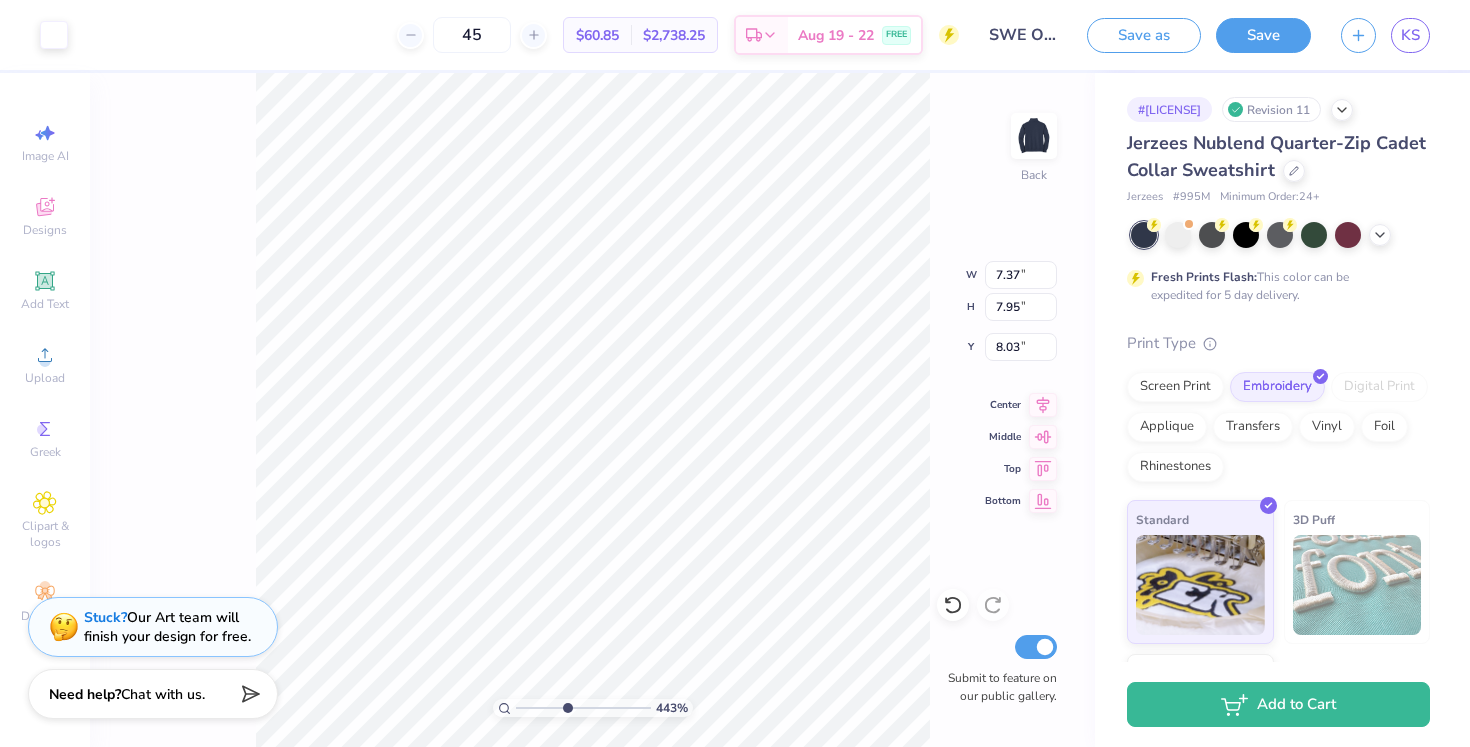 drag, startPoint x: 521, startPoint y: 707, endPoint x: 566, endPoint y: 653, distance: 70.292244 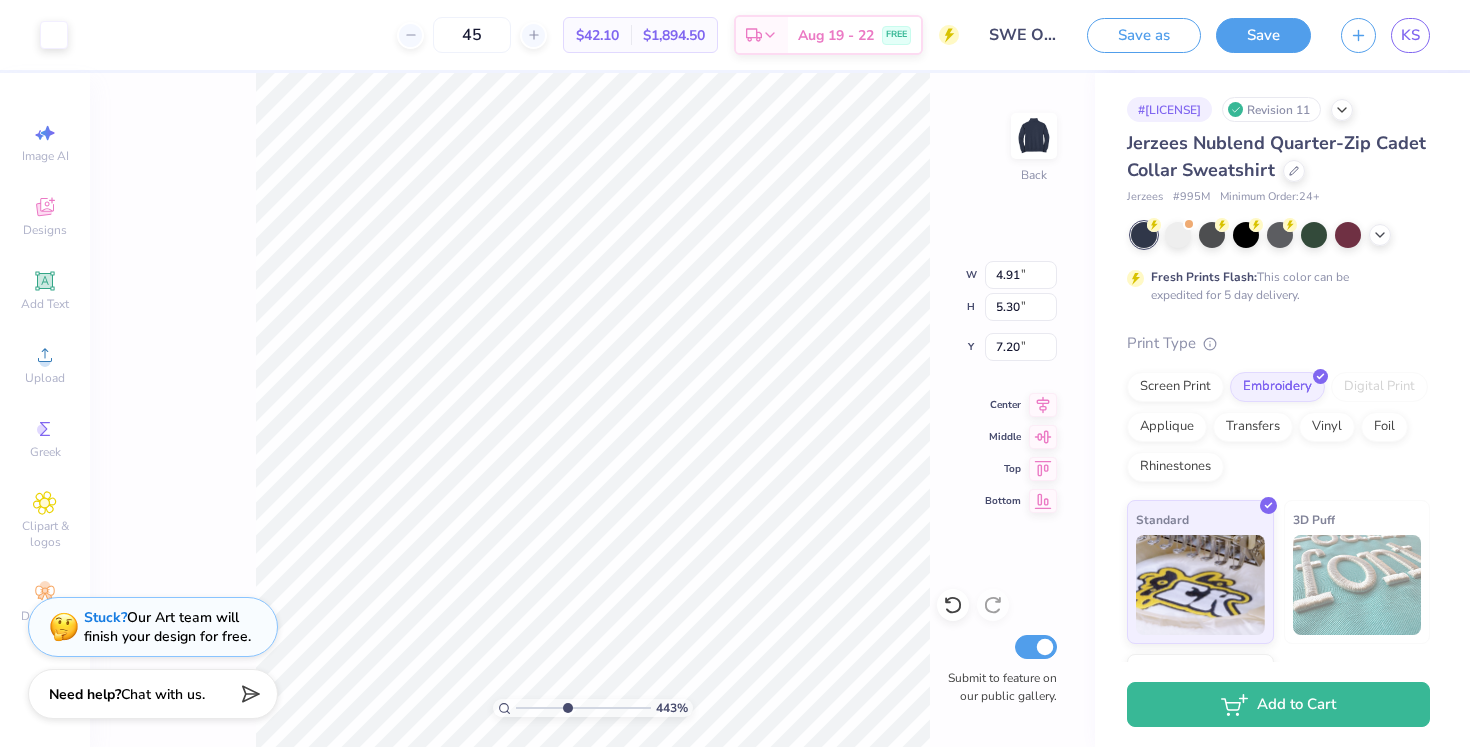 type on "4.86" 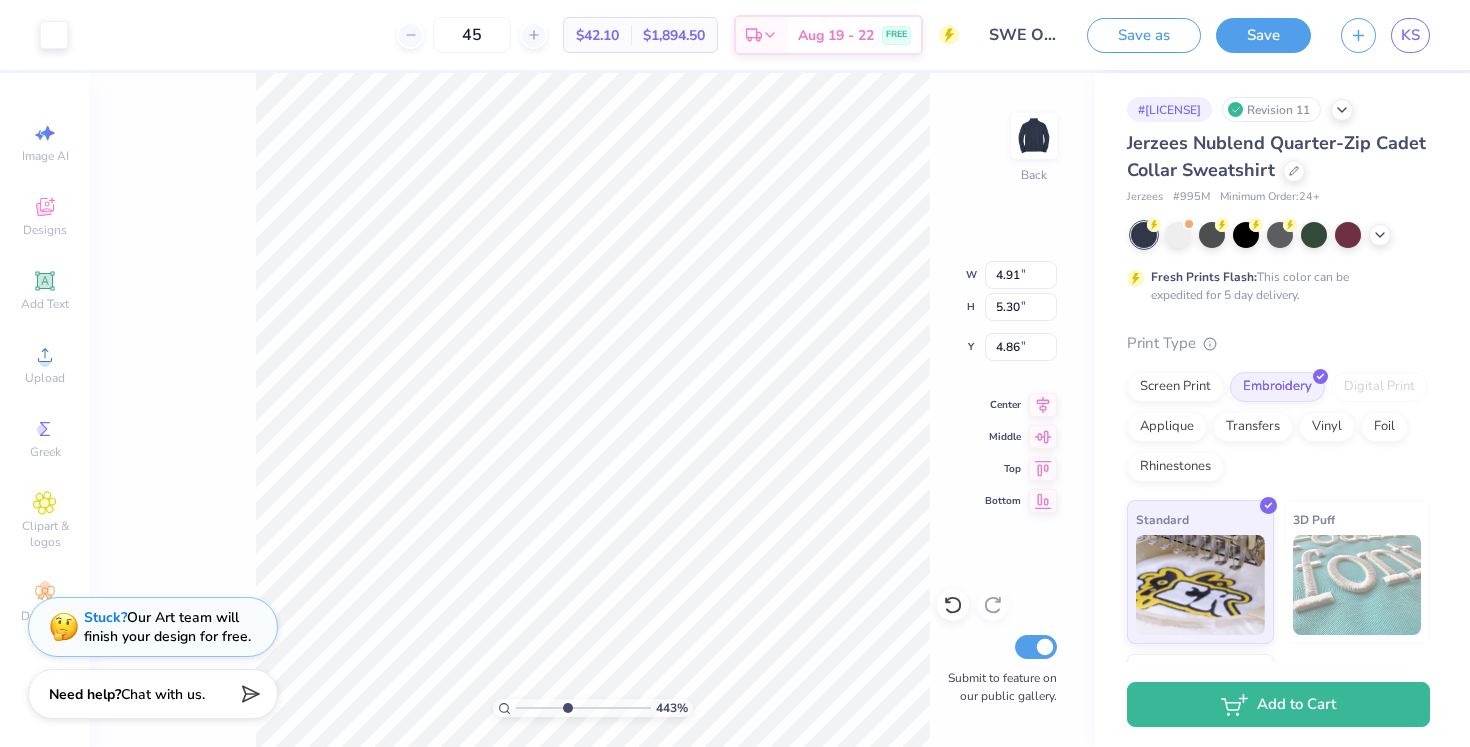 type on "1.56" 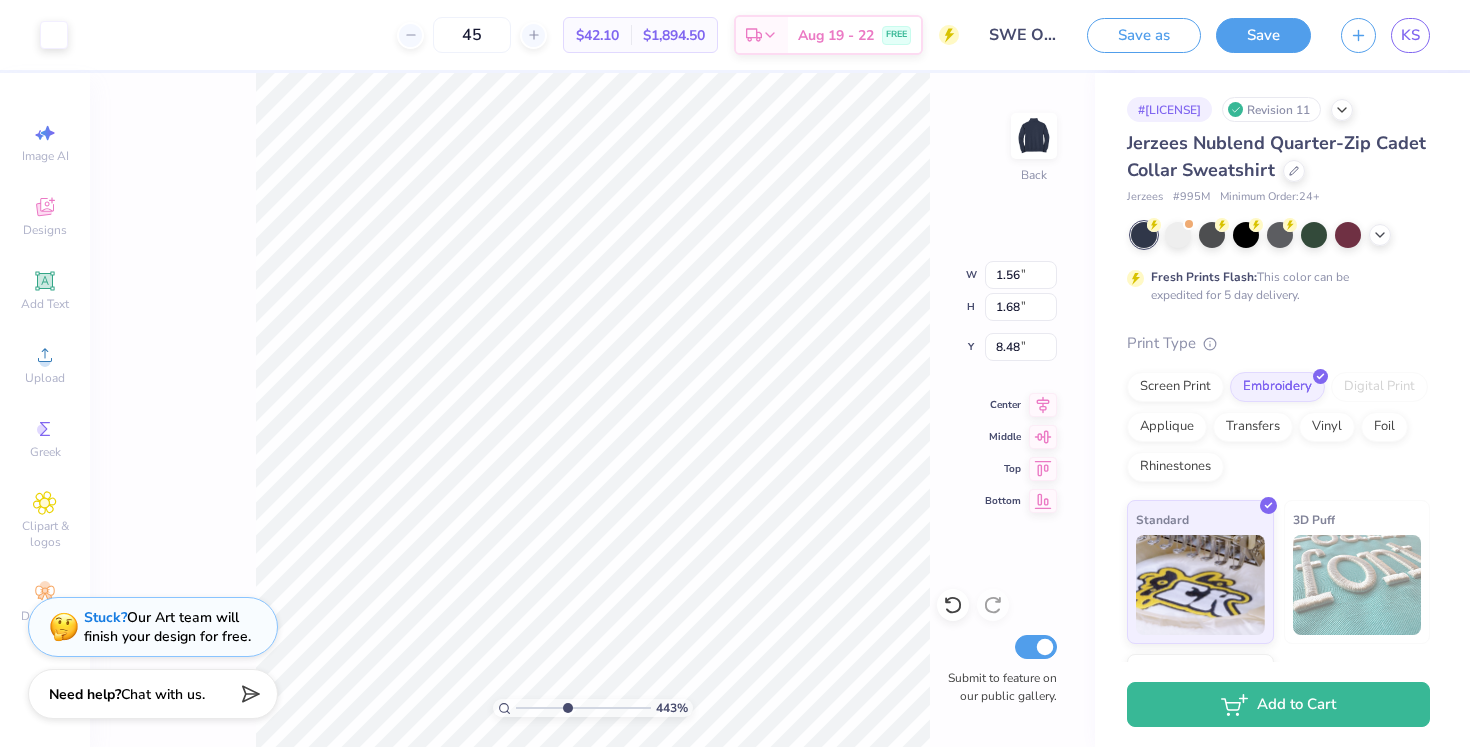 type on "3.07" 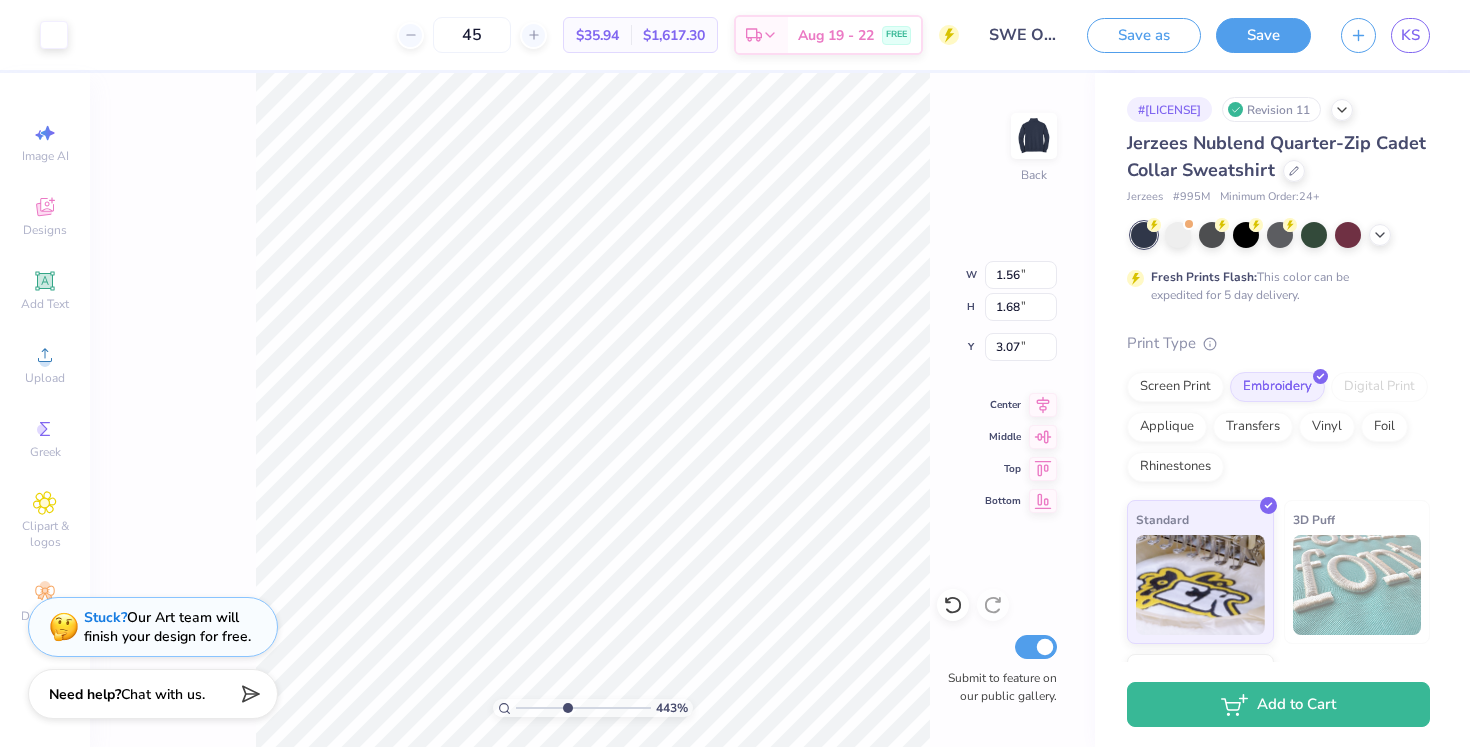 type on "1.17" 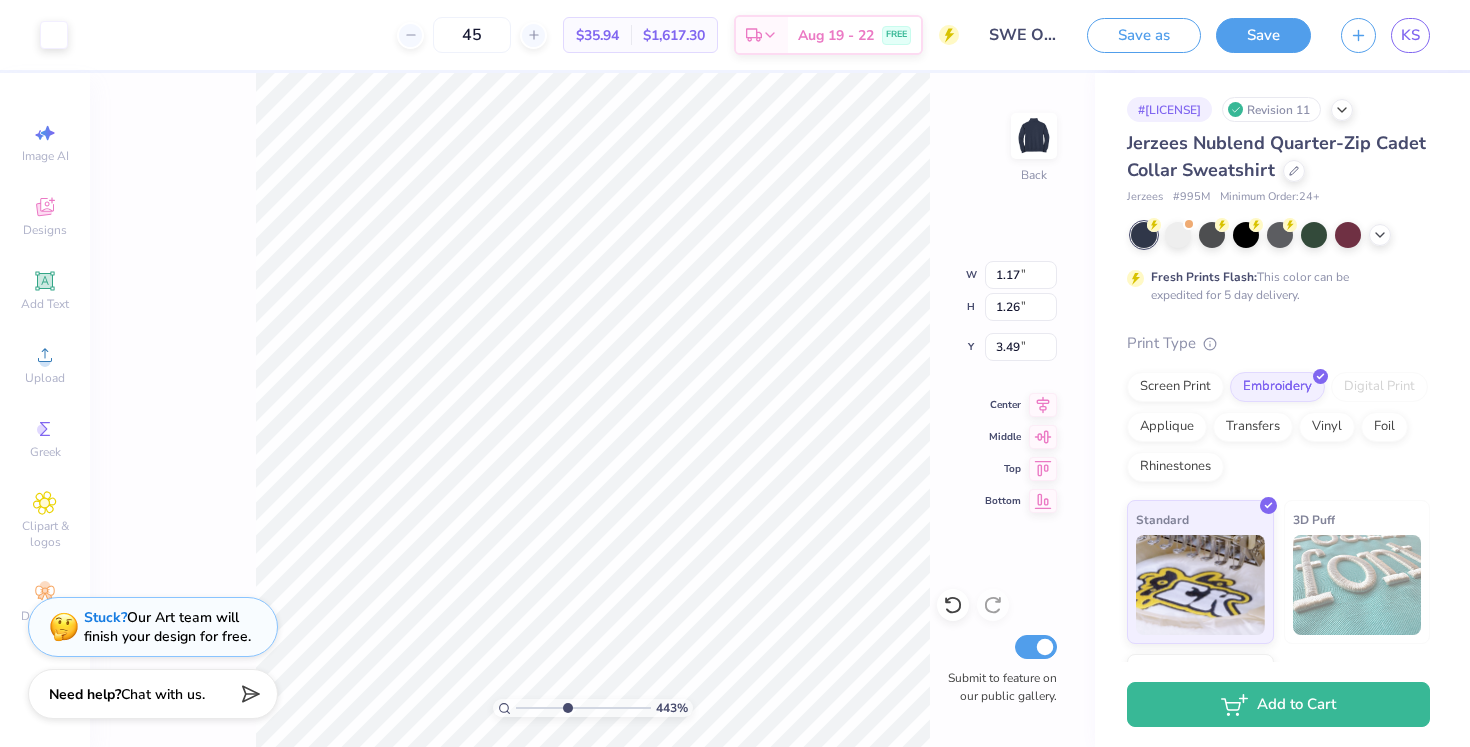 type on "3.33" 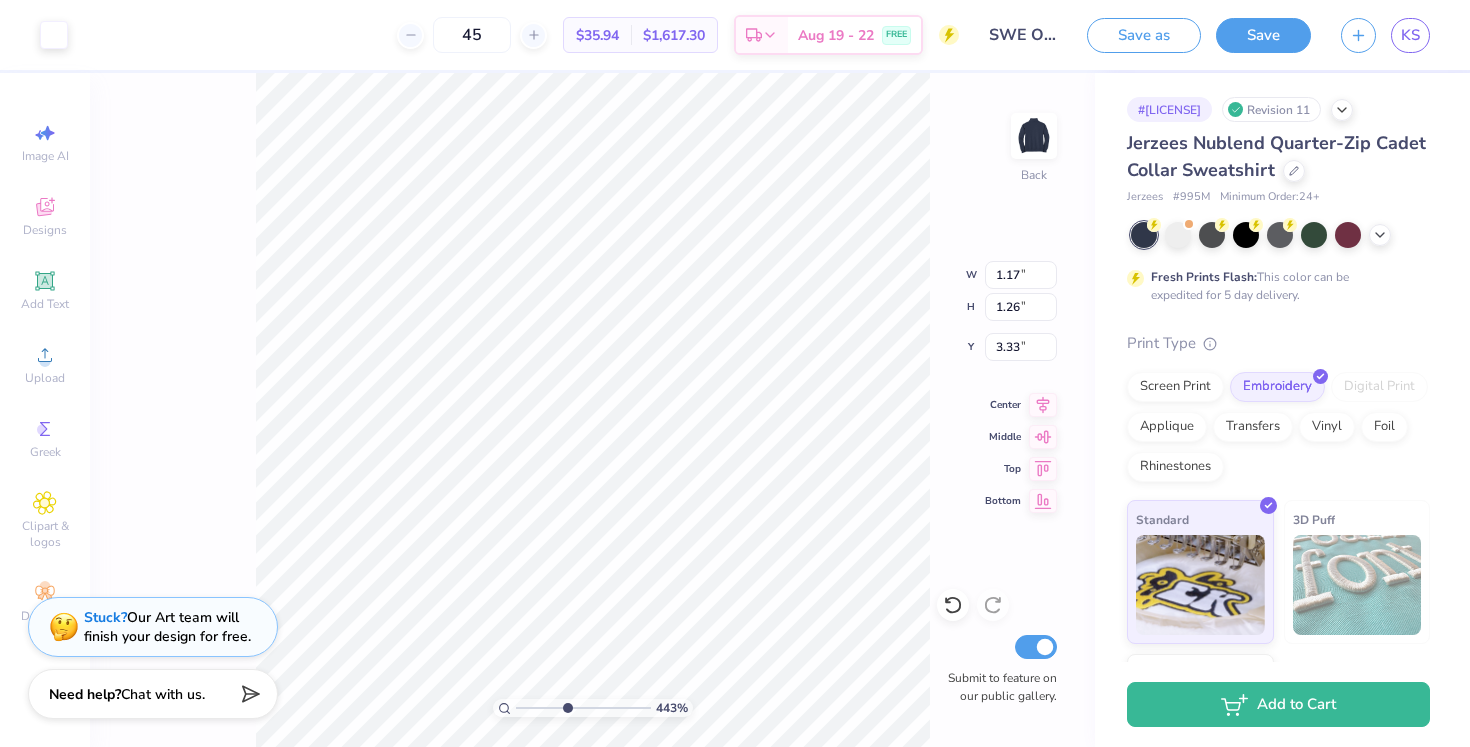 type on "1.11" 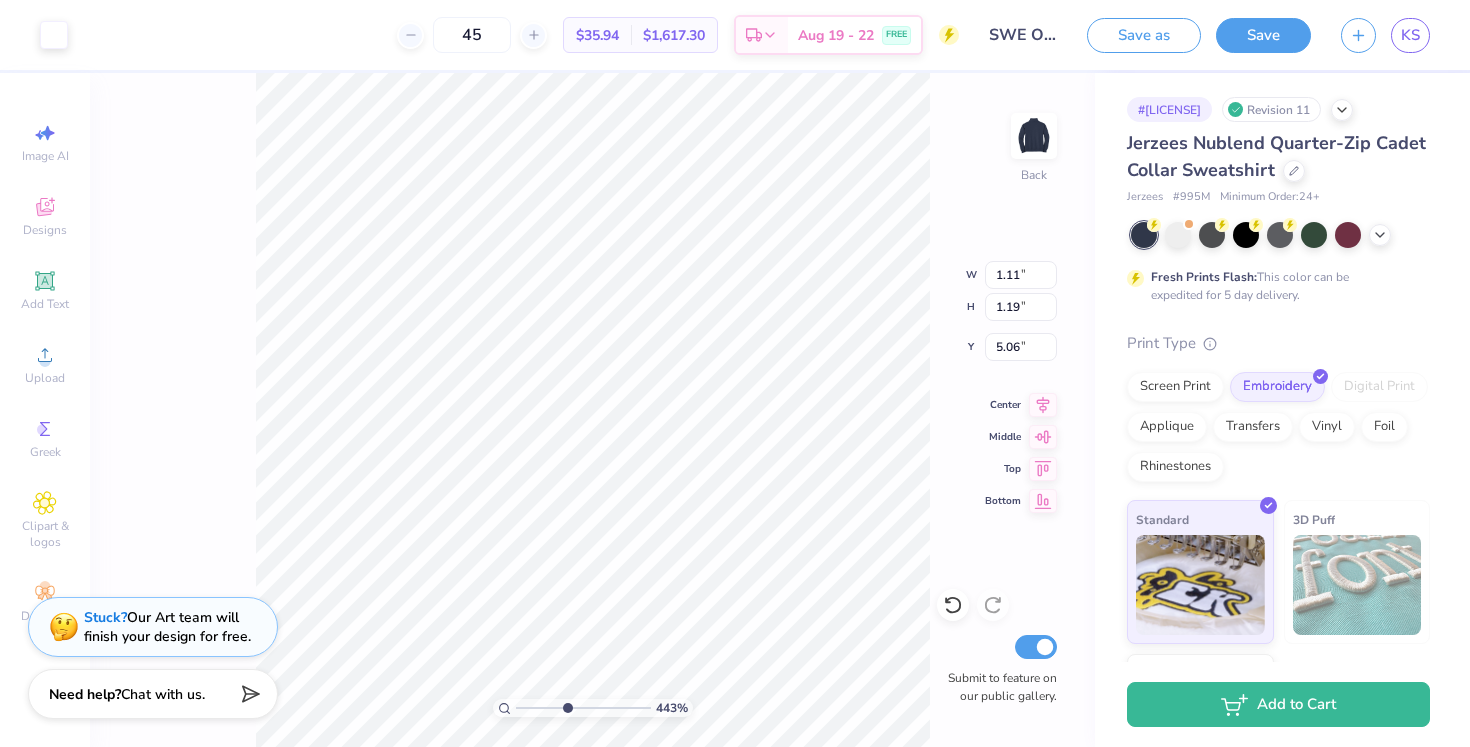 type on "3.33" 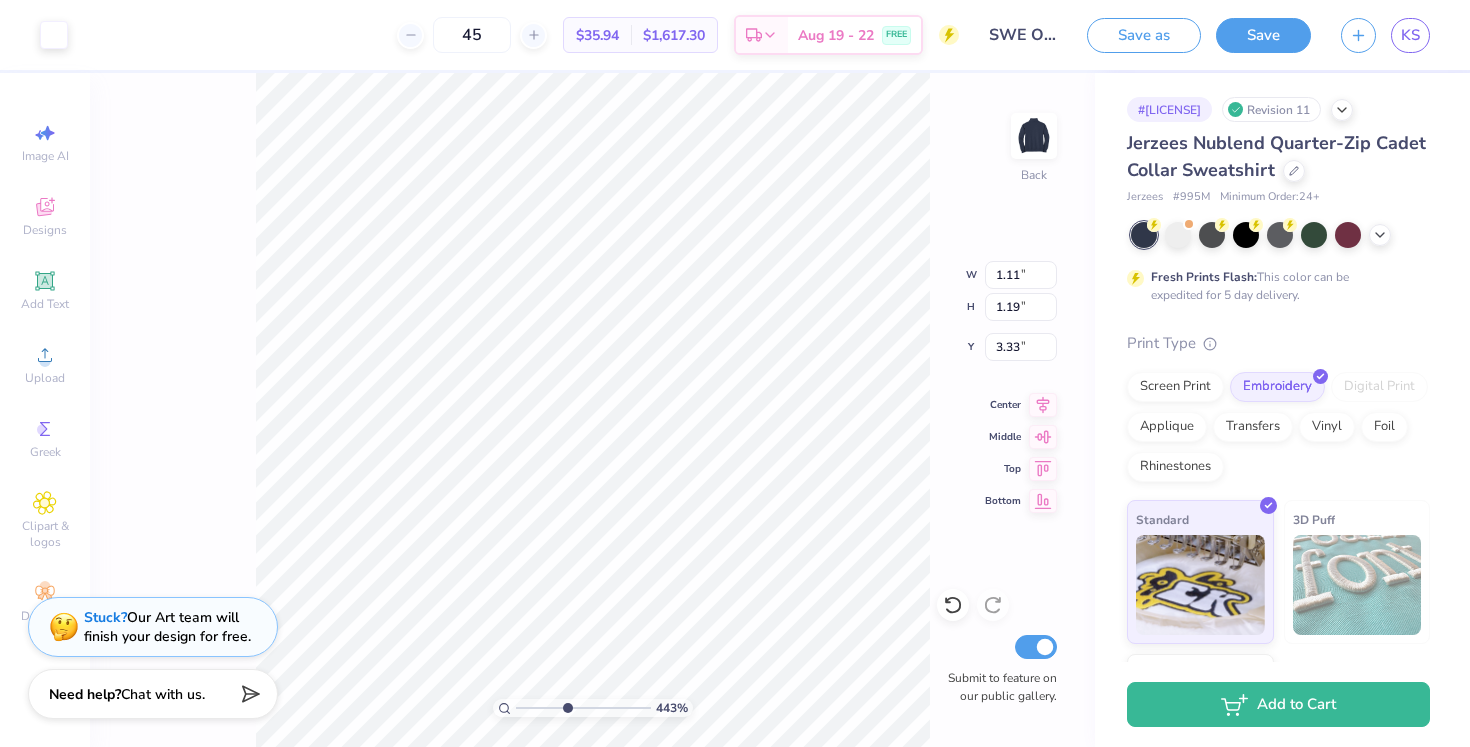 type on "4.10" 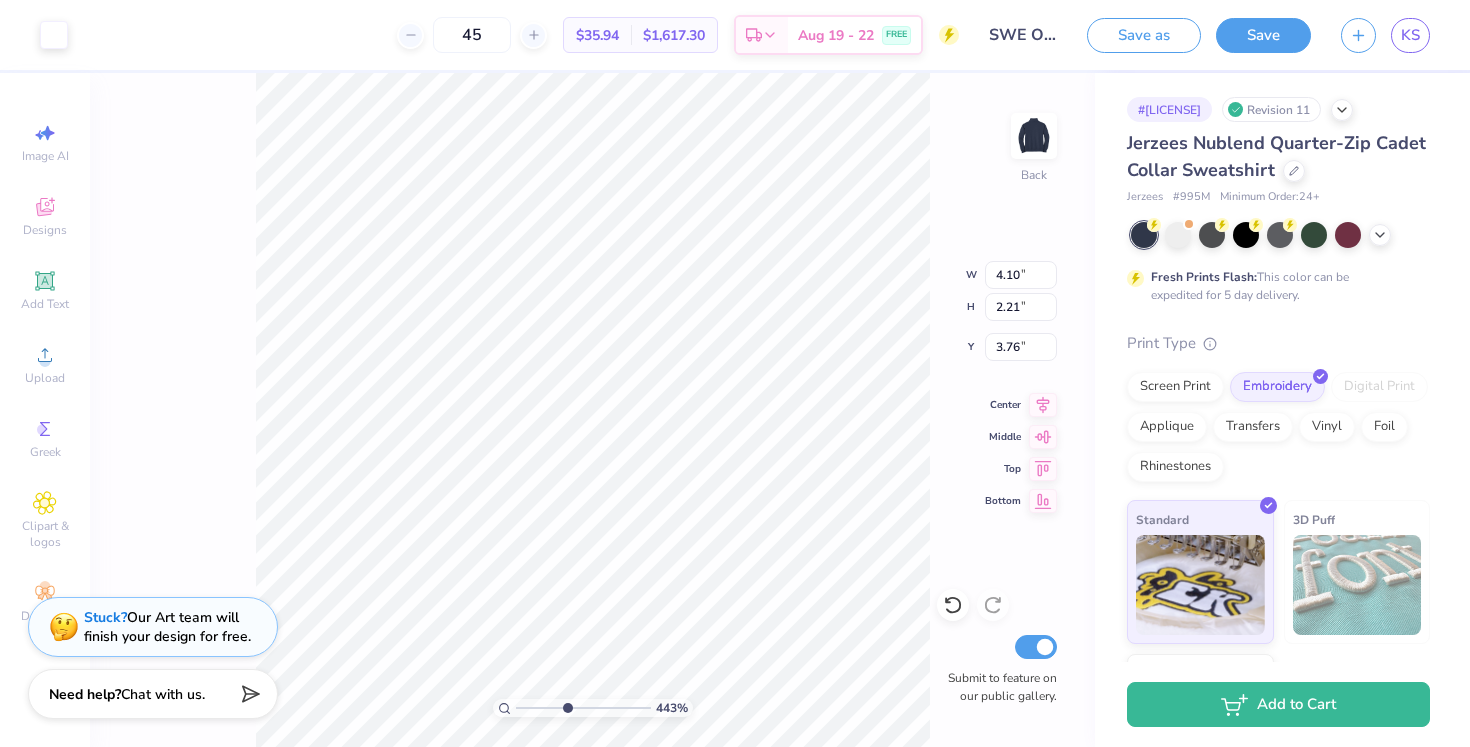 type on "1.11" 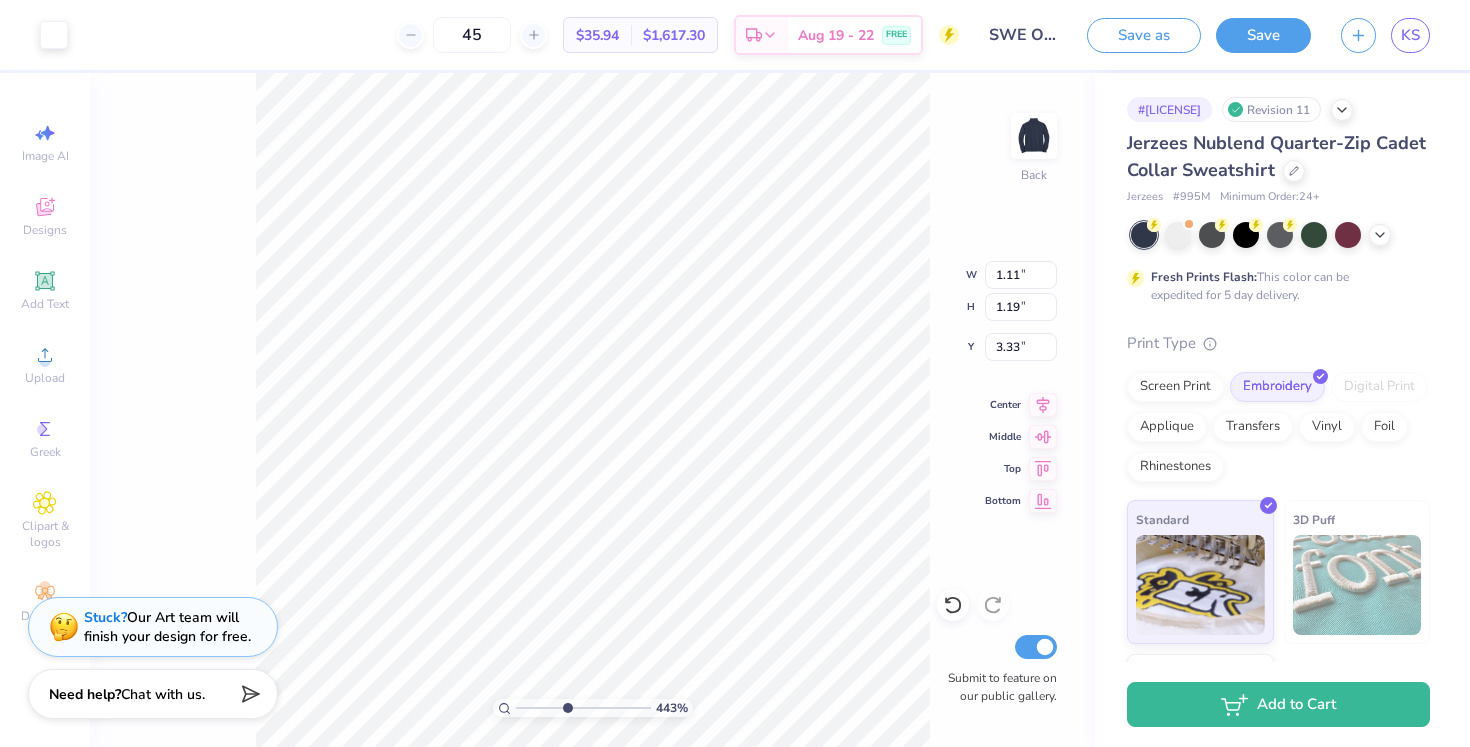 type on "3.34" 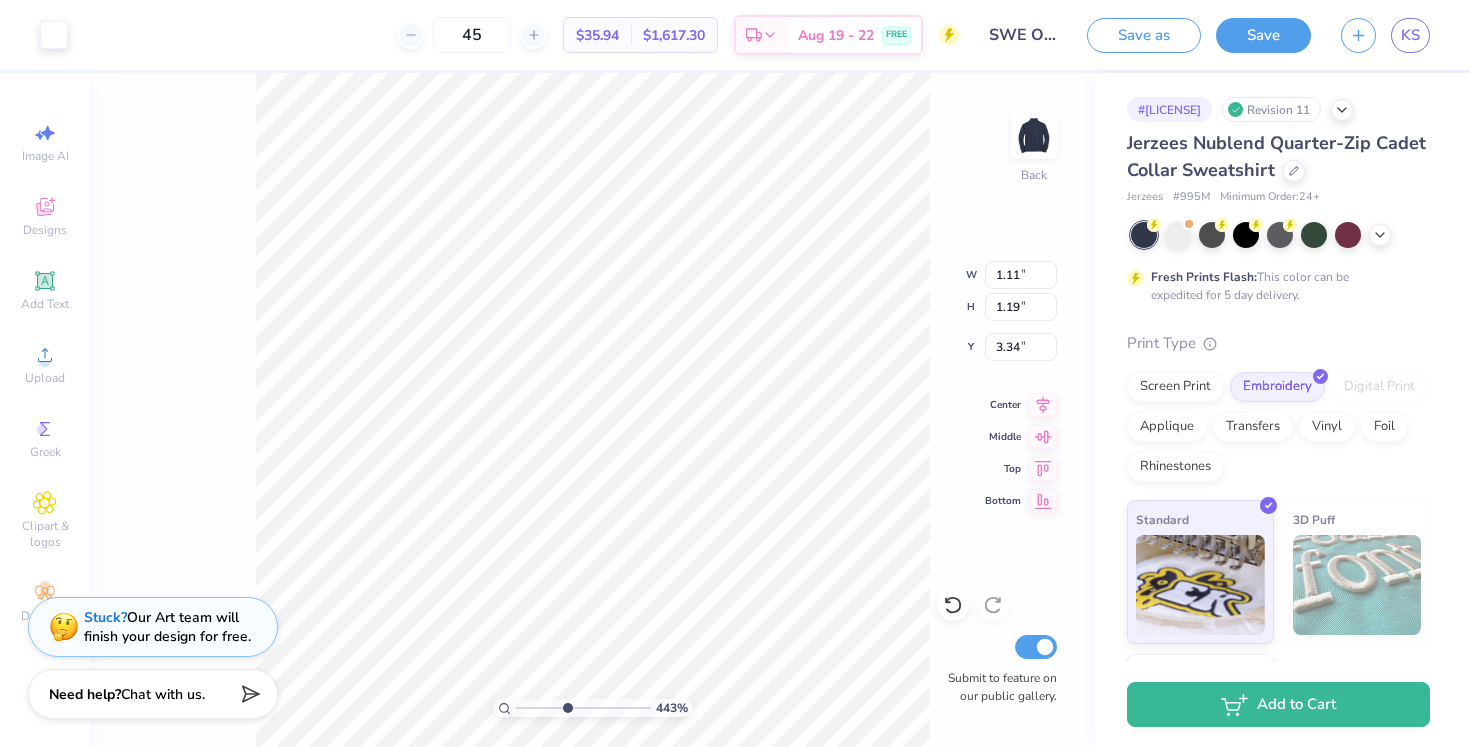 type on "3.31" 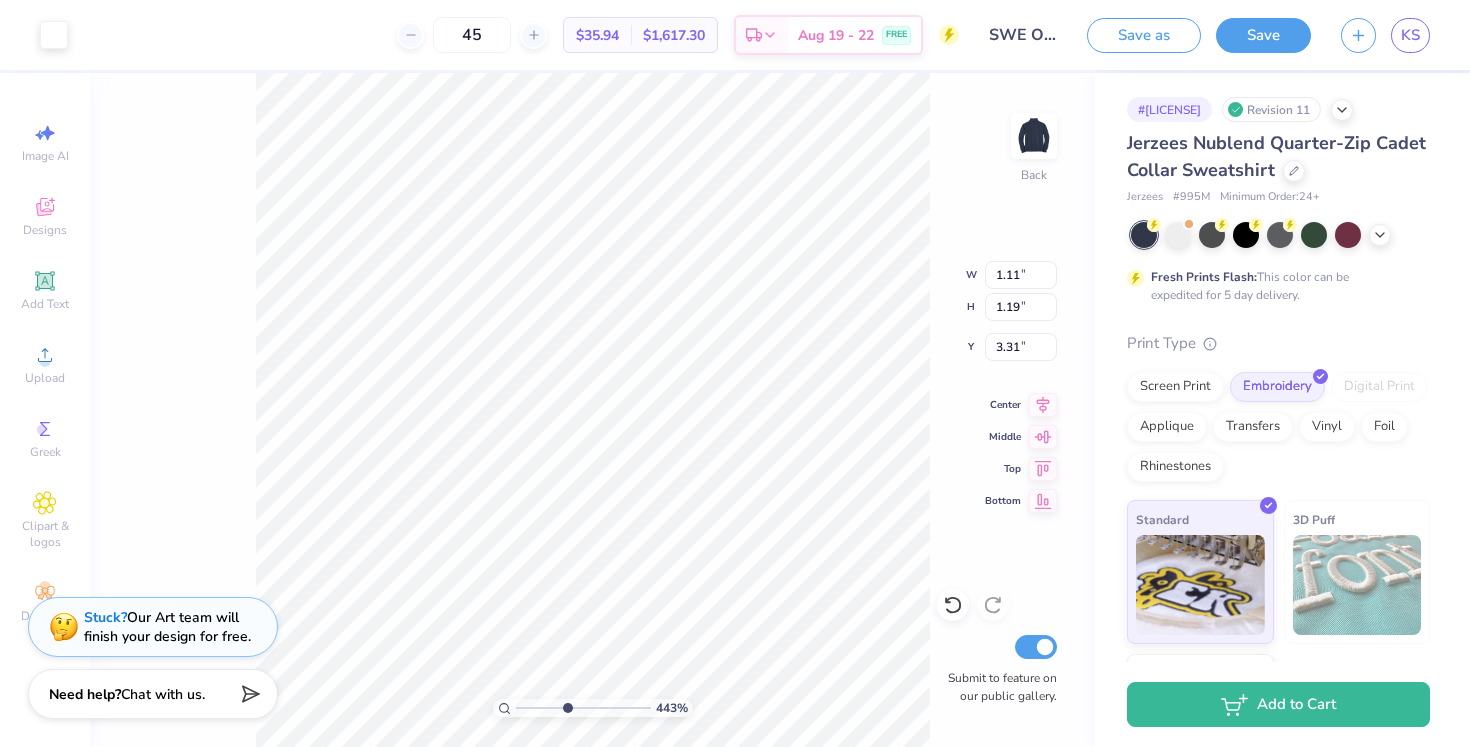 type on "3.32" 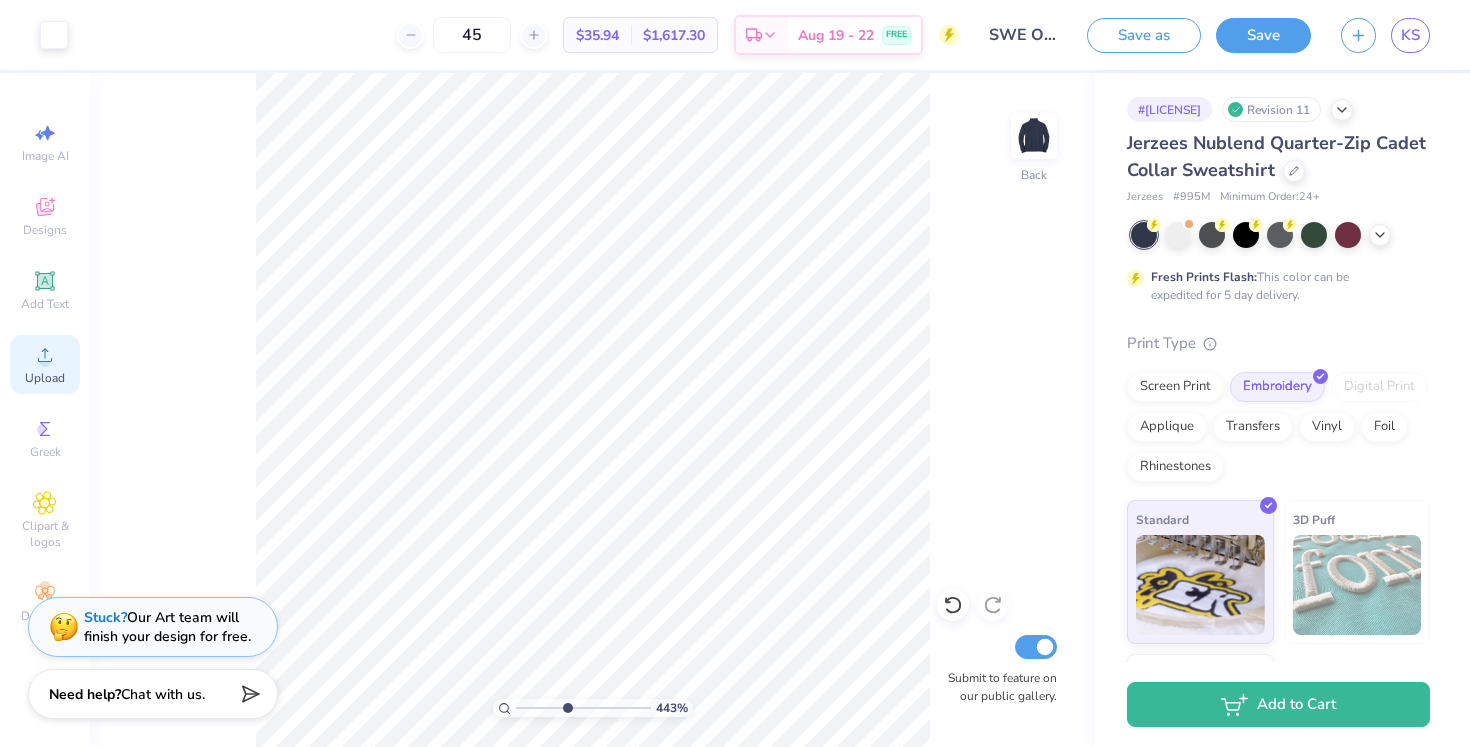 click 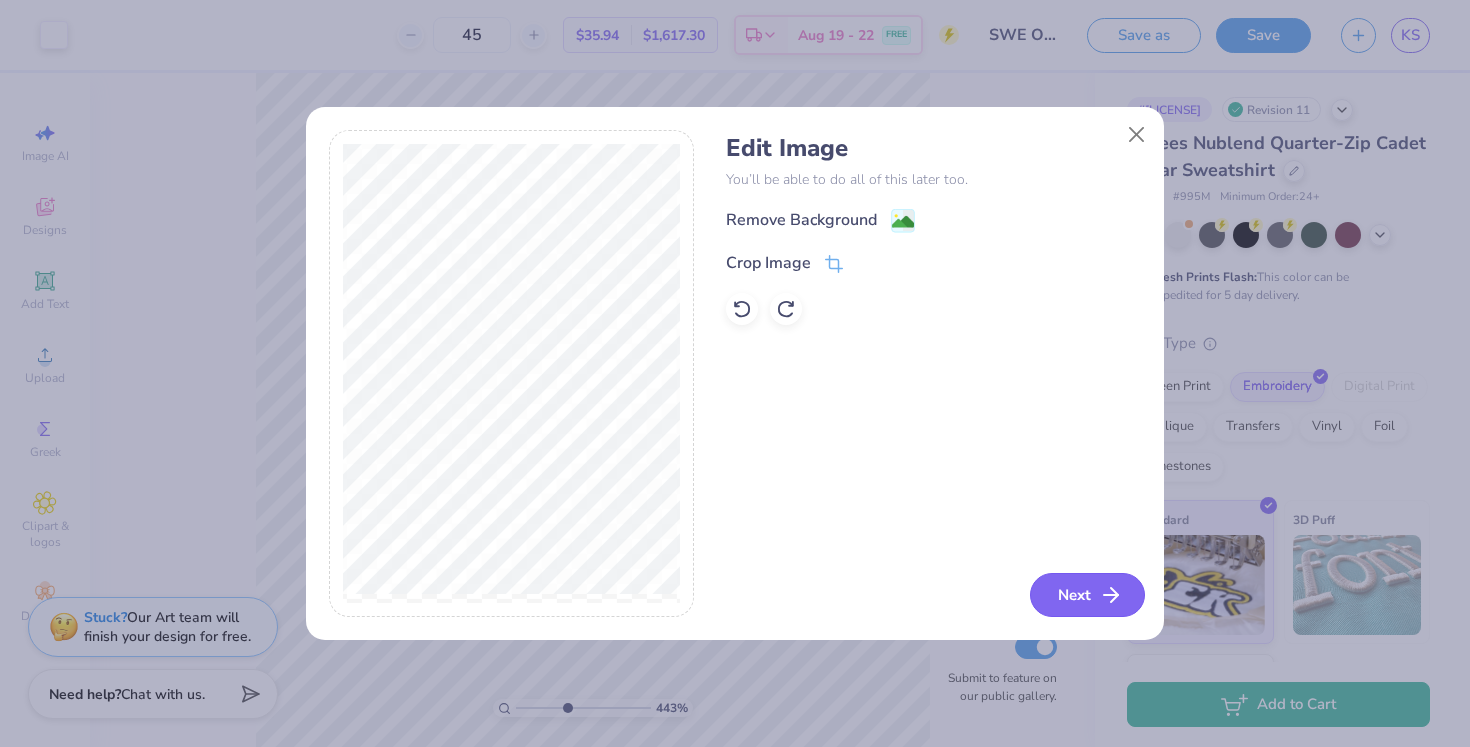 click on "Next" at bounding box center (1087, 595) 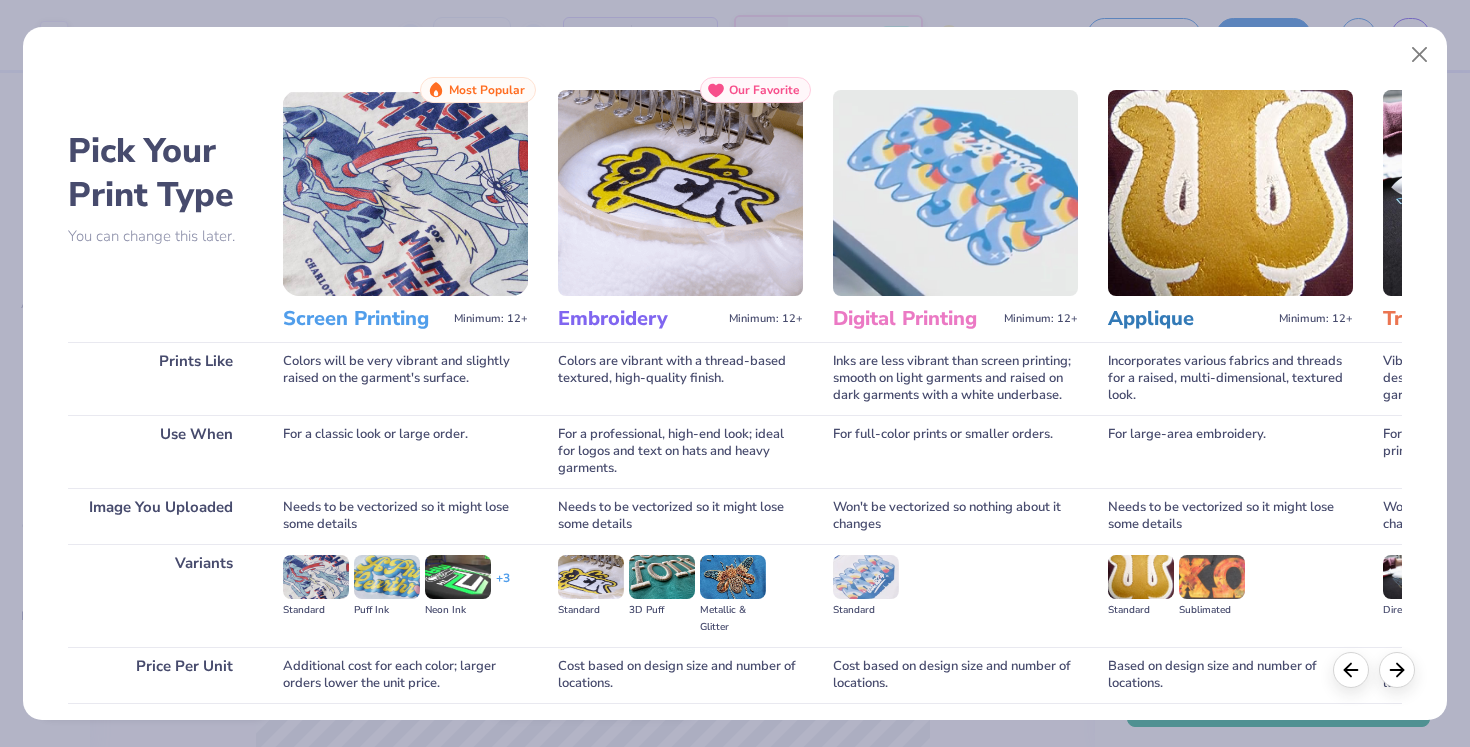 scroll, scrollTop: 150, scrollLeft: 0, axis: vertical 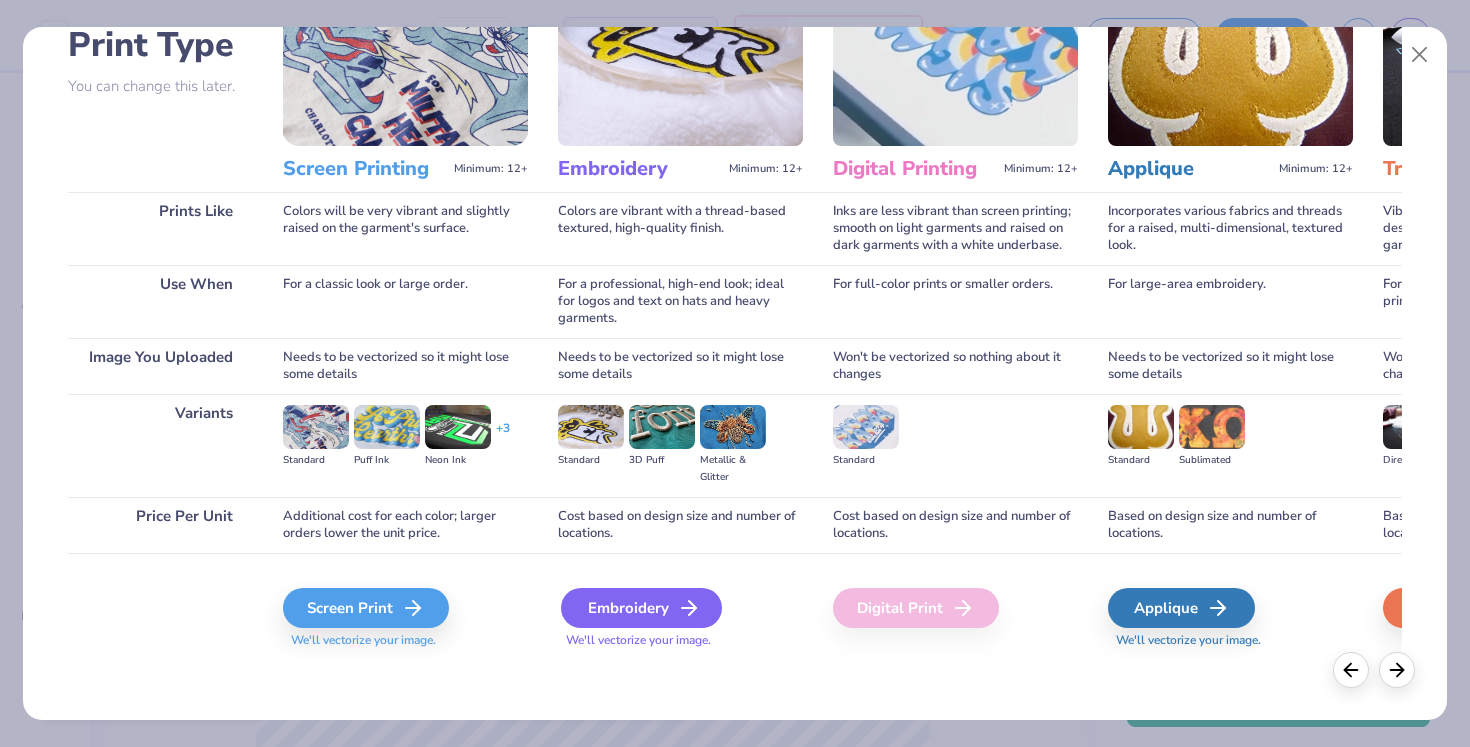 click 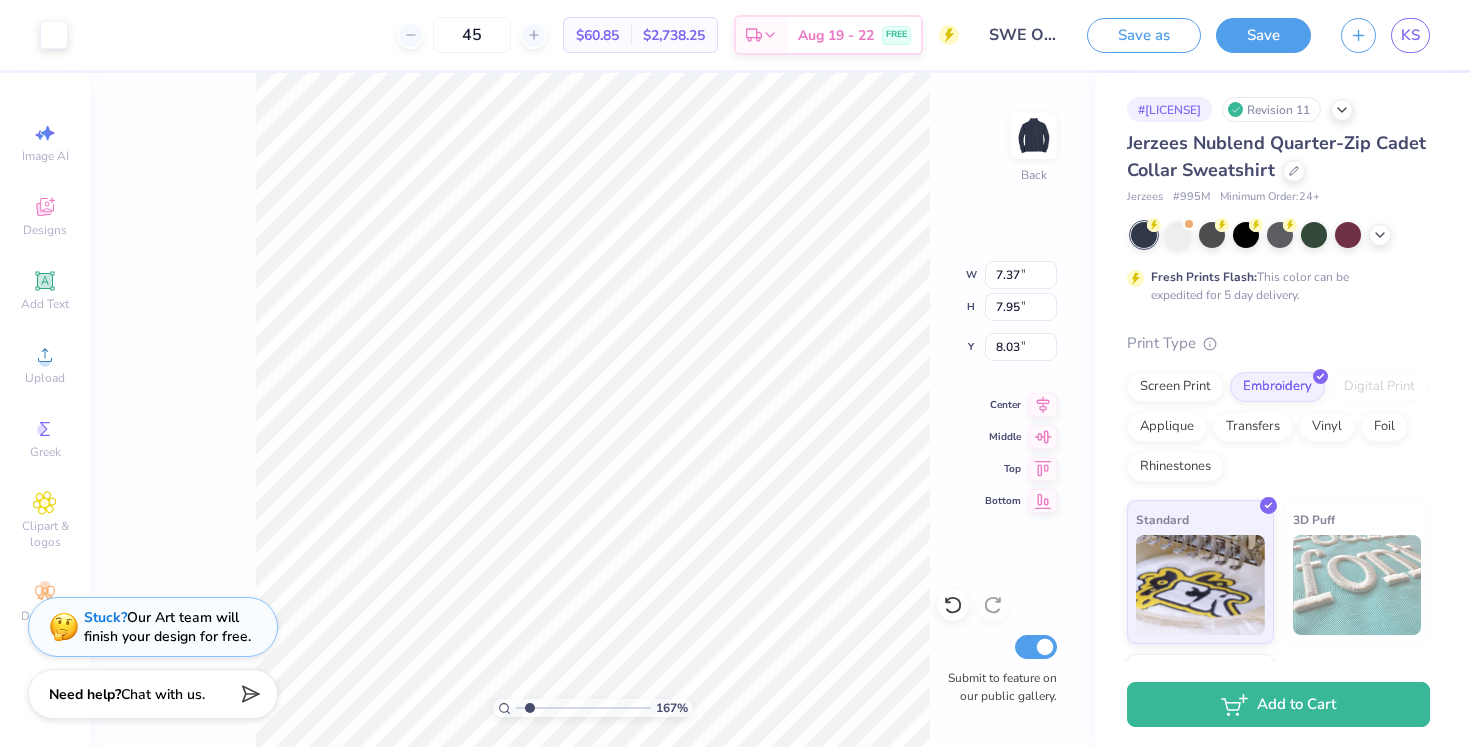 drag, startPoint x: 567, startPoint y: 708, endPoint x: 529, endPoint y: 700, distance: 38.832977 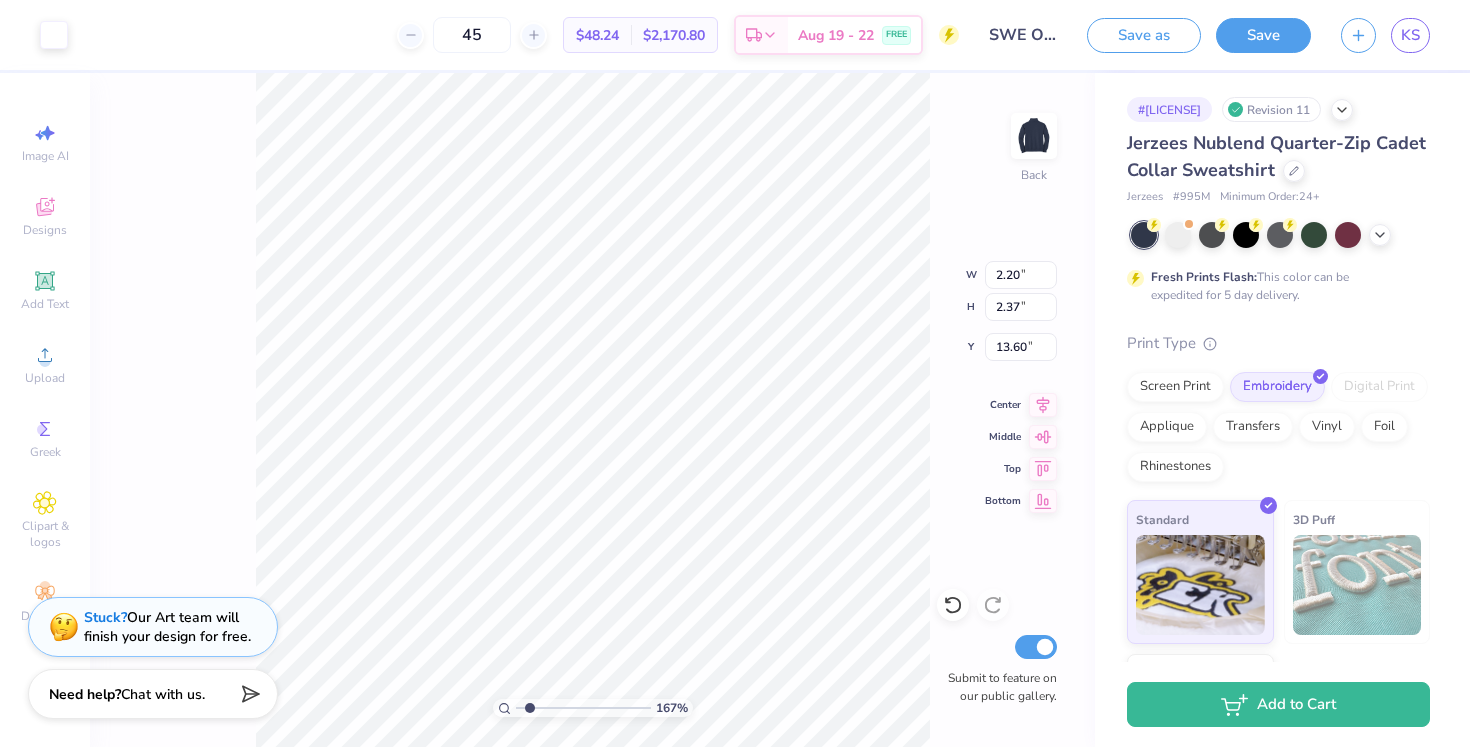 type on "5.97" 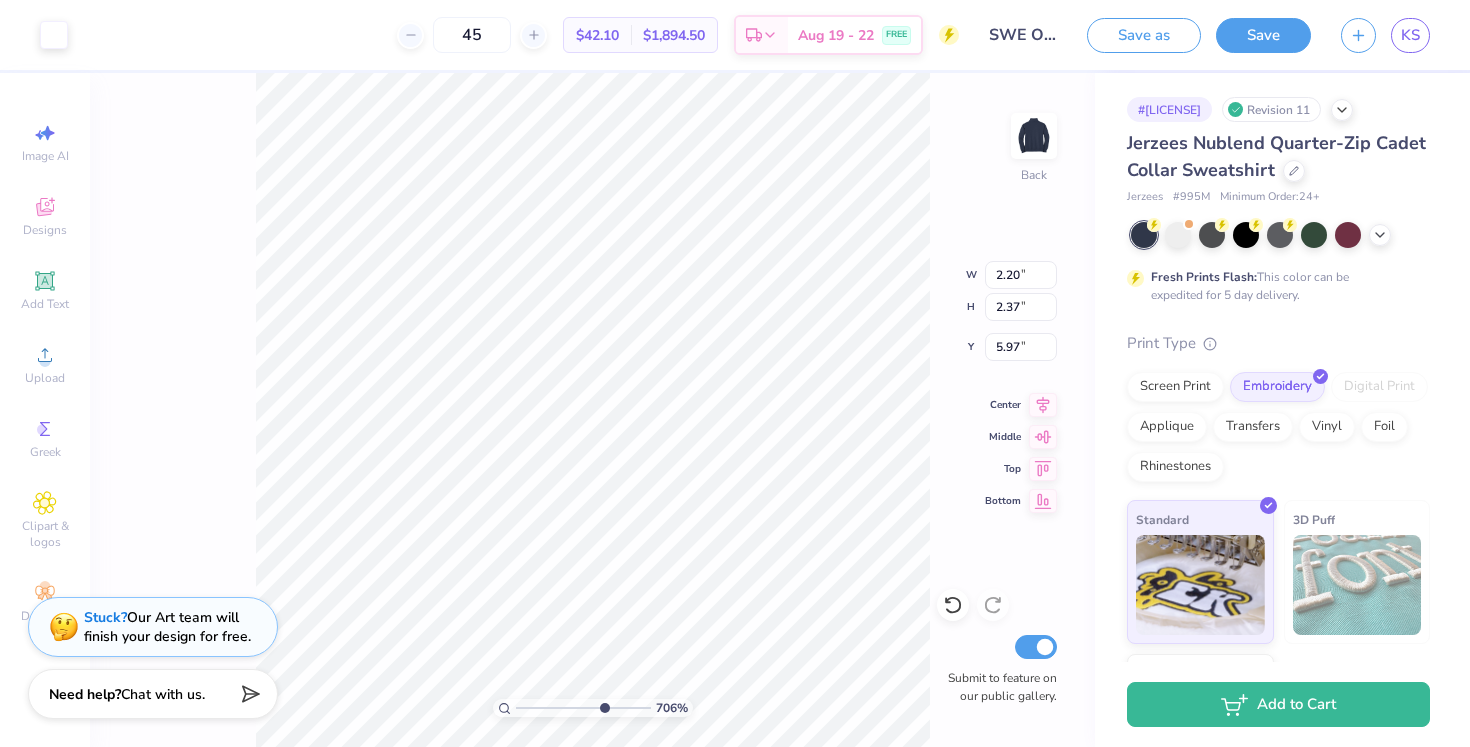 drag, startPoint x: 531, startPoint y: 708, endPoint x: 601, endPoint y: 692, distance: 71.80529 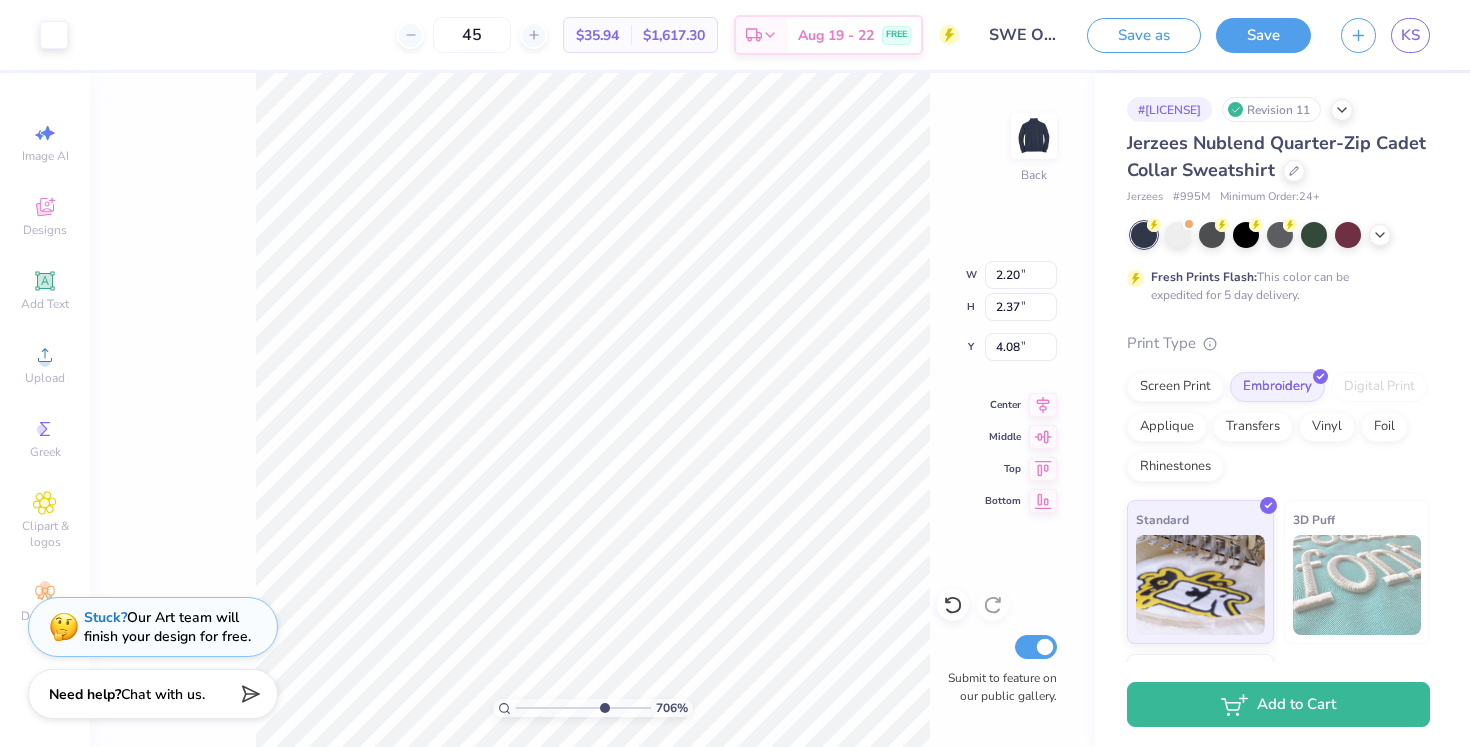 type on "1.13" 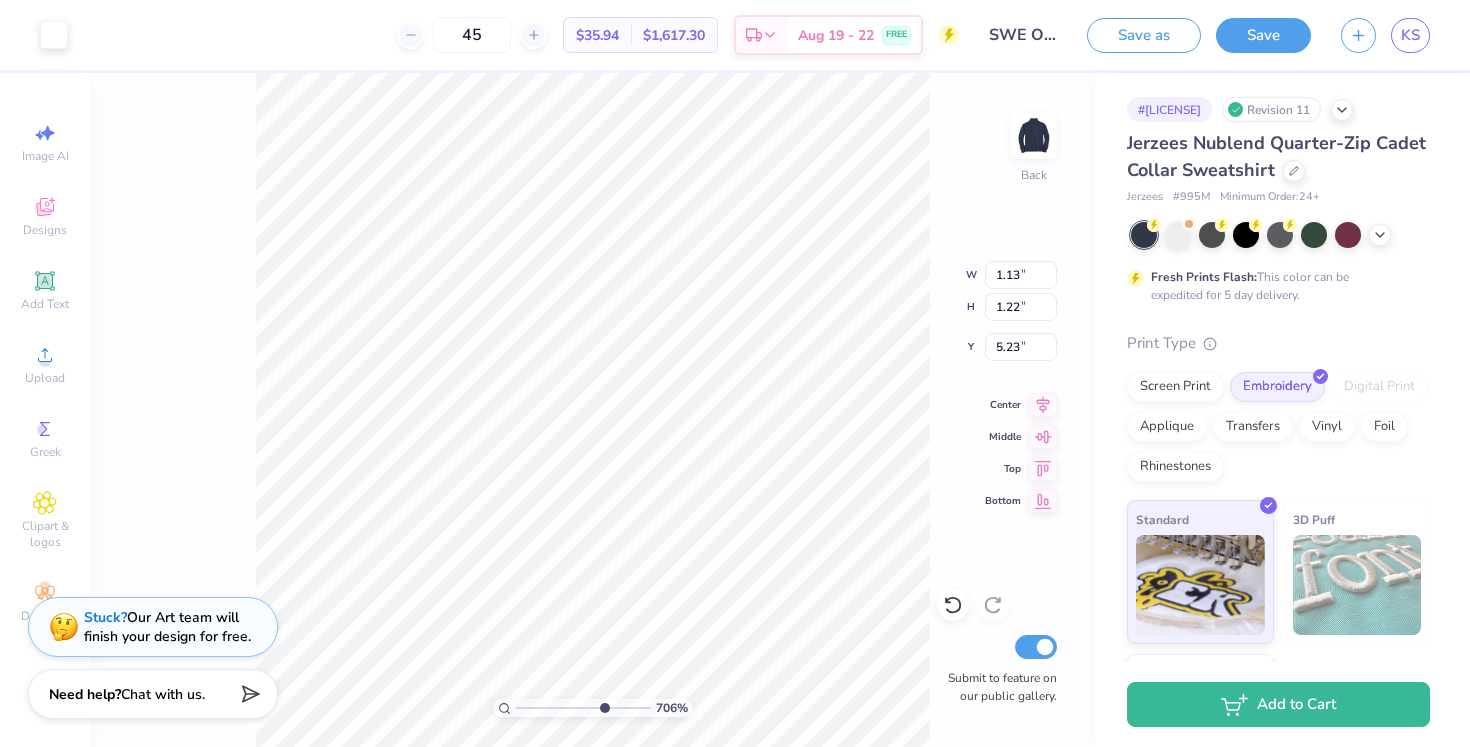 type on "3.30" 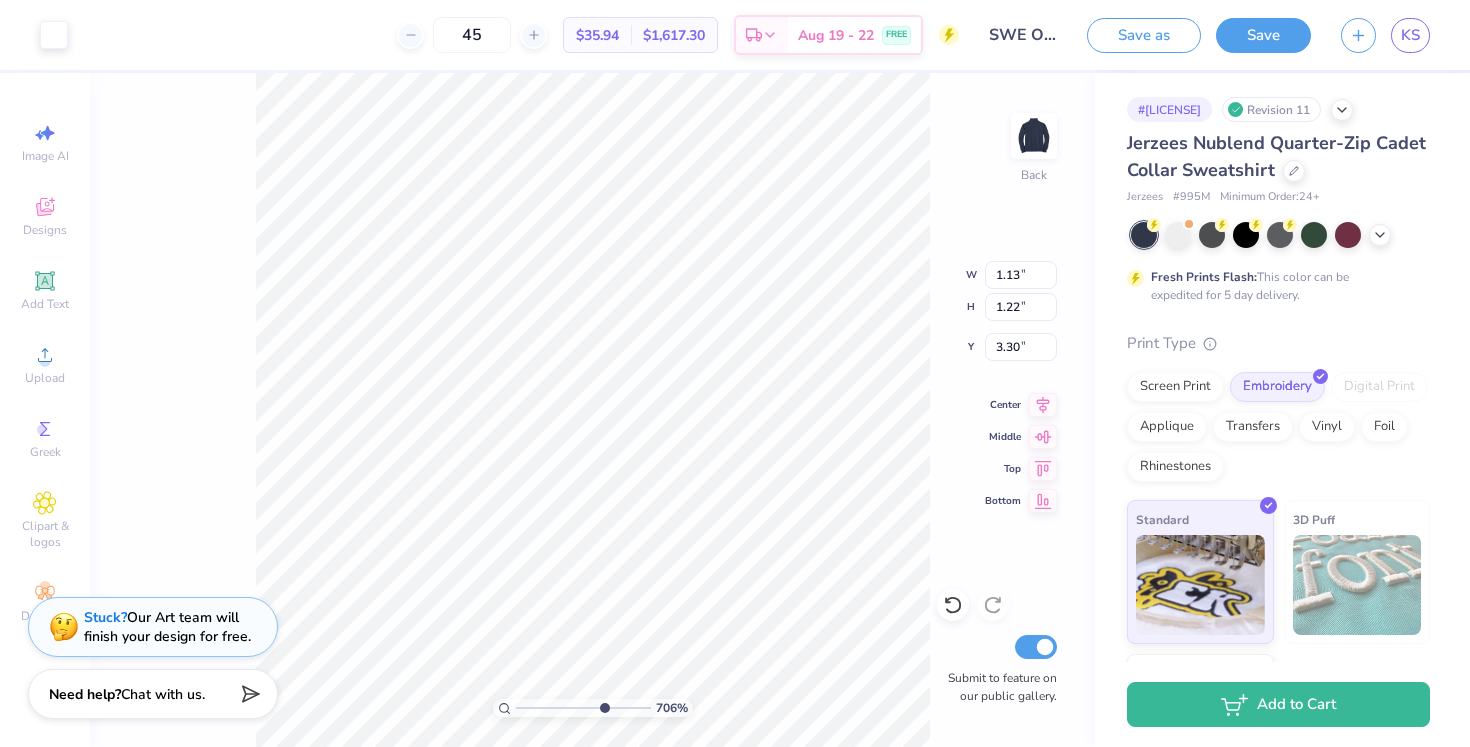 type on "1.06" 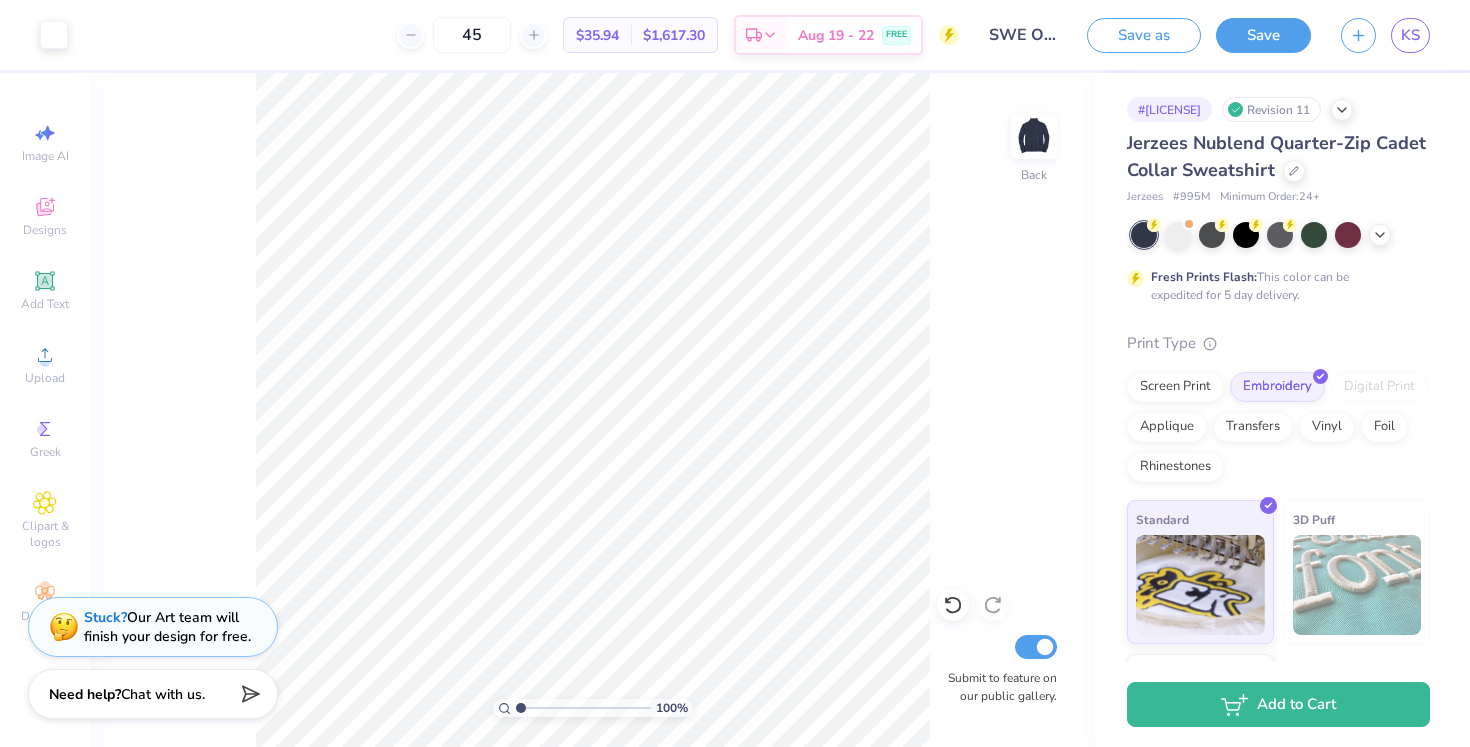 drag, startPoint x: 600, startPoint y: 708, endPoint x: 501, endPoint y: 706, distance: 99.0202 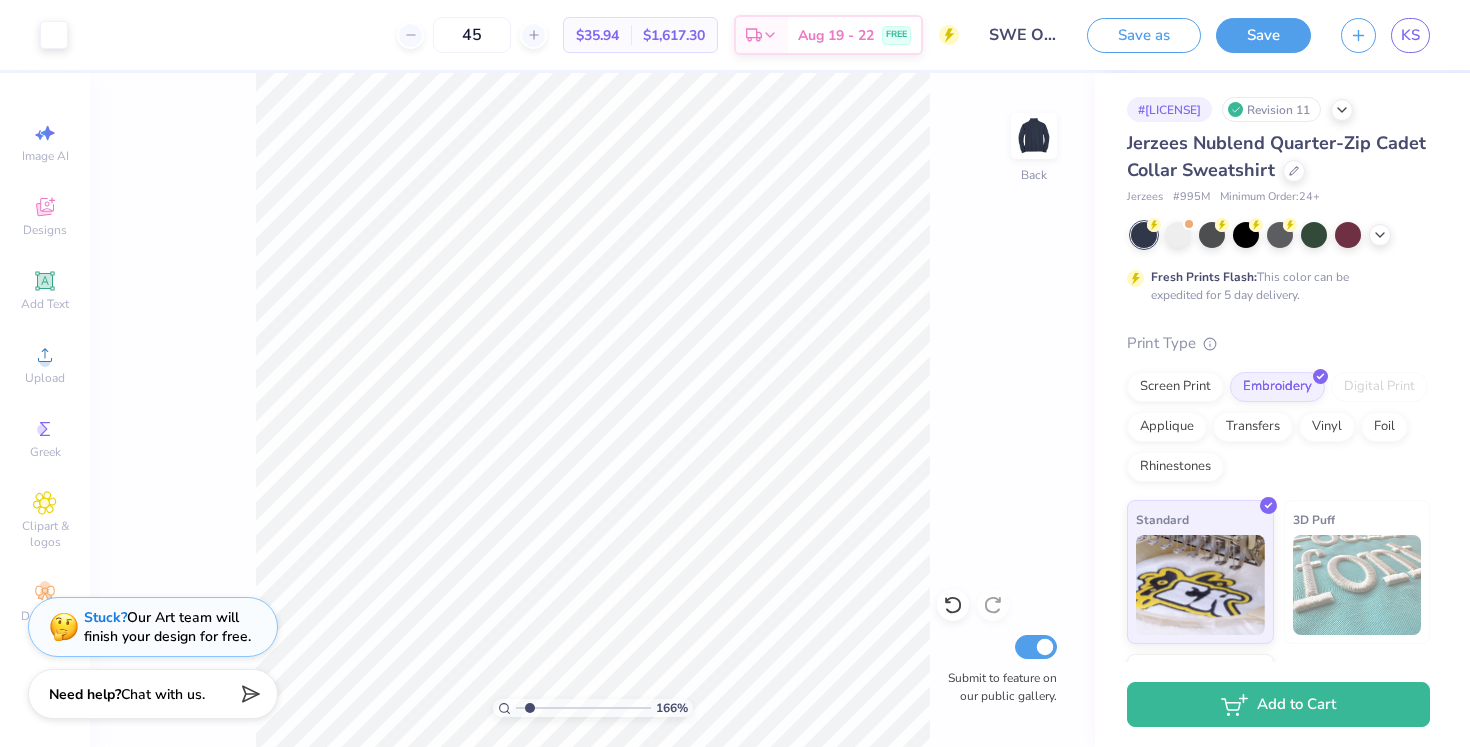 click at bounding box center (583, 708) 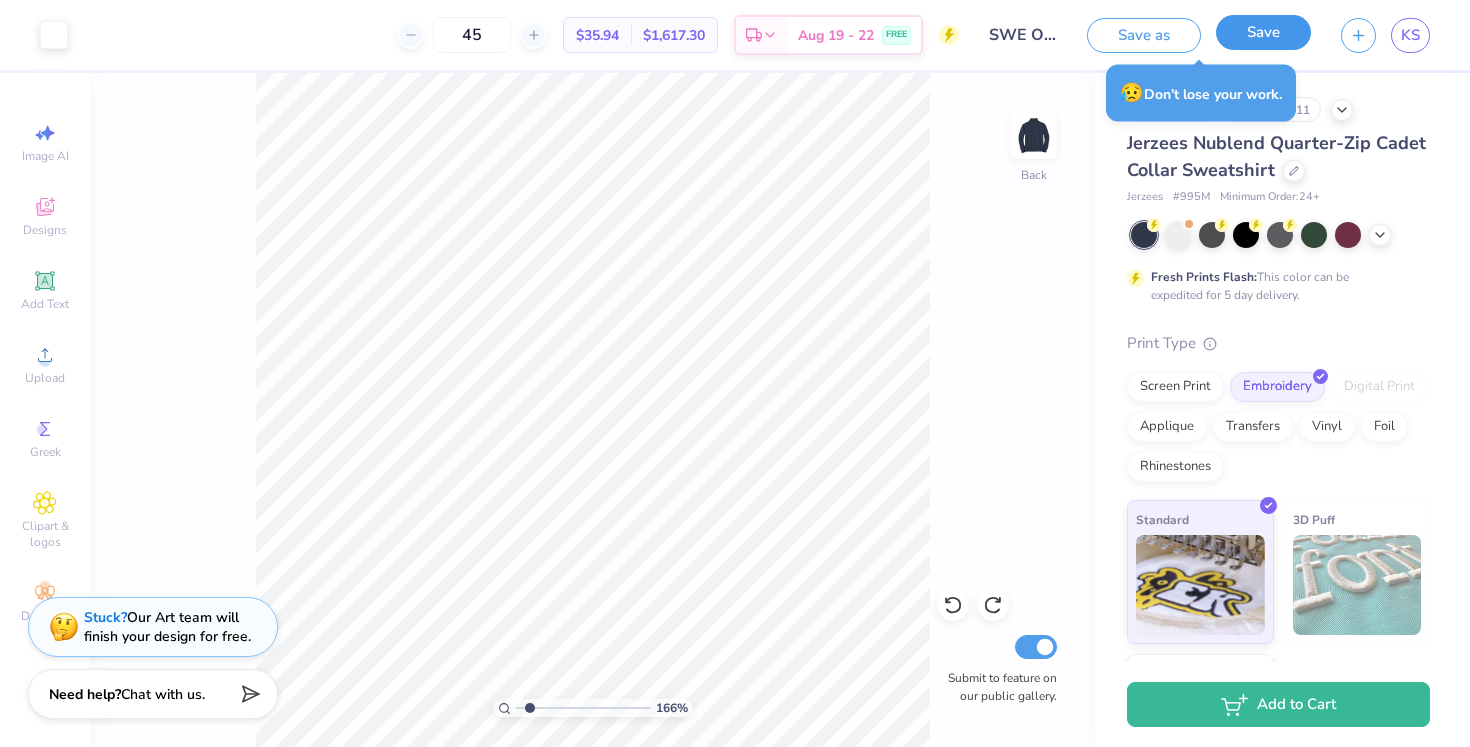 click on "Save" at bounding box center (1263, 32) 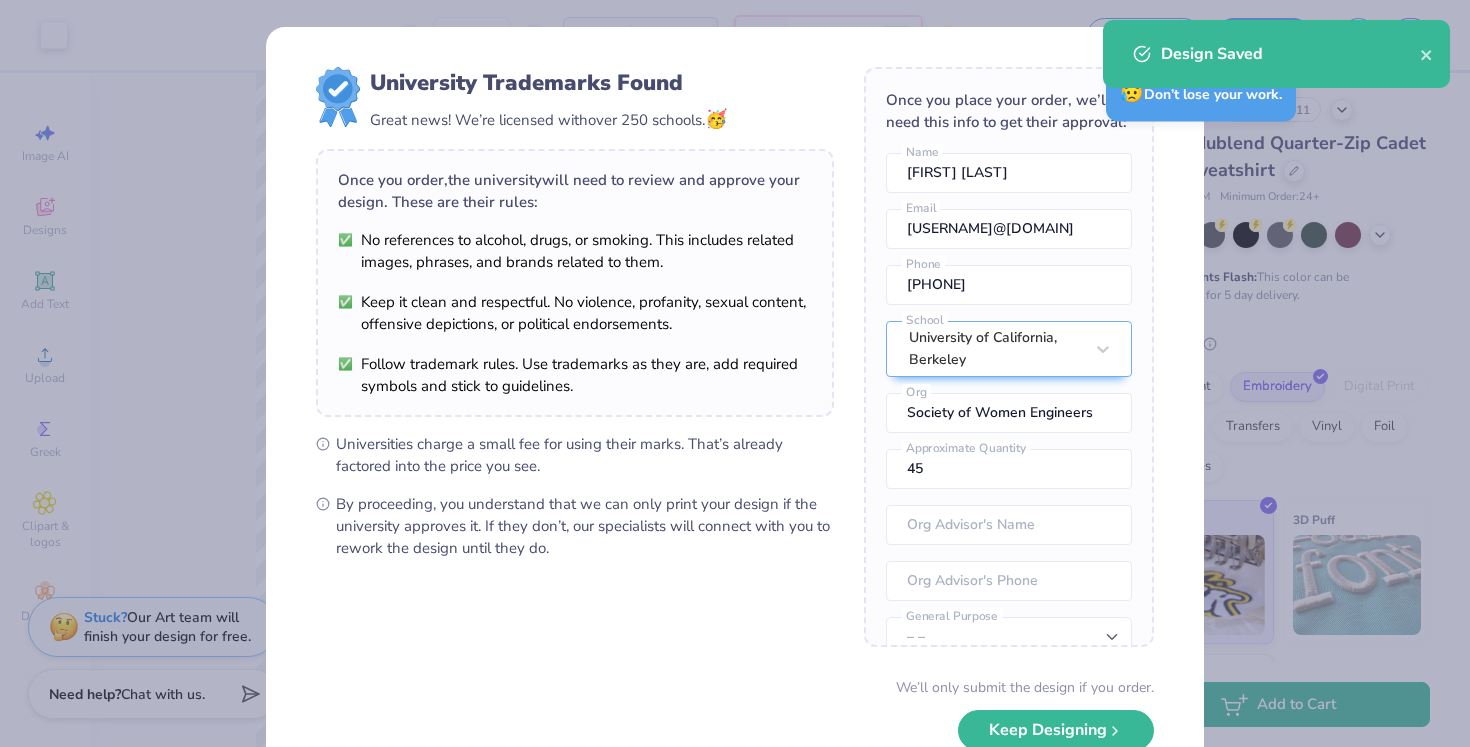 click on "We’ll only submit the design if you order. Keep Designing  No  Collegiate  marks in your design?" at bounding box center (735, 740) 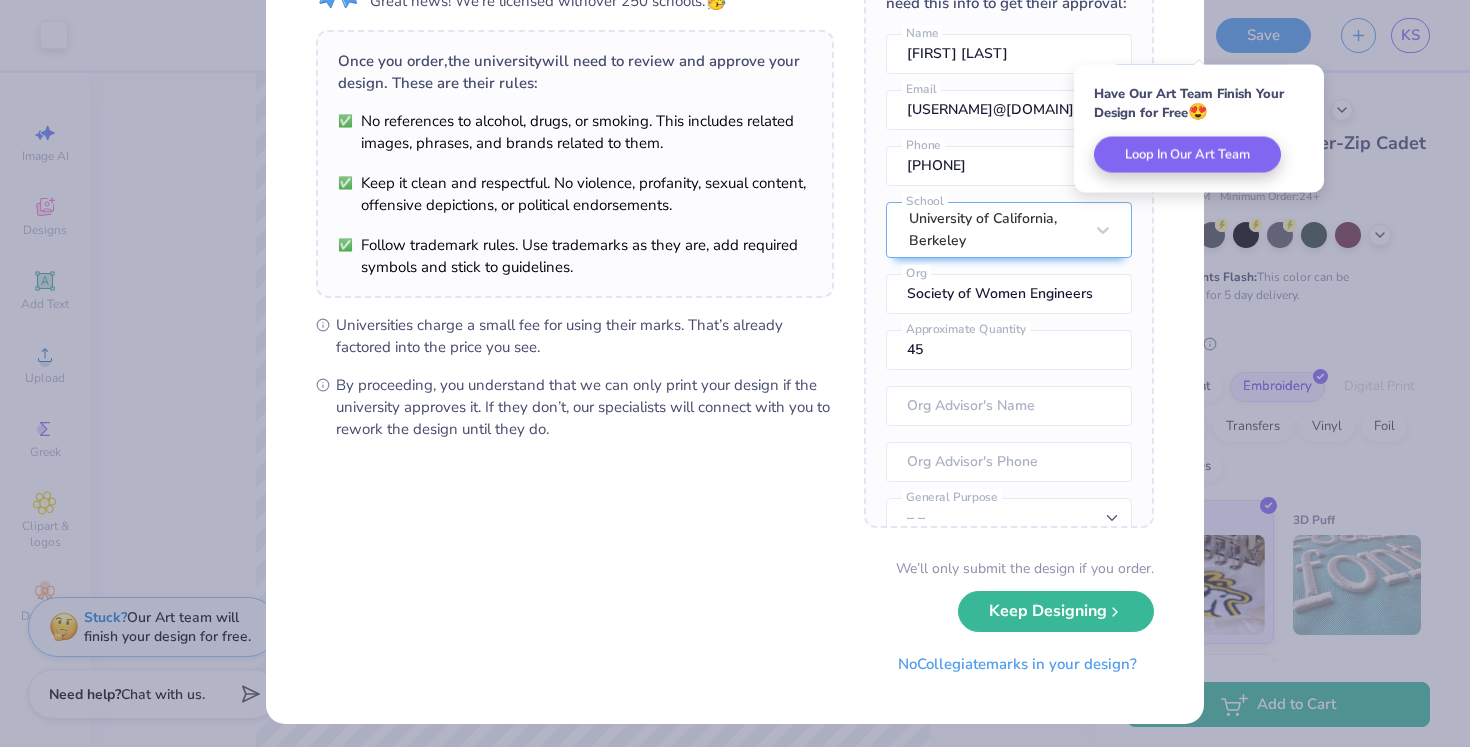 scroll, scrollTop: 123, scrollLeft: 0, axis: vertical 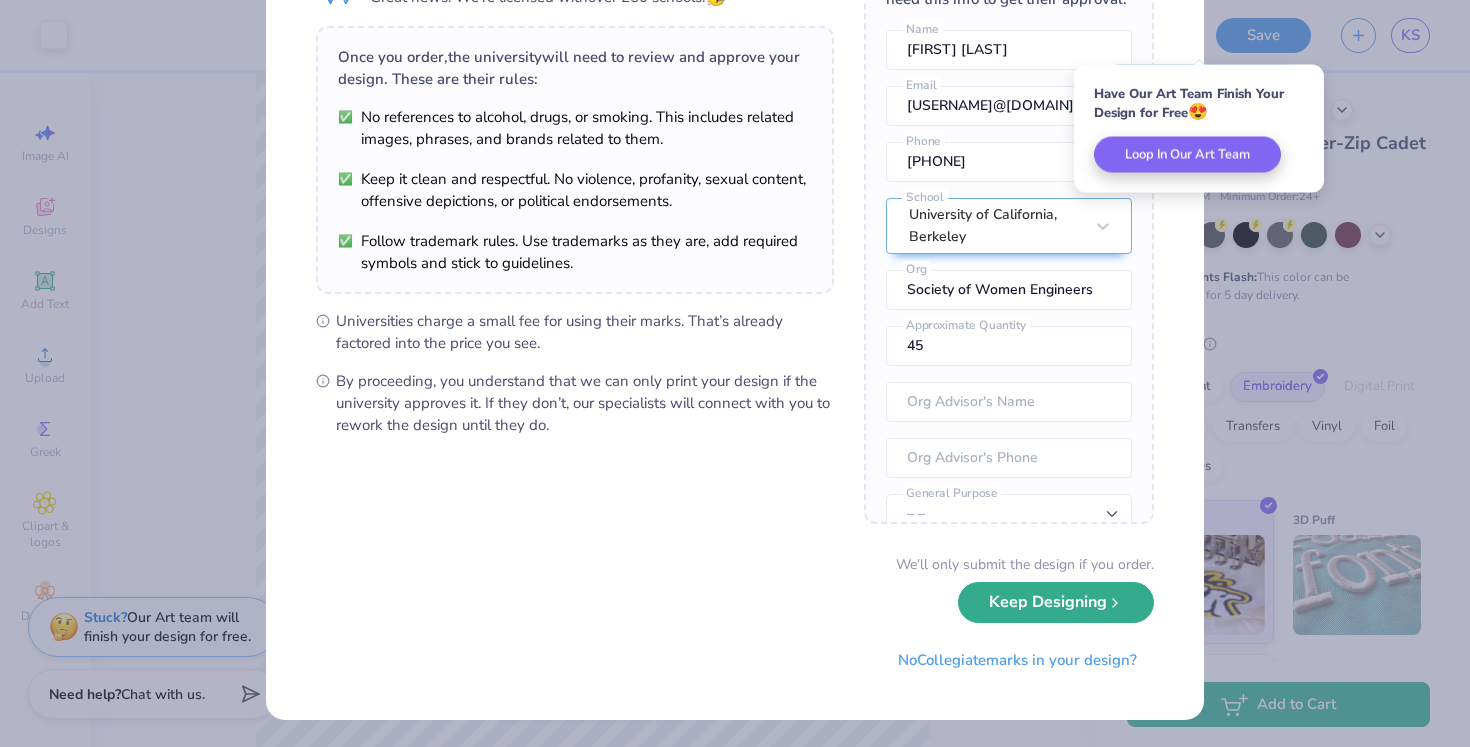 click on "Keep Designing" at bounding box center [1056, 602] 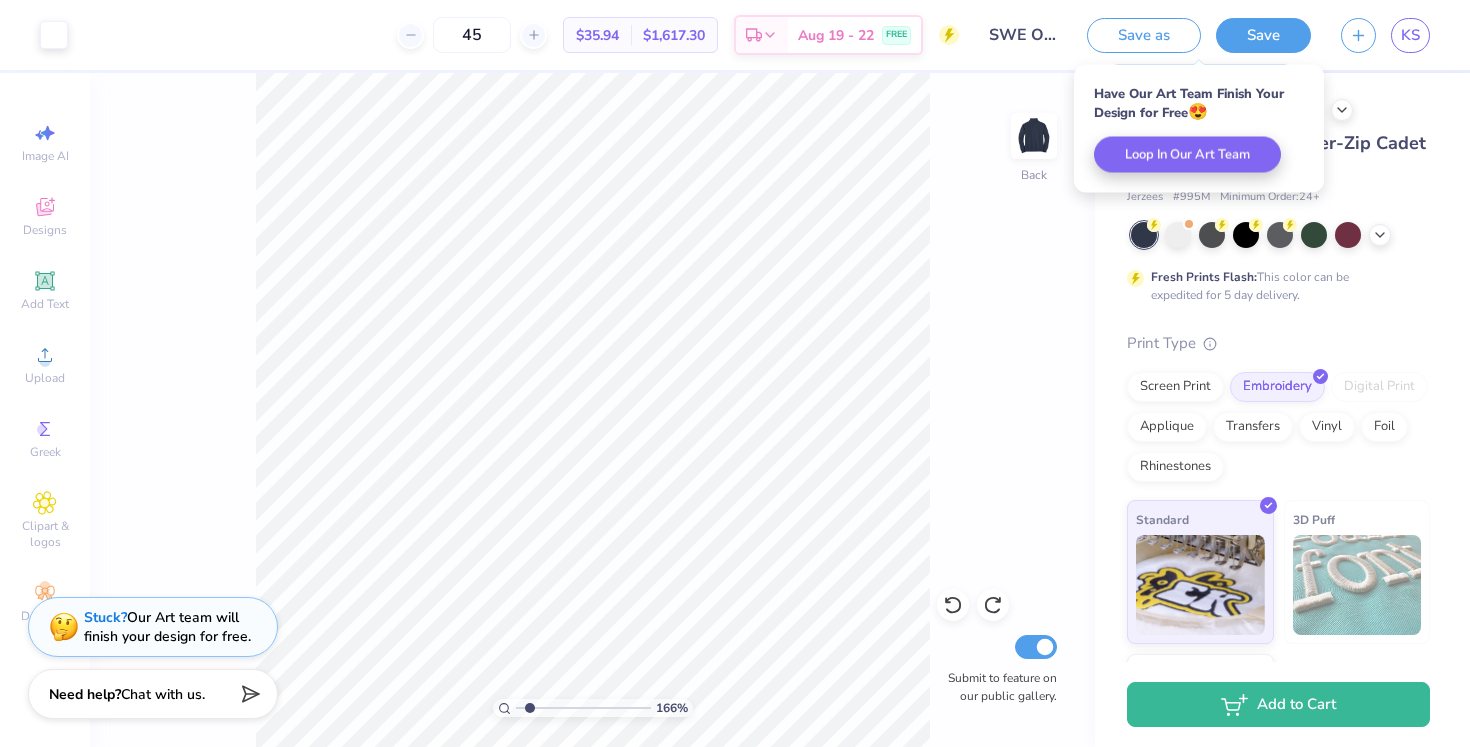 scroll, scrollTop: 0, scrollLeft: 0, axis: both 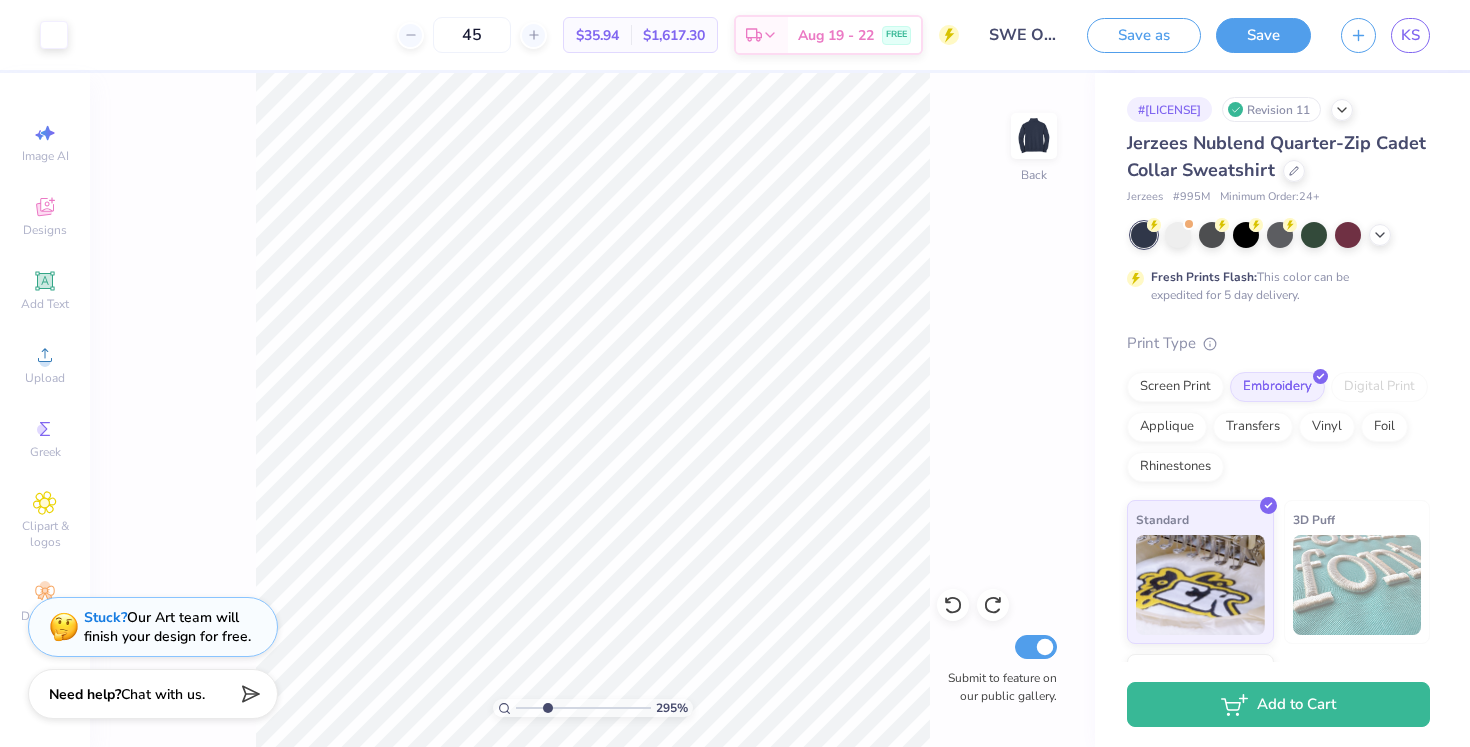 drag, startPoint x: 532, startPoint y: 705, endPoint x: 546, endPoint y: 701, distance: 14.56022 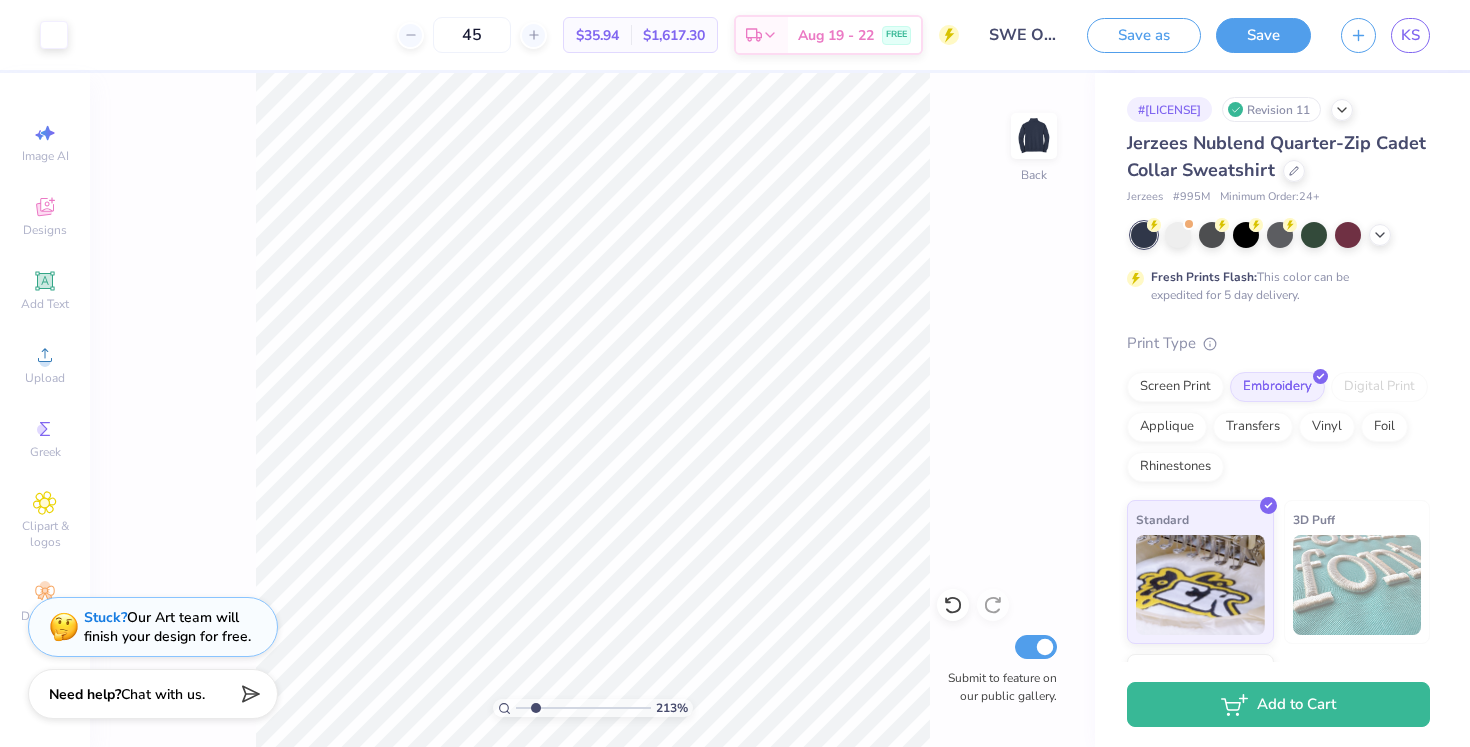 click at bounding box center (583, 708) 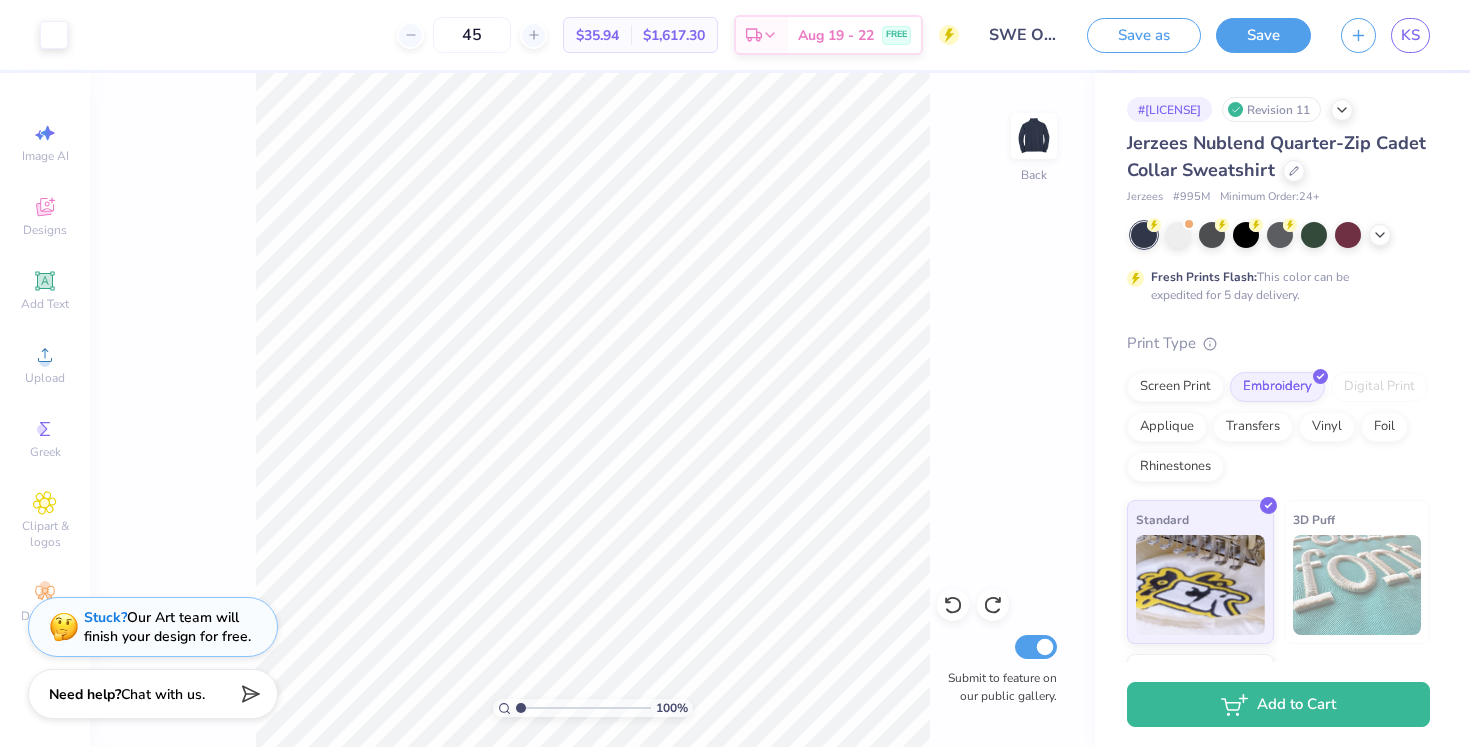 drag, startPoint x: 536, startPoint y: 705, endPoint x: 511, endPoint y: 706, distance: 25.019993 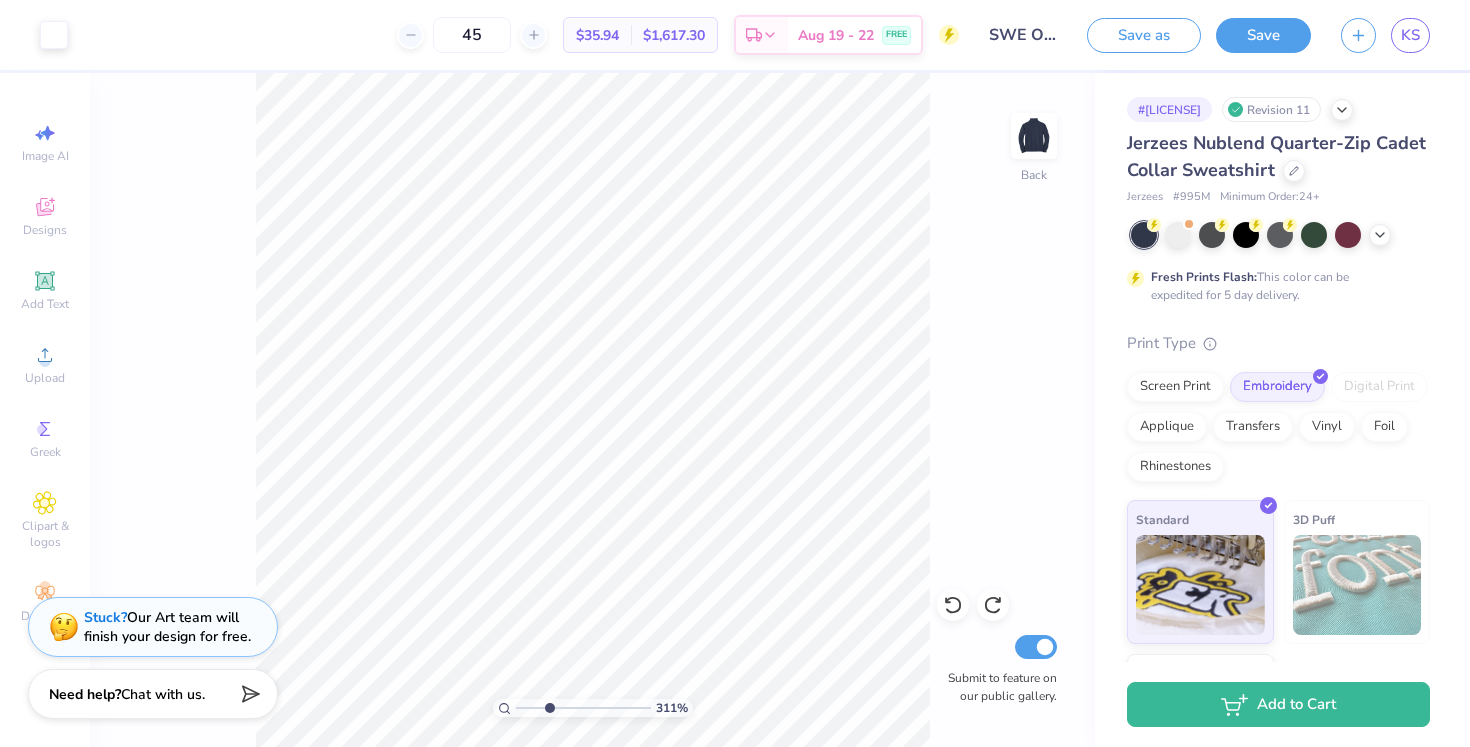 drag, startPoint x: 521, startPoint y: 705, endPoint x: 548, endPoint y: 698, distance: 27.89265 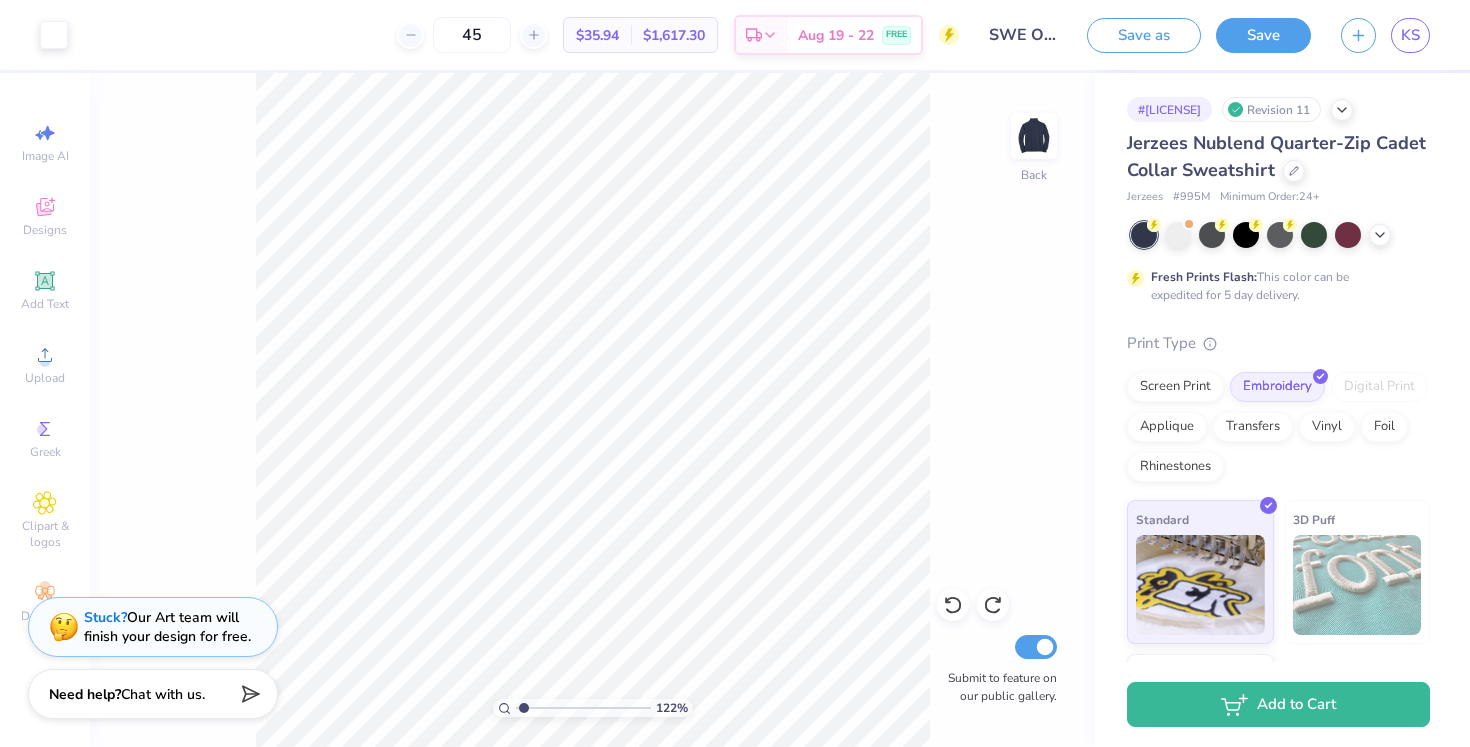 drag, startPoint x: 548, startPoint y: 705, endPoint x: 523, endPoint y: 705, distance: 25 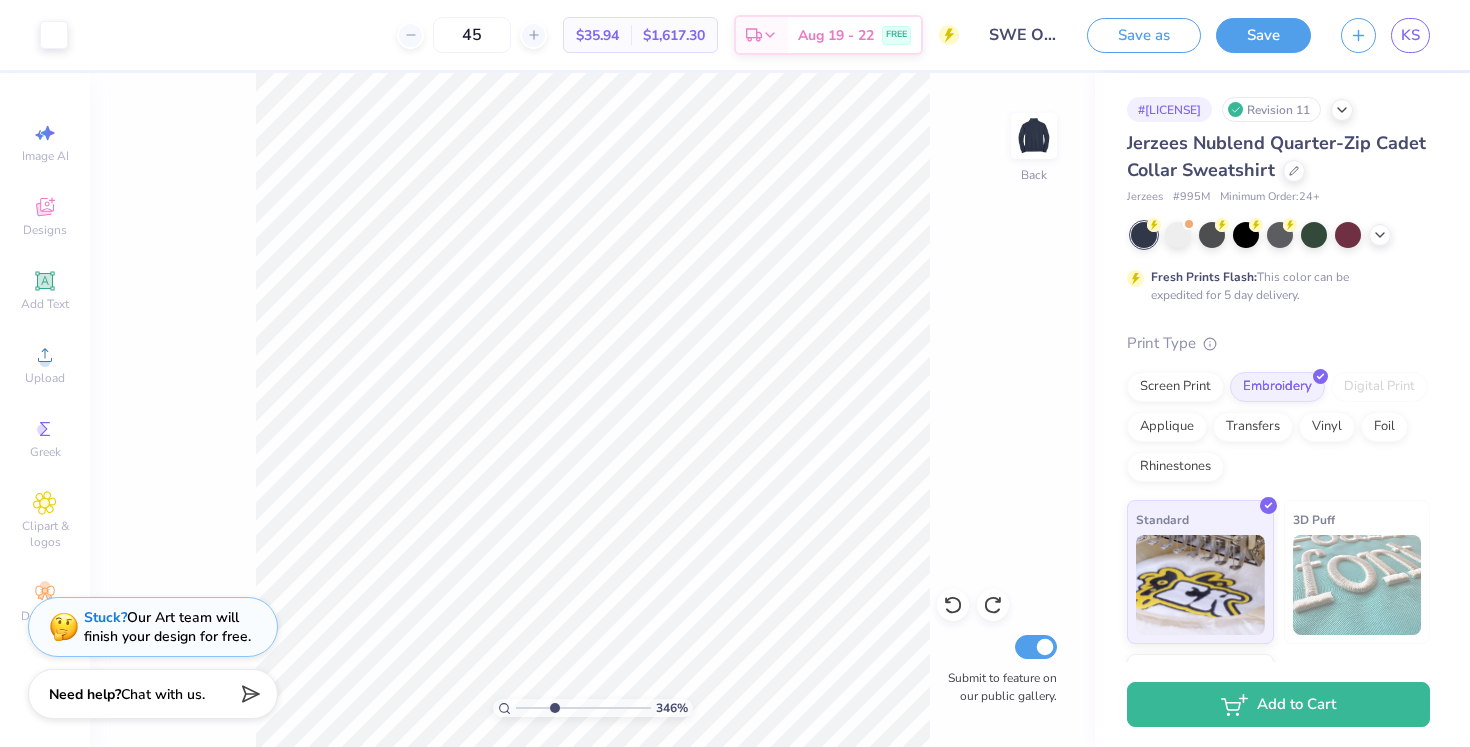 drag, startPoint x: 524, startPoint y: 706, endPoint x: 553, endPoint y: 693, distance: 31.780497 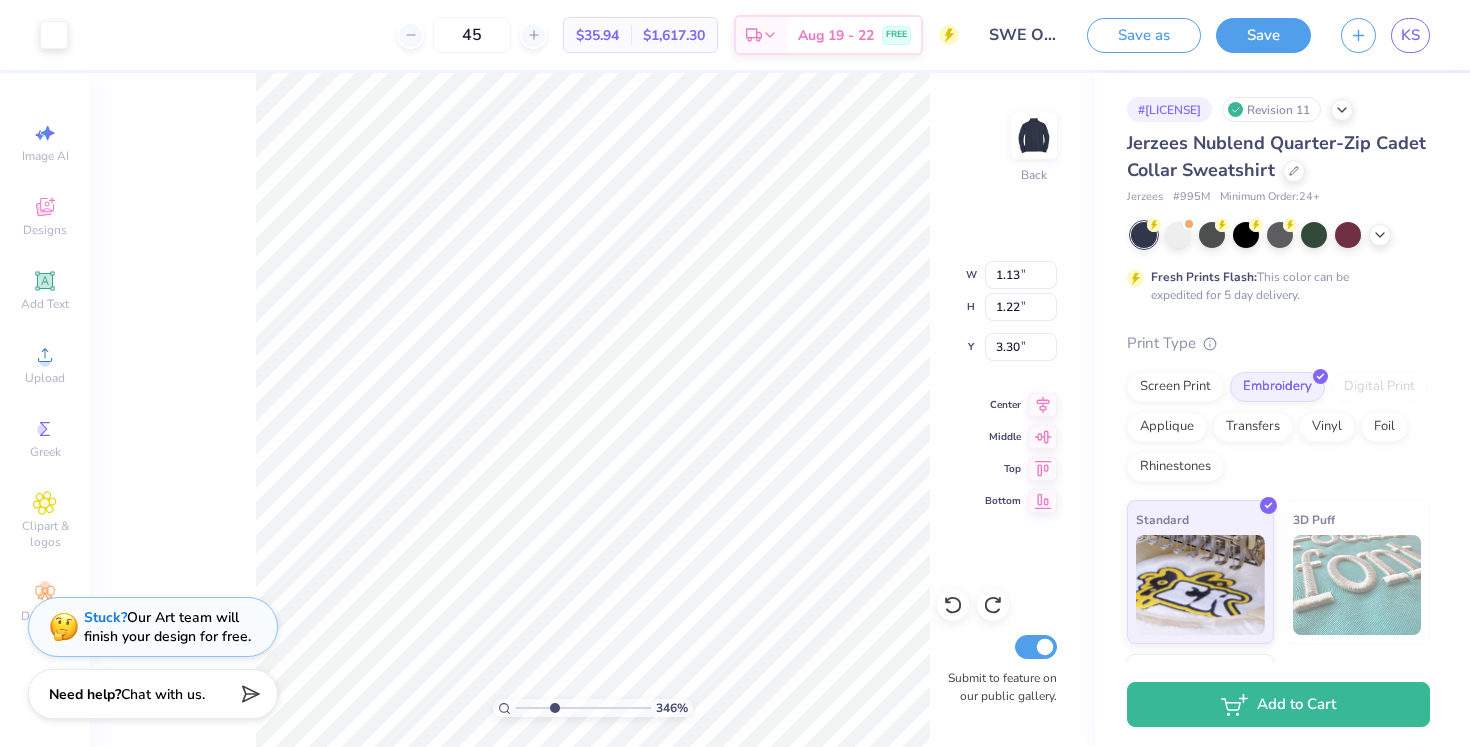 type on "3.25" 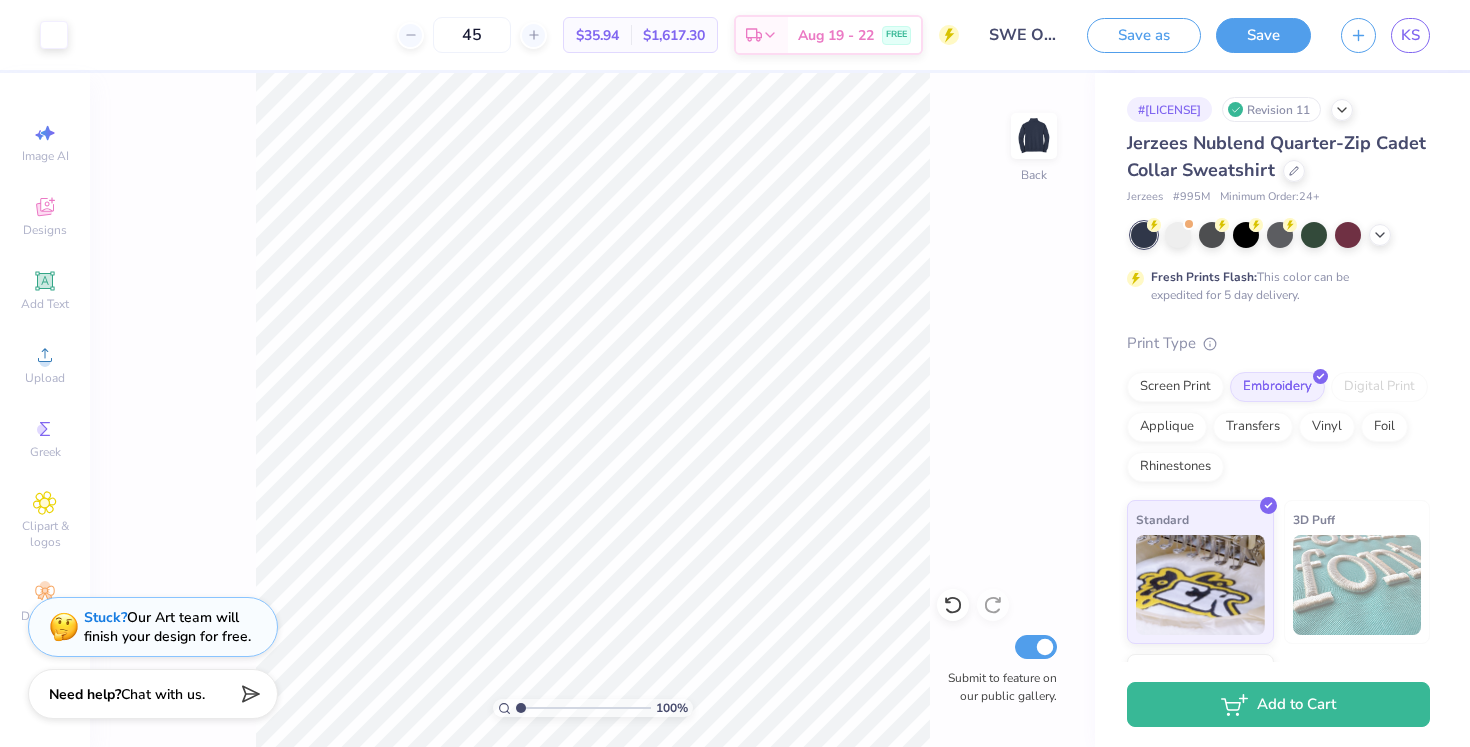 drag, startPoint x: 556, startPoint y: 706, endPoint x: 476, endPoint y: 685, distance: 82.710335 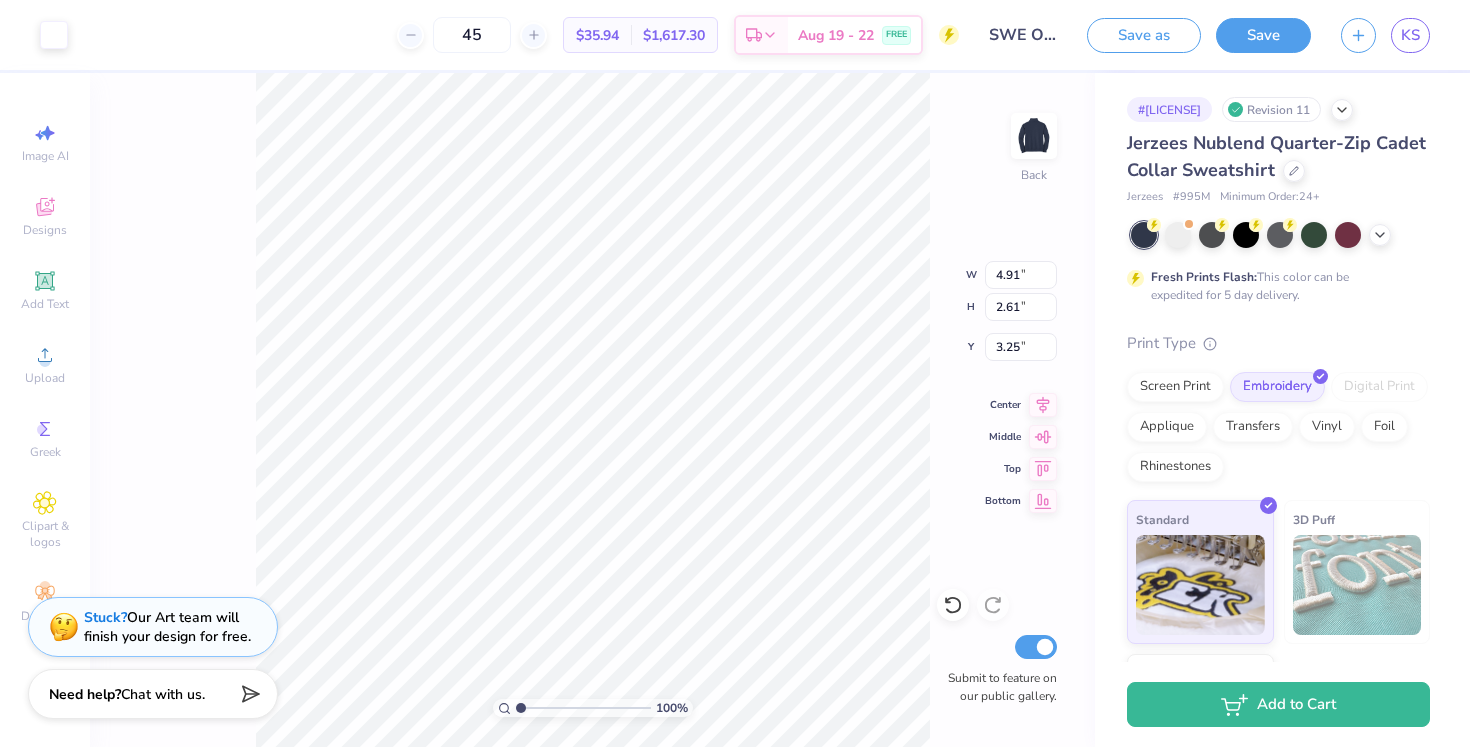 type on "3.42" 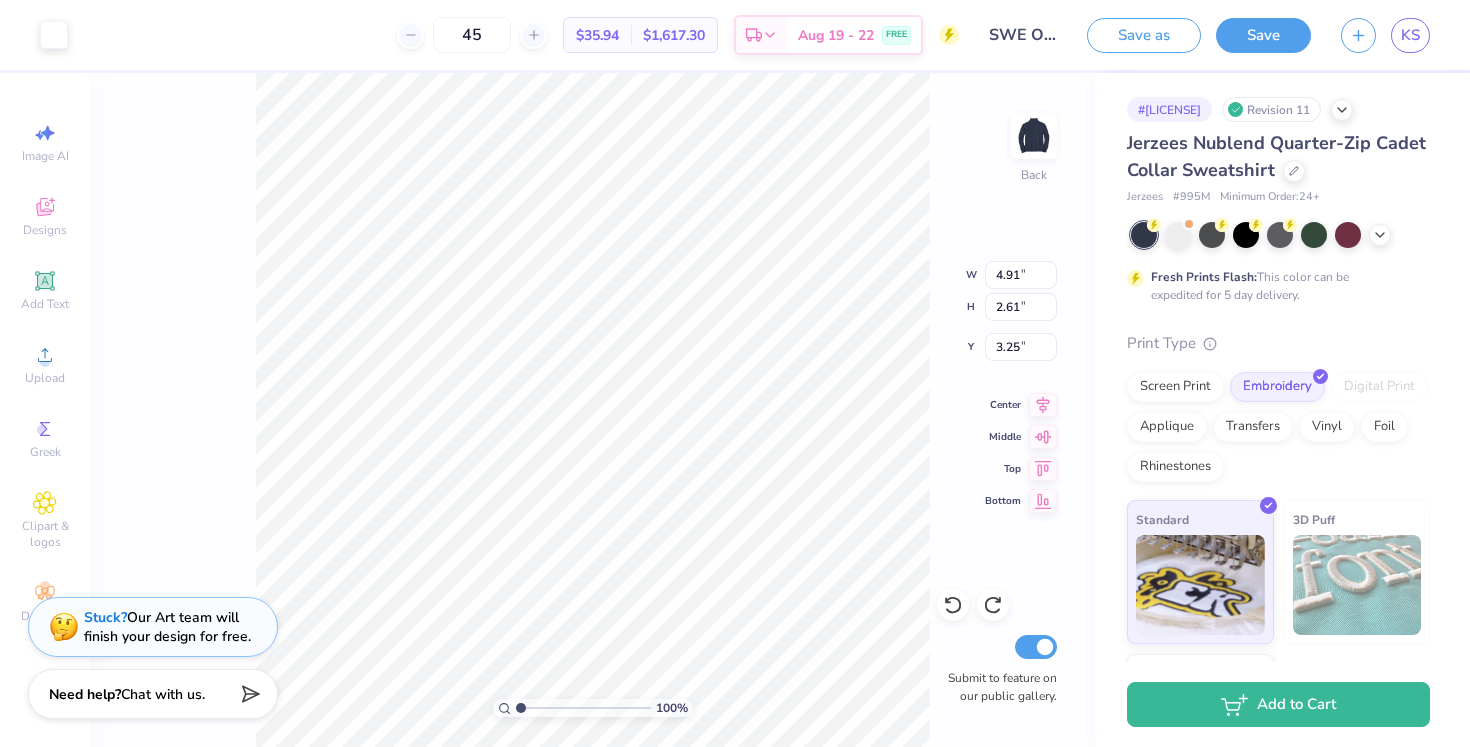 type on "4.39" 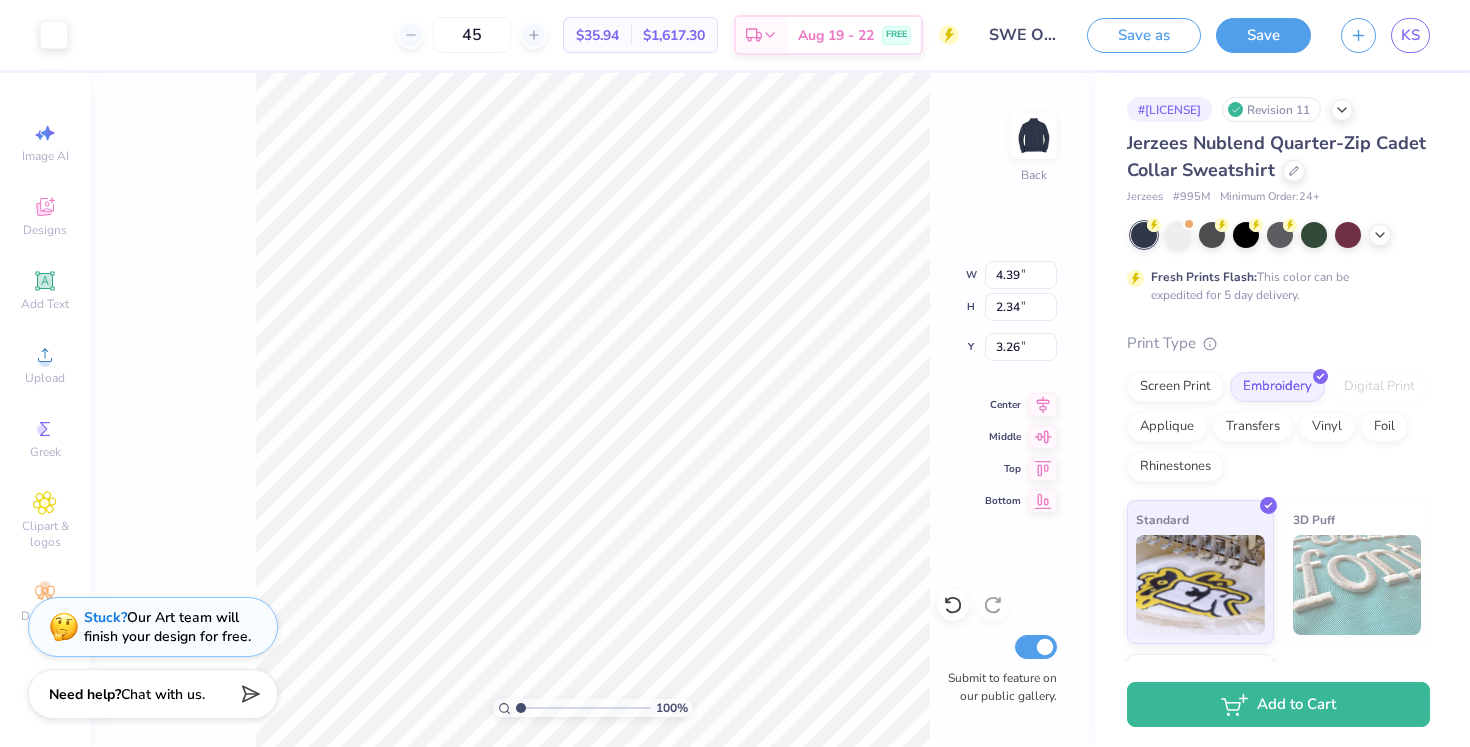 type on "3.00" 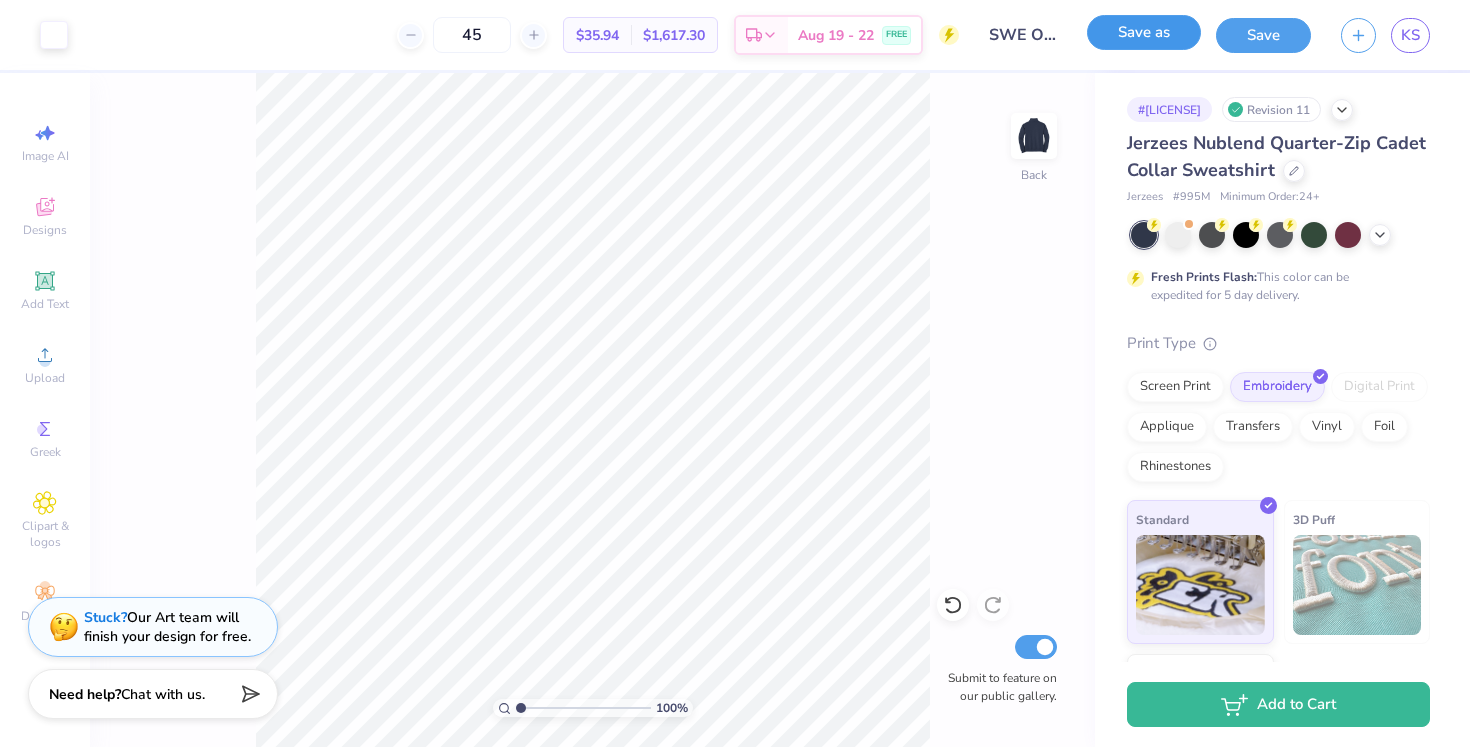 click on "Save as" at bounding box center (1144, 32) 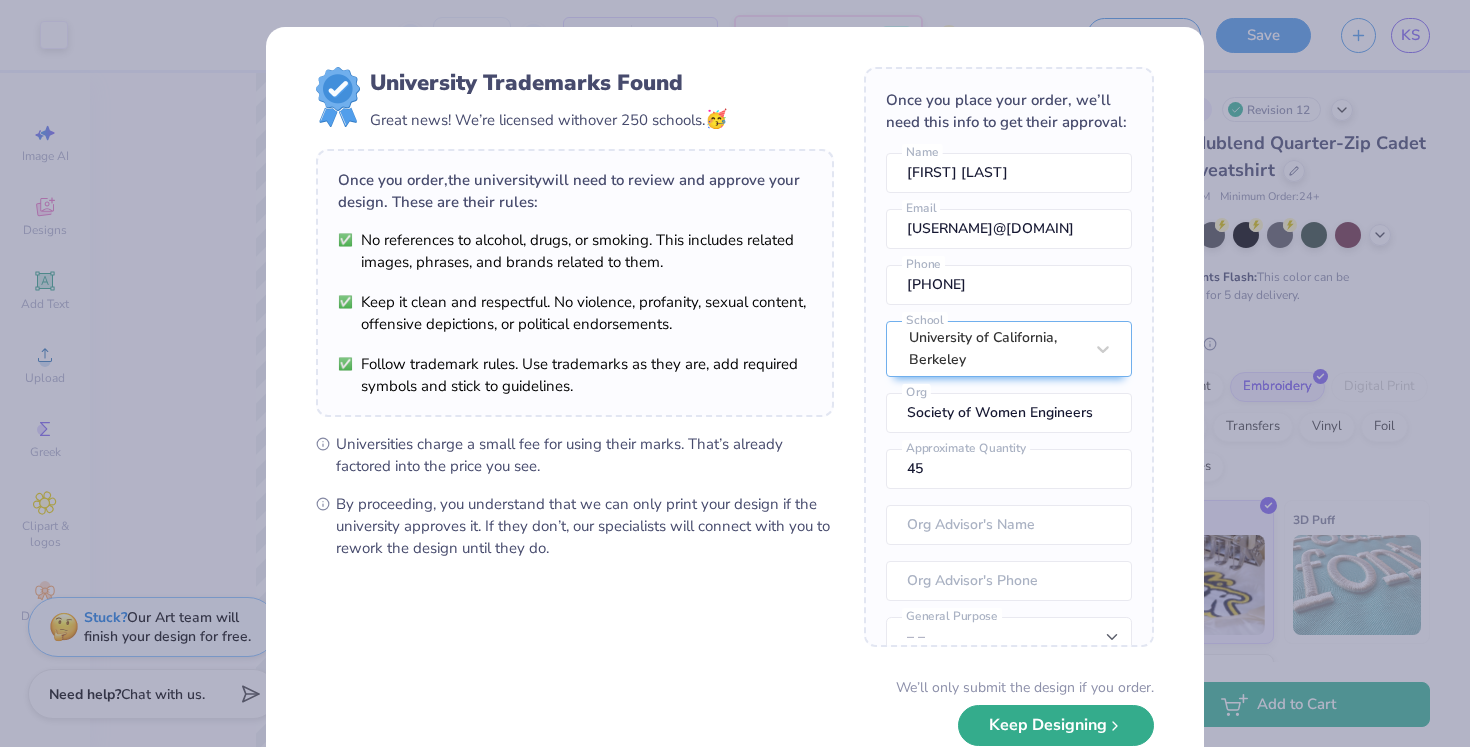 click on "Keep Designing" at bounding box center [1056, 725] 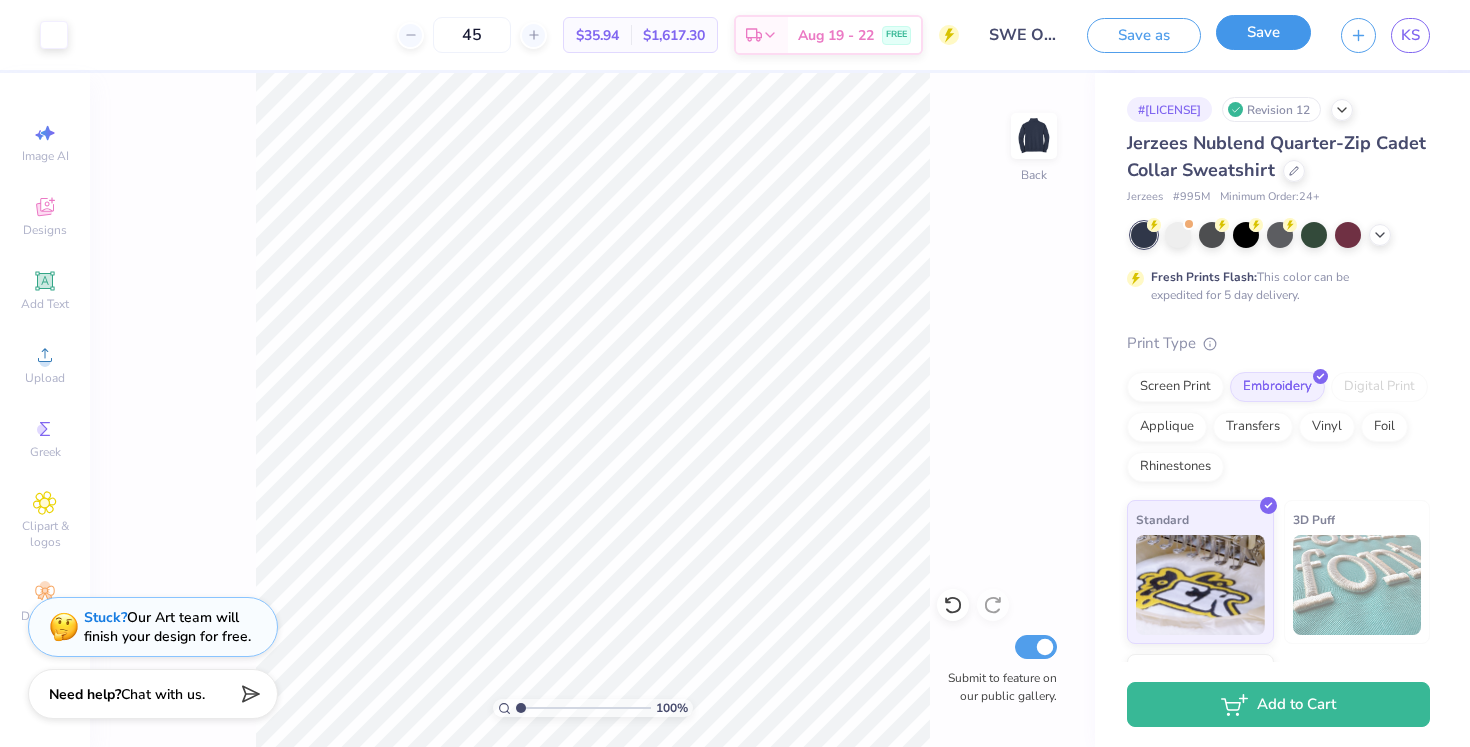 click on "Save" at bounding box center (1263, 32) 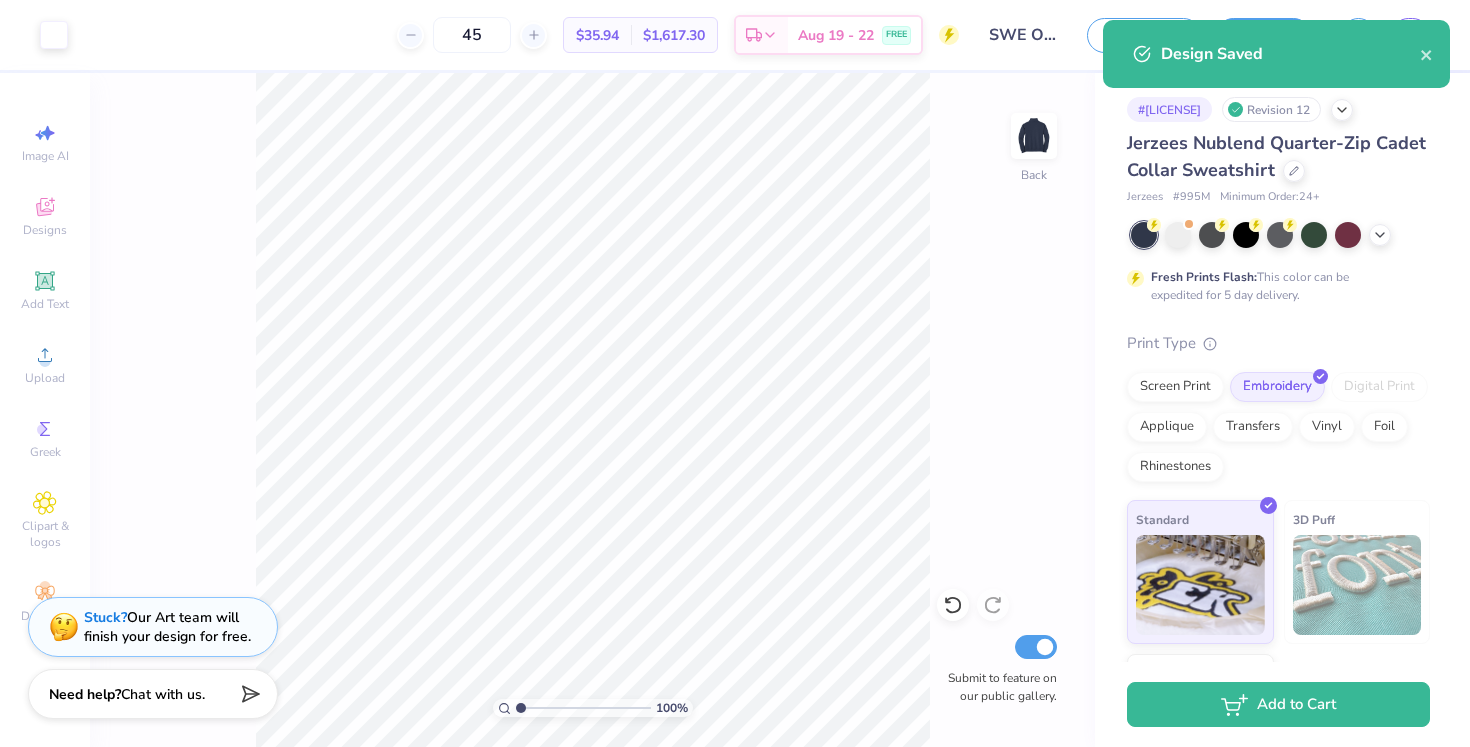 click on "Revision 12" at bounding box center [1271, 109] 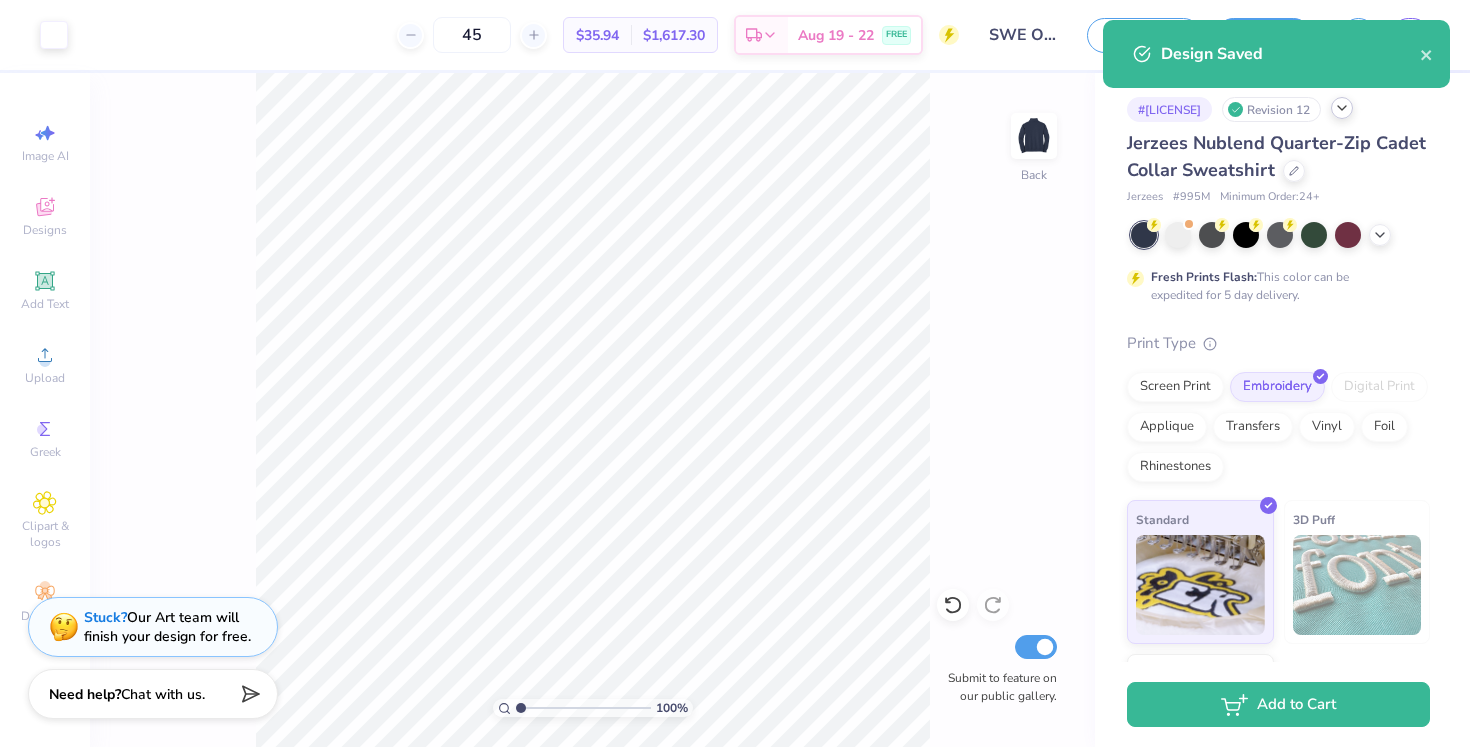 click at bounding box center (1342, 108) 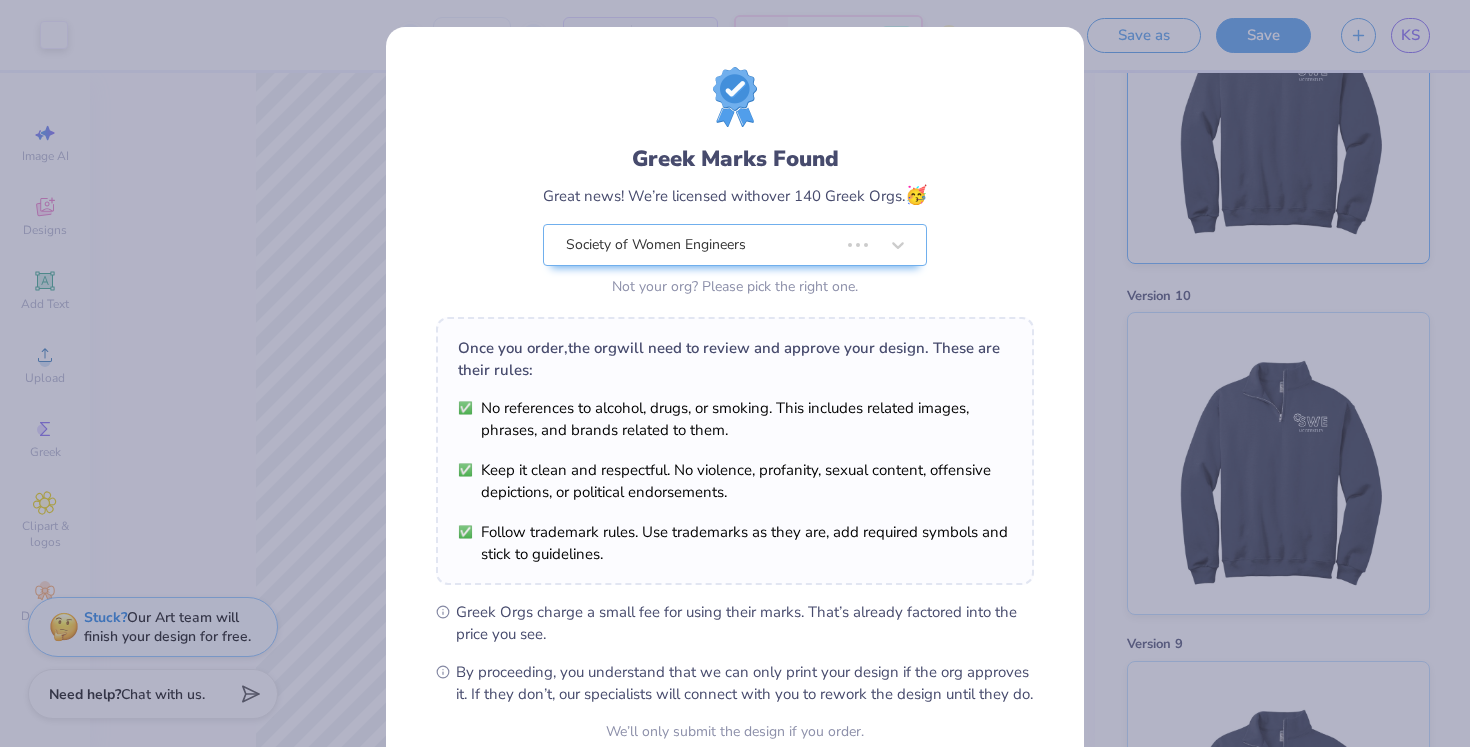 scroll, scrollTop: 377, scrollLeft: 0, axis: vertical 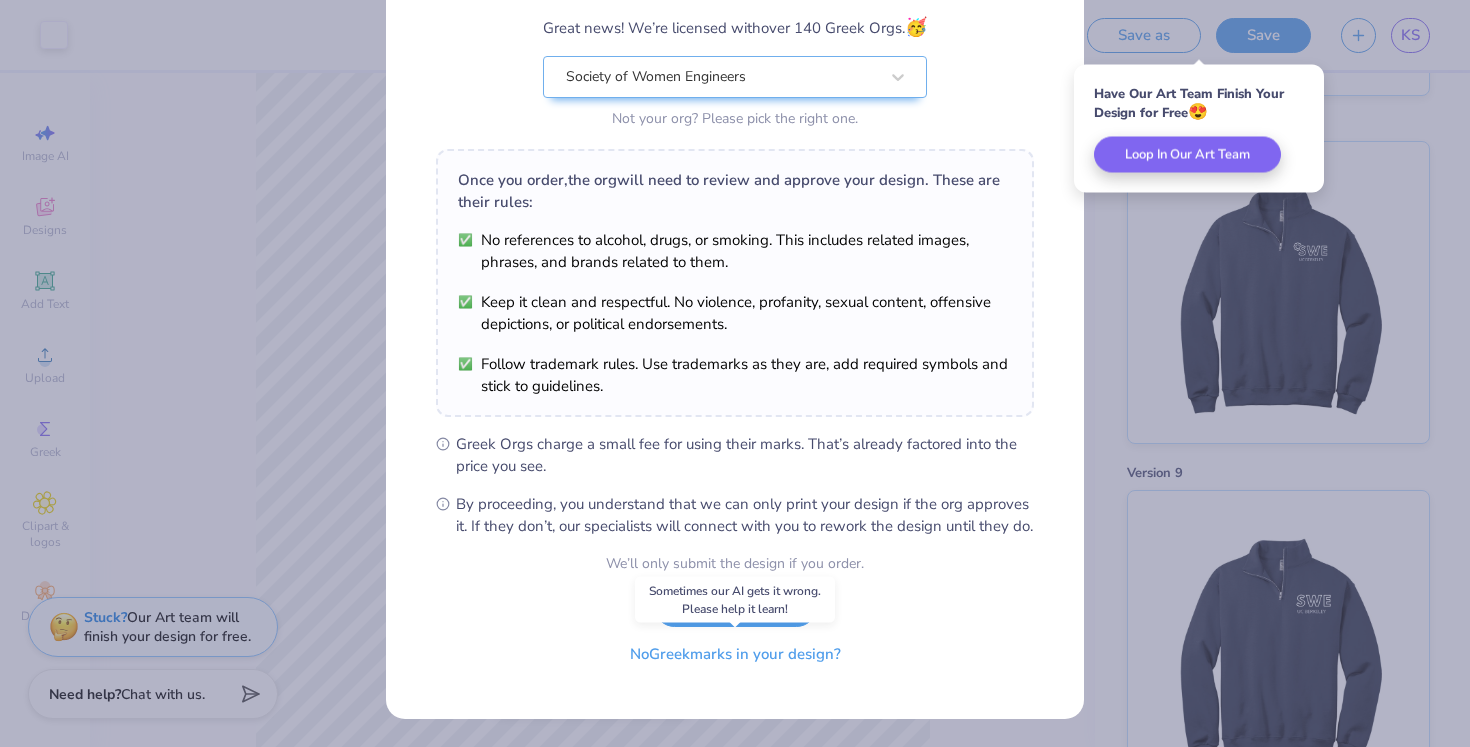 click on "No  Greek  marks in your design?" at bounding box center [735, 654] 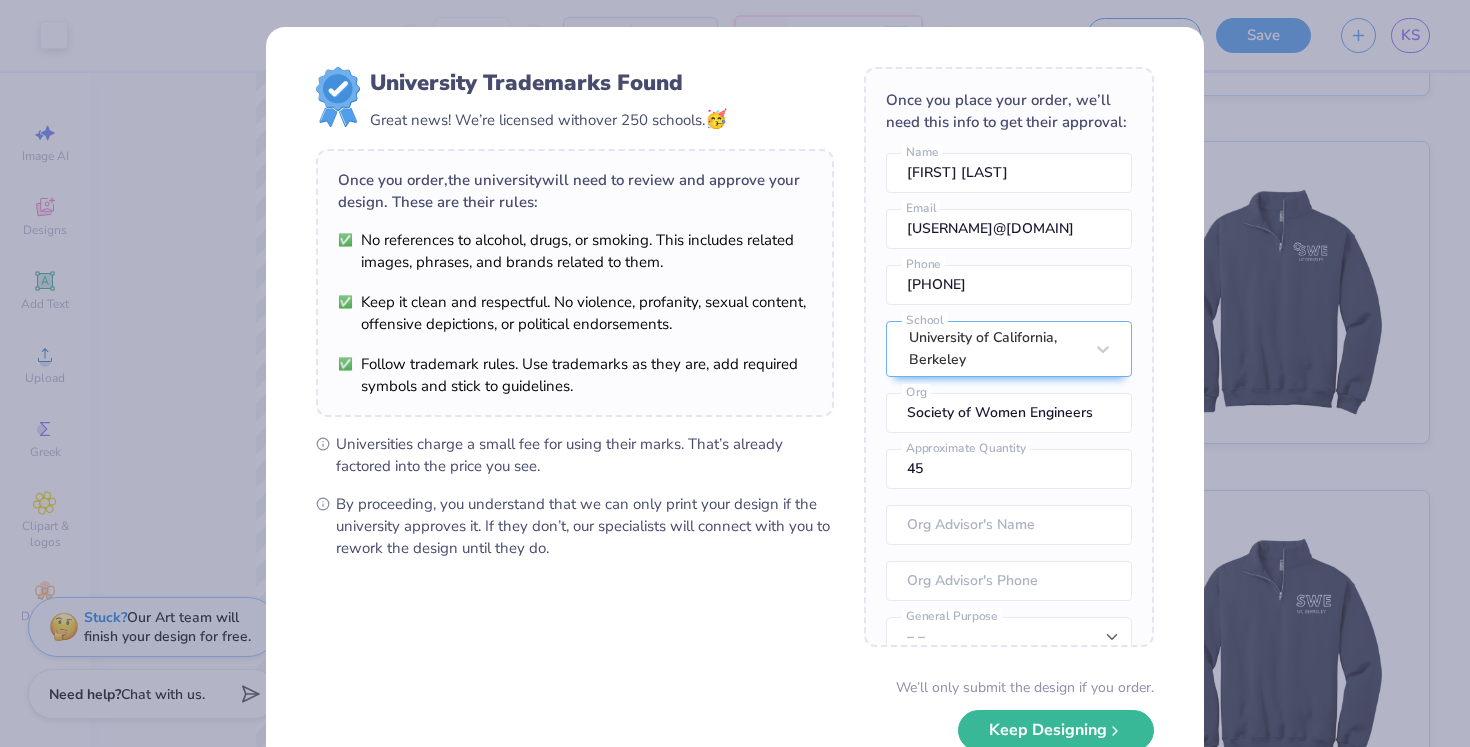 click on "University Trademarks Found Great news! We’re licensed with  over 250 schools. 🥳 Once you order,  the university  will need to review and approve your design. These are their rules: No references to alcohol, drugs, or smoking. This includes related images, phrases, and brands related to them. Keep it clean and respectful. No violence, profanity, sexual content, offensive depictions, or political endorsements. Follow trademark rules. Use trademarks as they are, add required symbols and stick to guidelines. Universities charge a small fee for using their marks. That’s already factored into the price you see. By proceeding, you understand that we can only print your design if the university approves it. If they don’t, our specialists will connect with you to rework the design until they do. Once you place your order, we’ll need this info to get their approval: [FIRST] [LAST] Name [USERNAME]@[DOMAIN] Email [PHONE] [UNIVERSITY] School Society of Women Engineers Org 45 No" at bounding box center (735, 373) 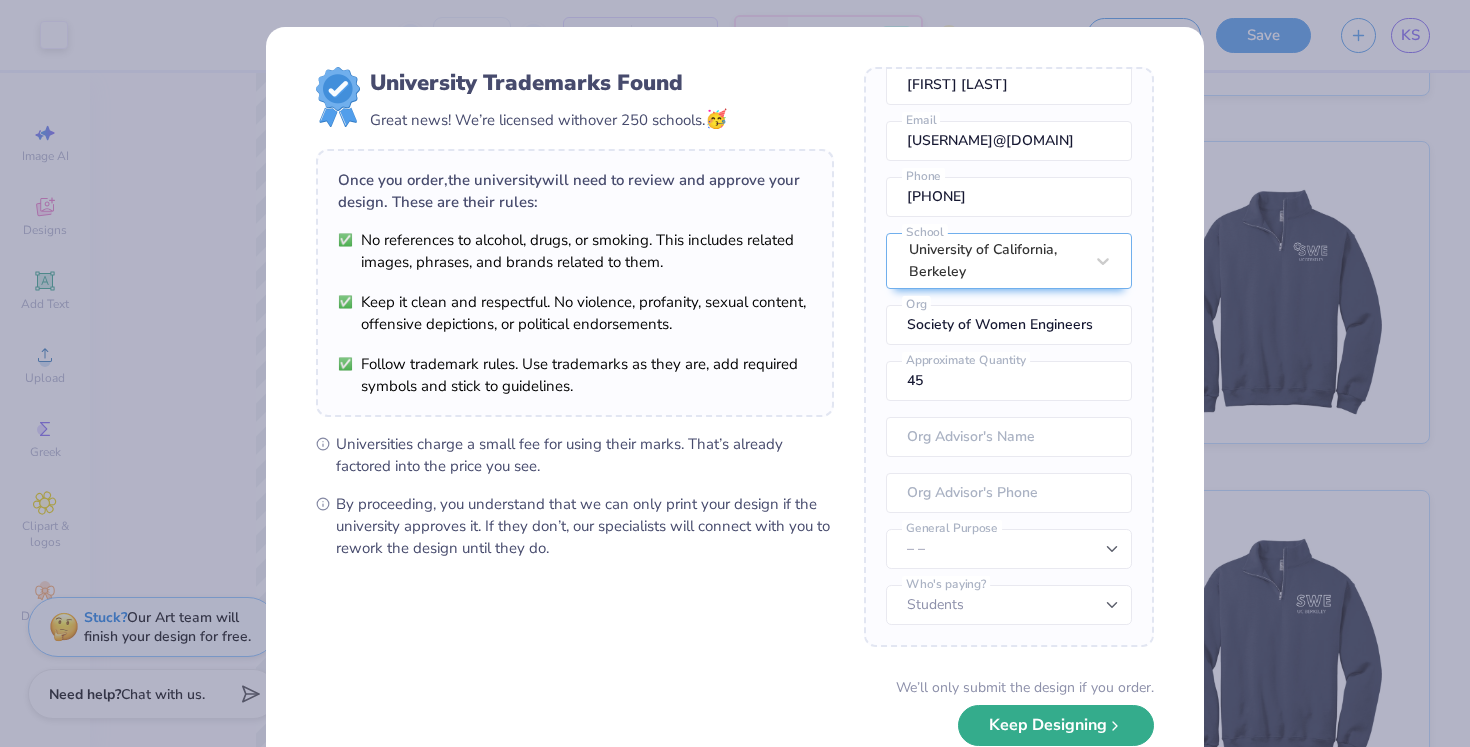 click on "Keep Designing" at bounding box center (1056, 725) 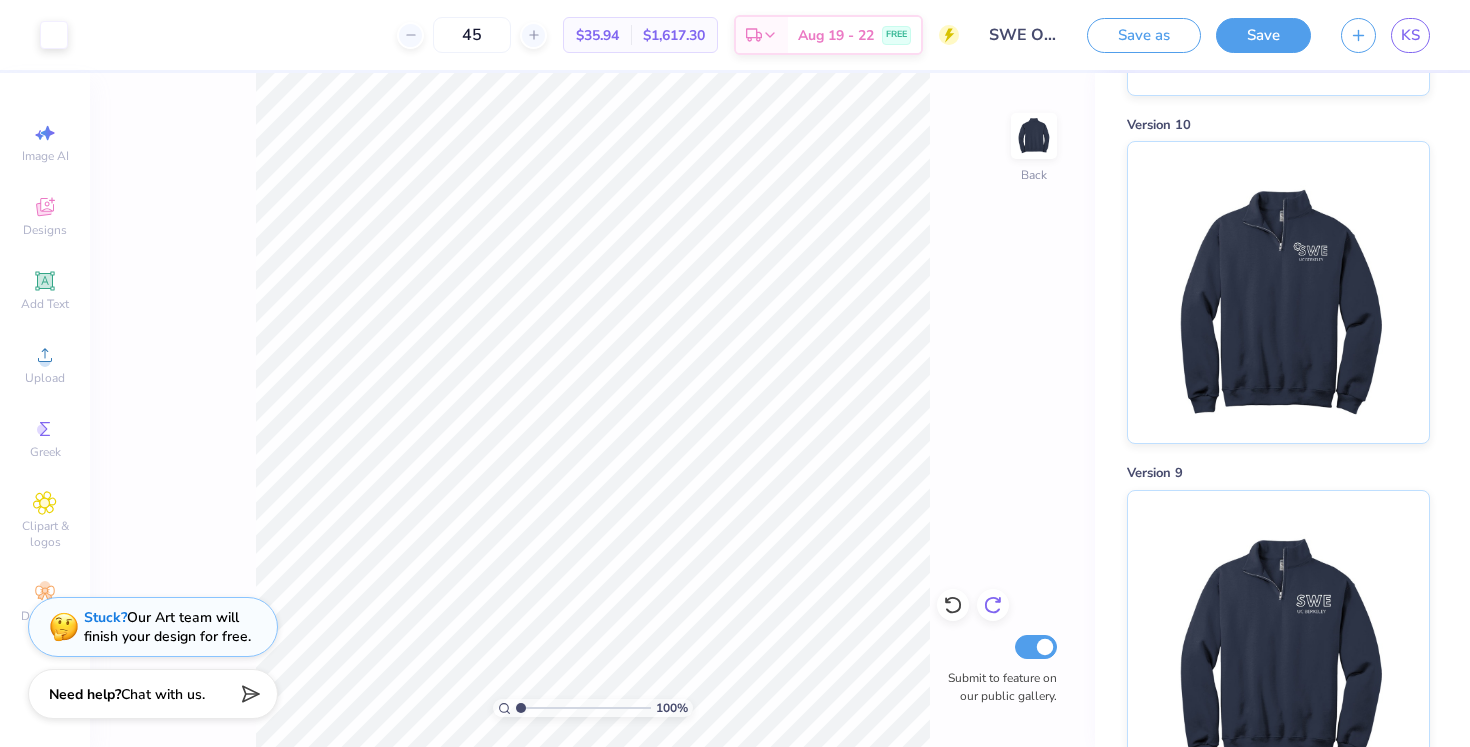 click 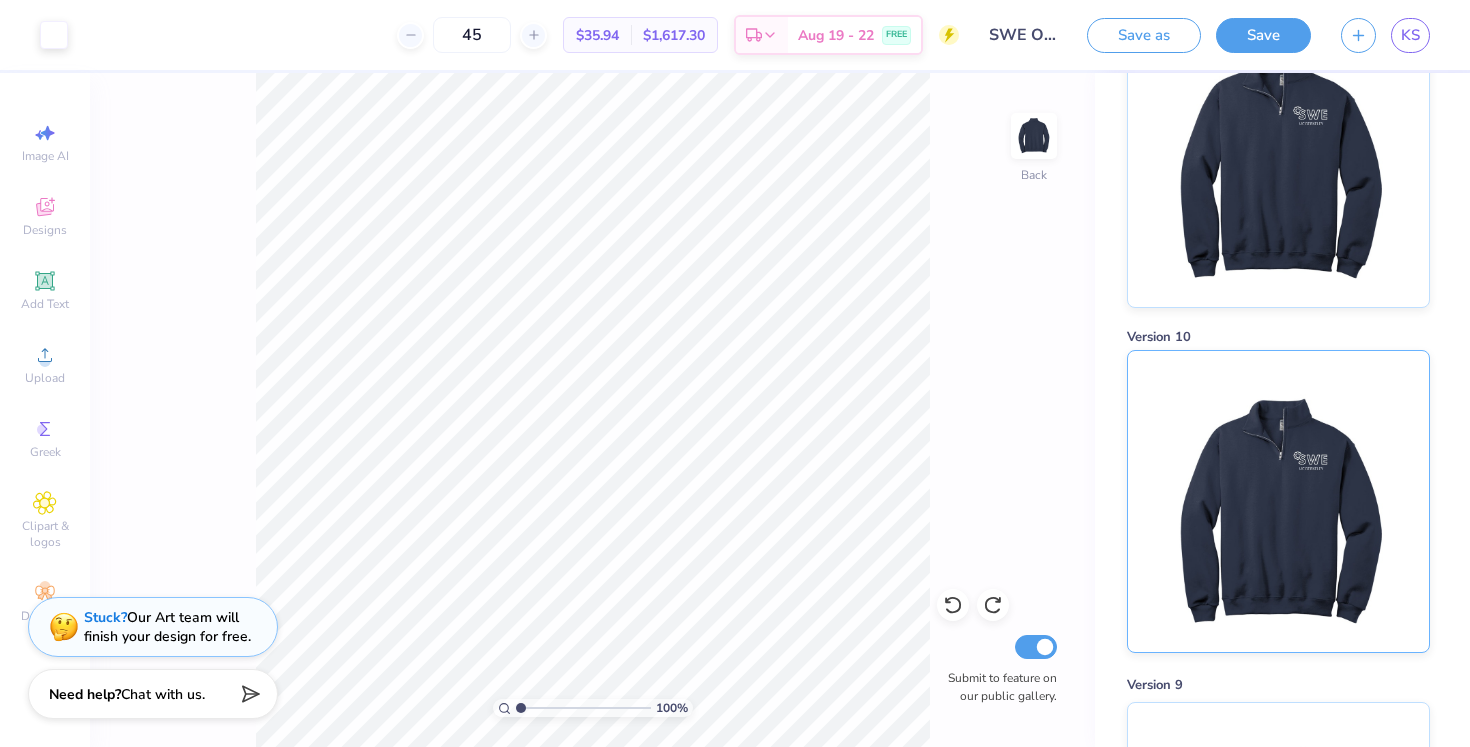 scroll, scrollTop: 0, scrollLeft: 0, axis: both 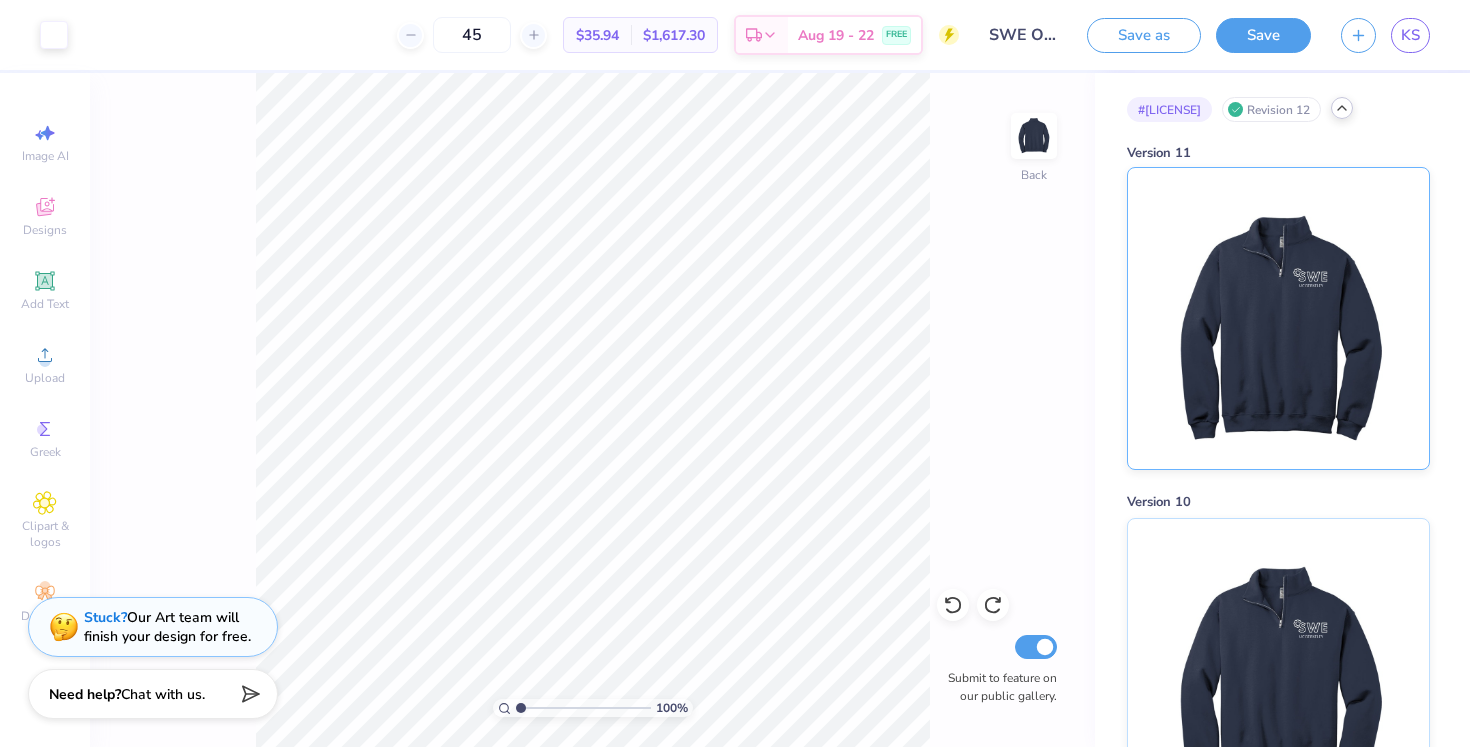 click at bounding box center [1278, 318] 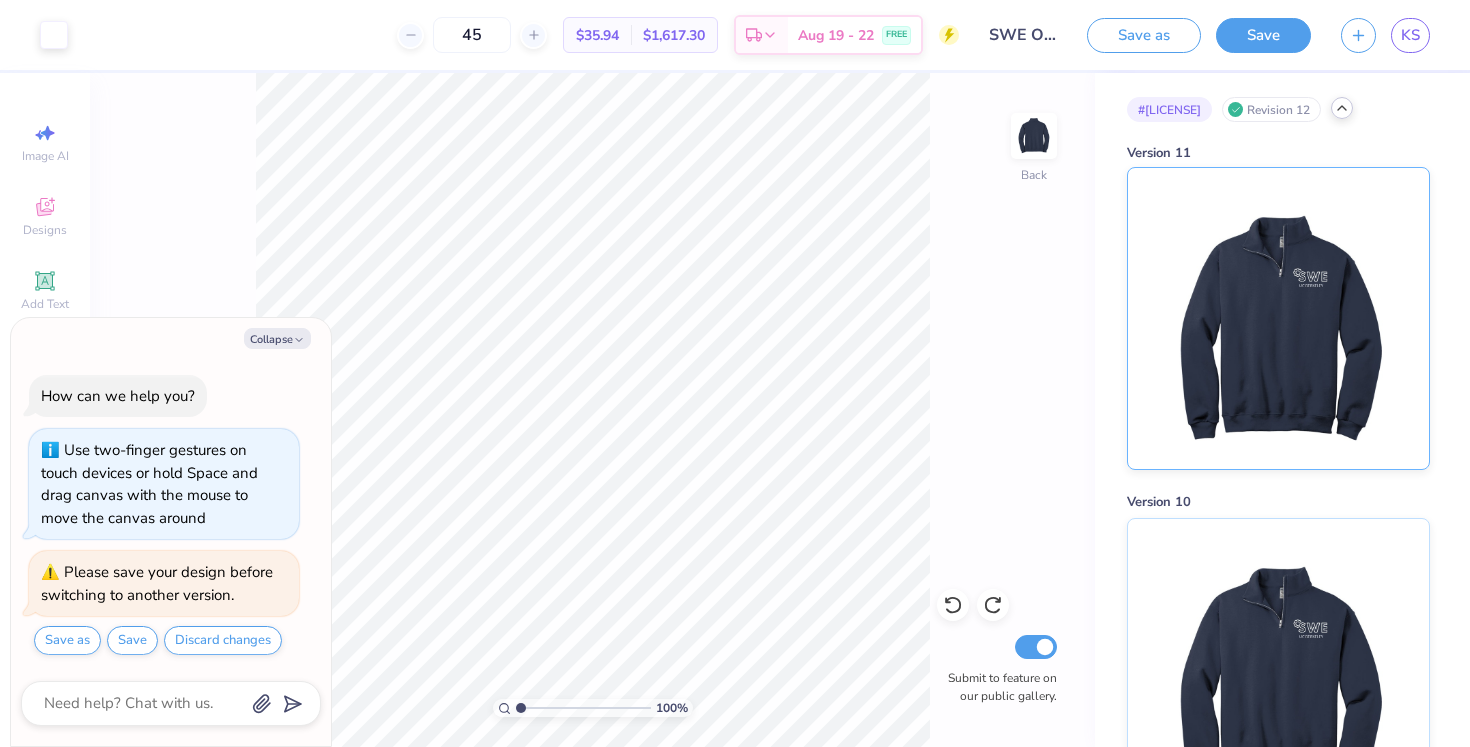 type on "x" 